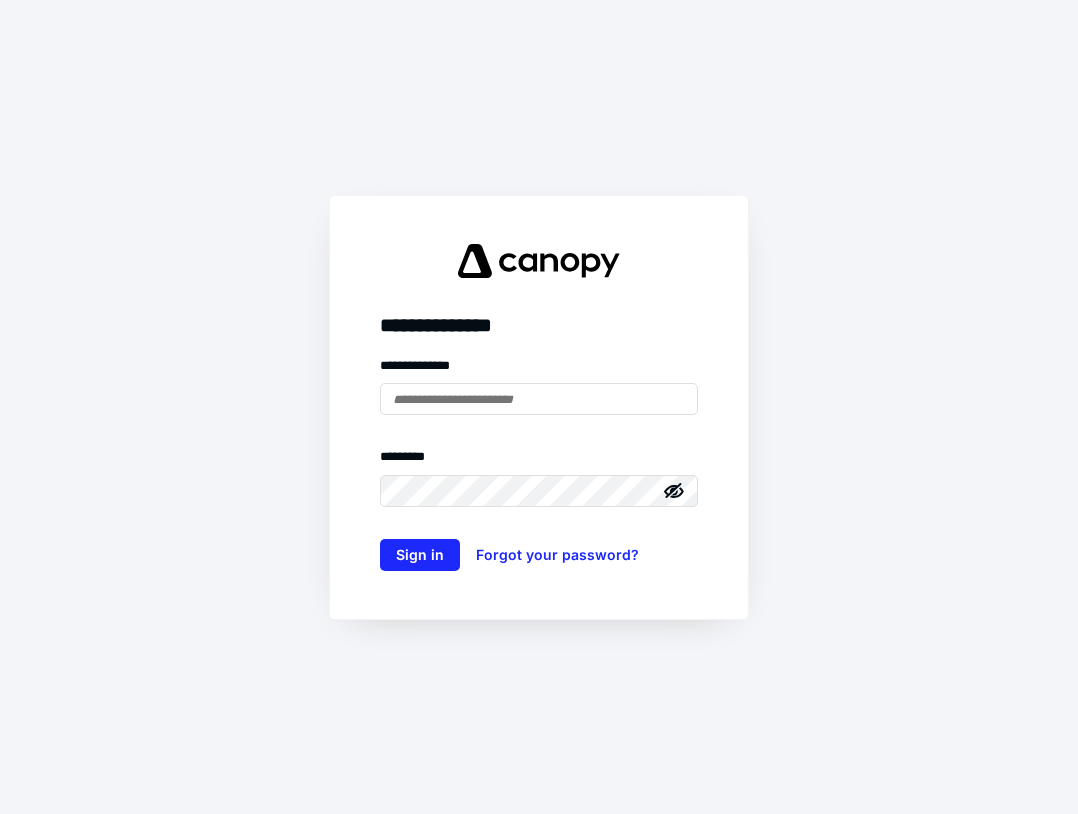 scroll, scrollTop: 0, scrollLeft: 0, axis: both 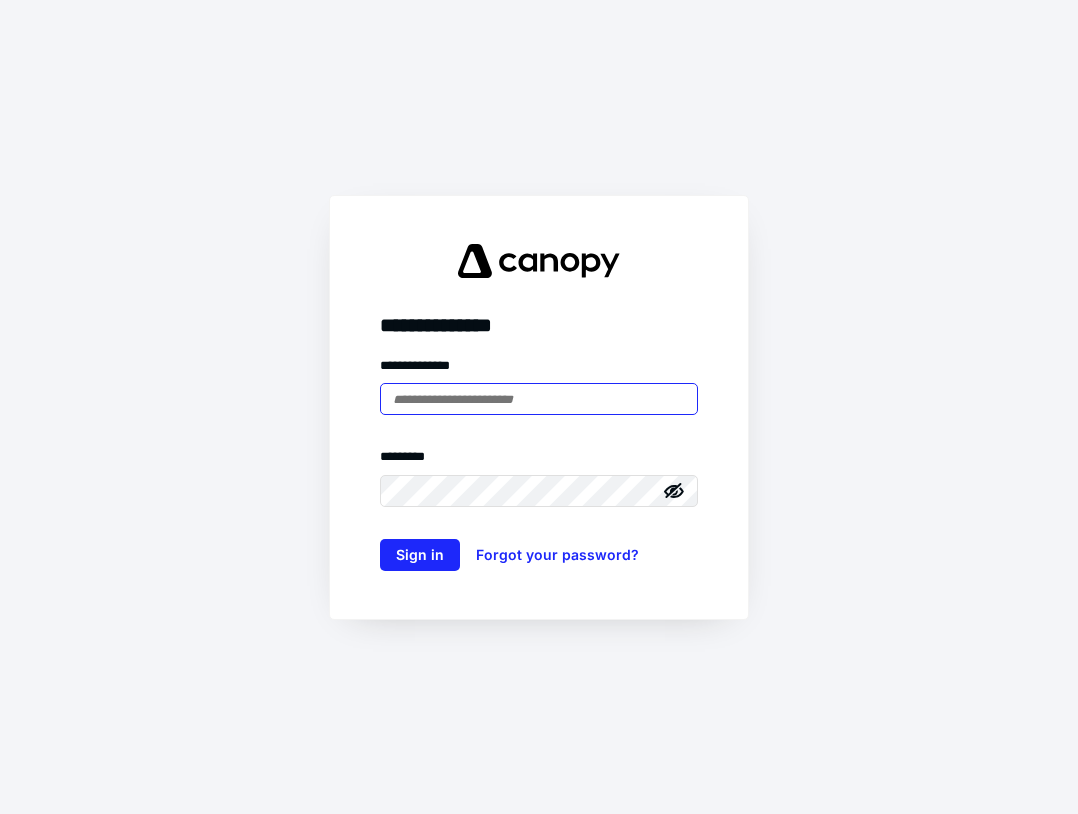 type on "**********" 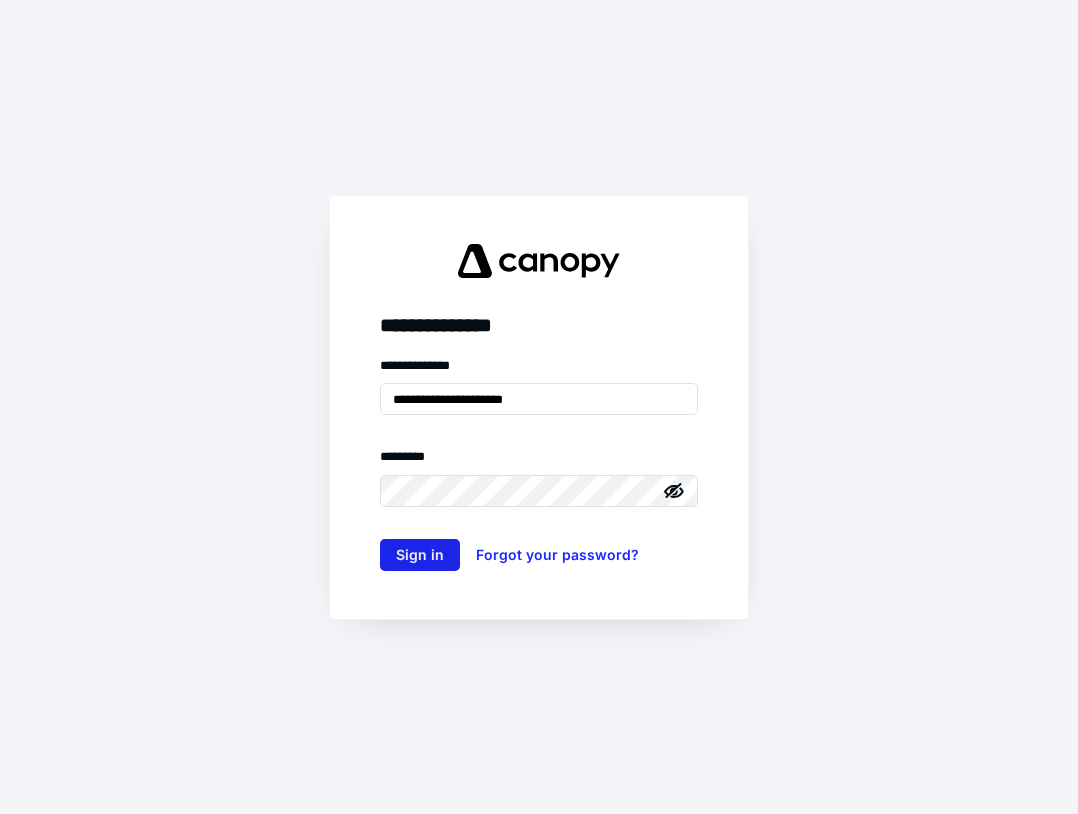 click on "Sign in" at bounding box center [420, 555] 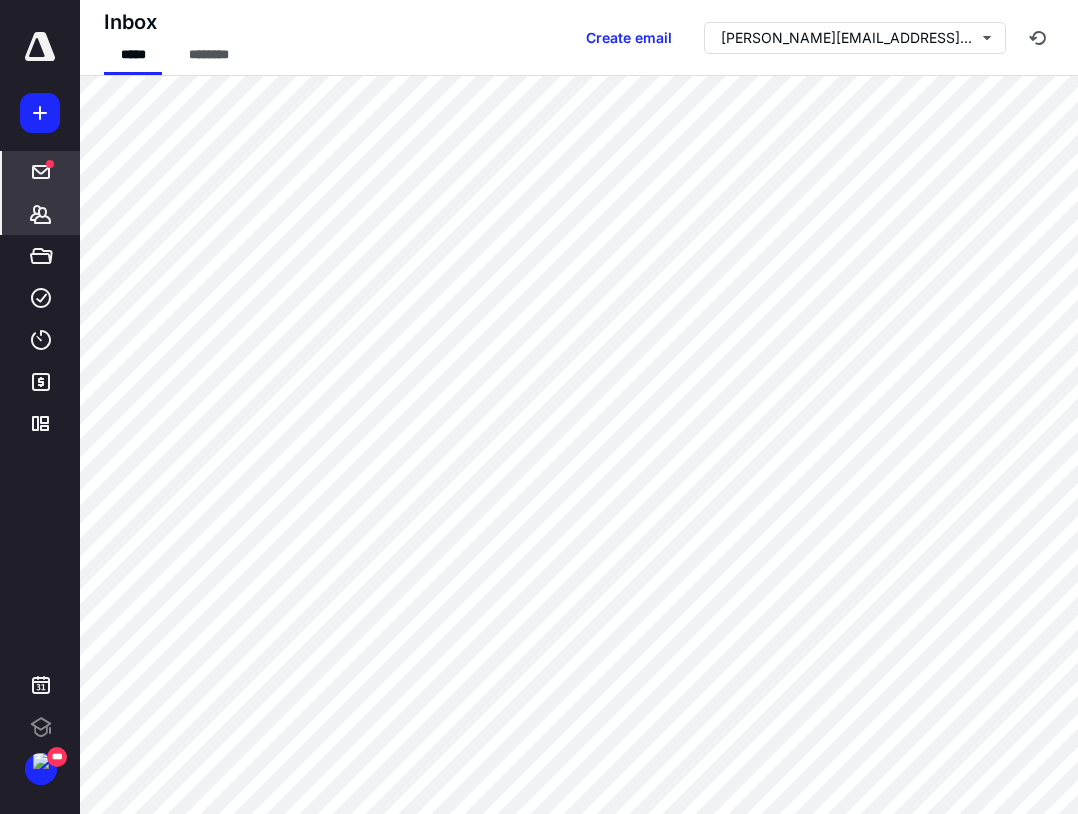 scroll, scrollTop: 0, scrollLeft: 0, axis: both 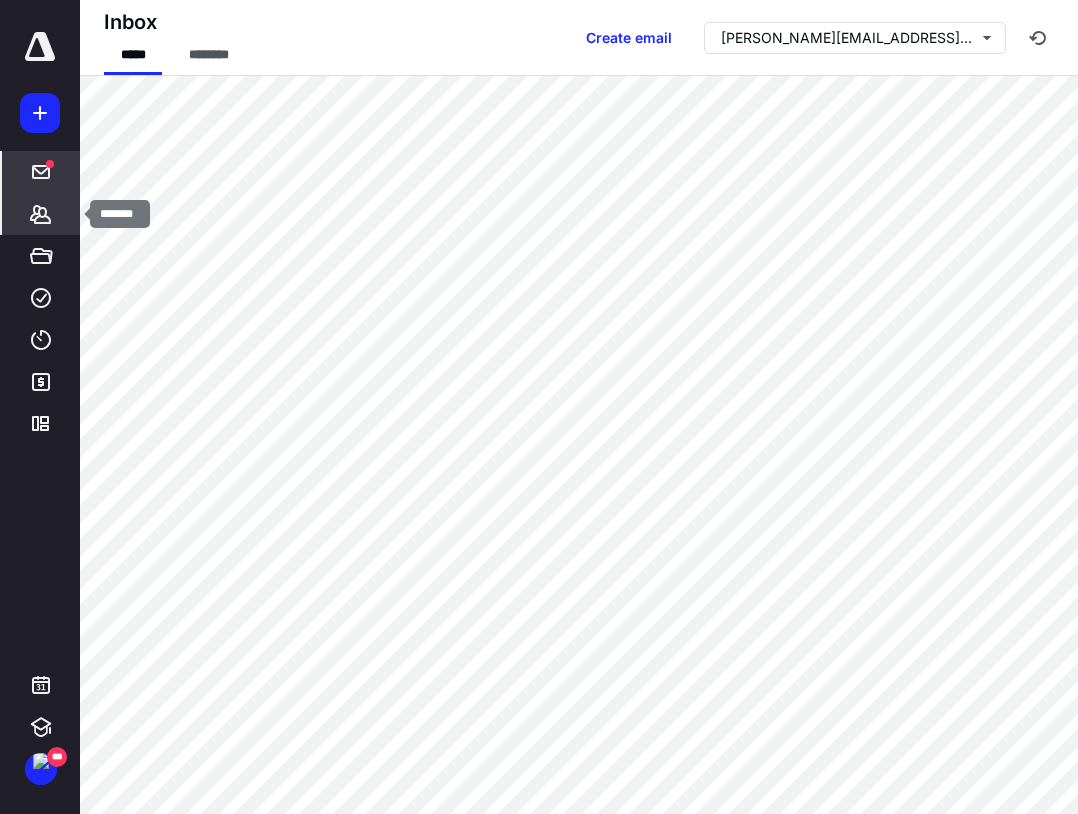 click 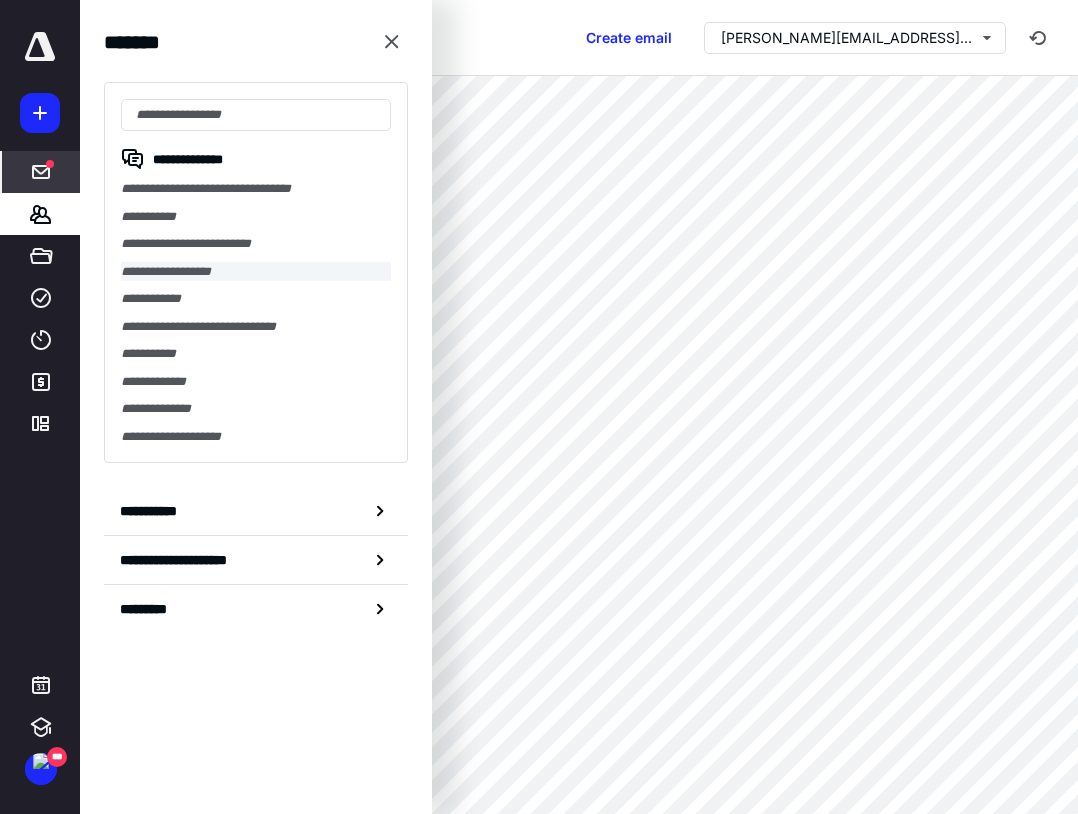 click on "**********" at bounding box center (256, 272) 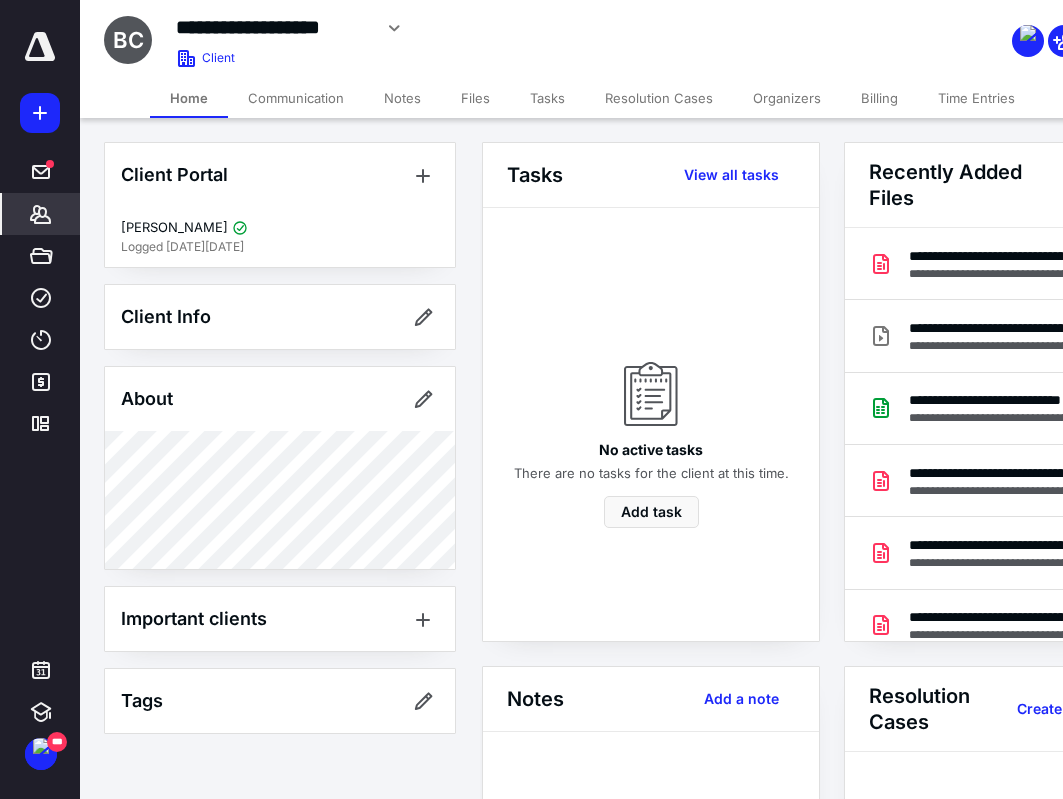click on "Files" at bounding box center [475, 98] 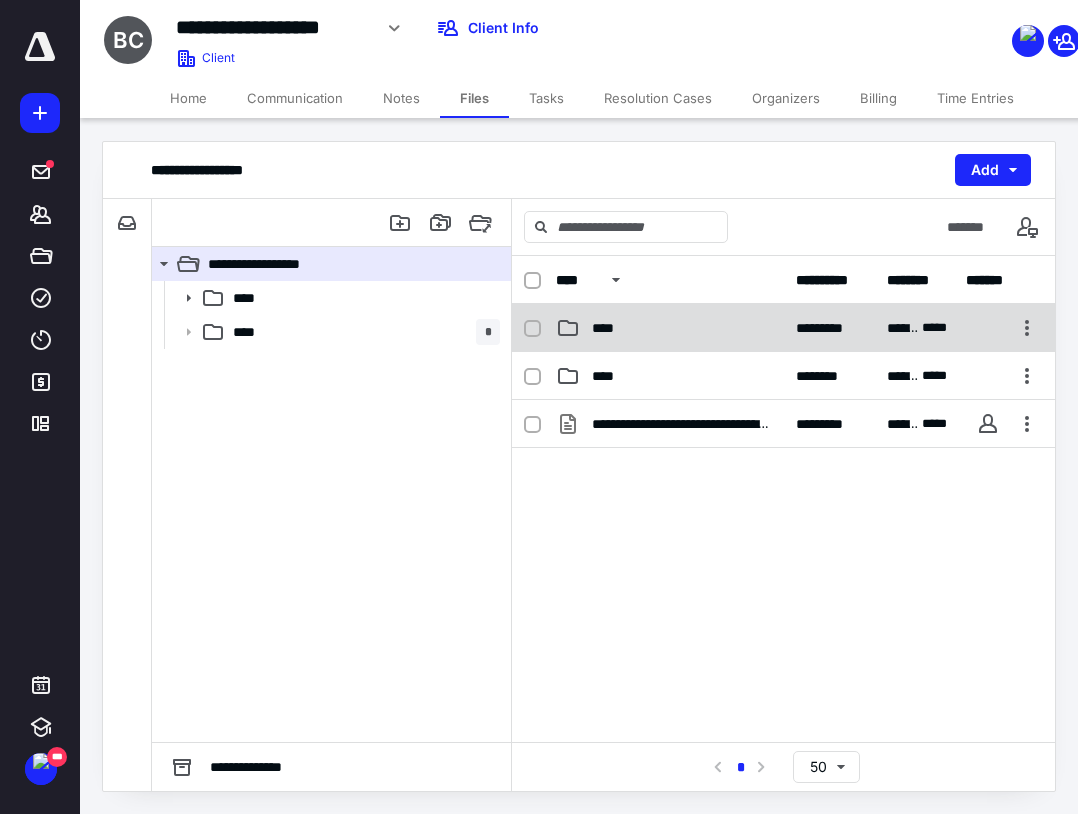 click on "****" at bounding box center [609, 328] 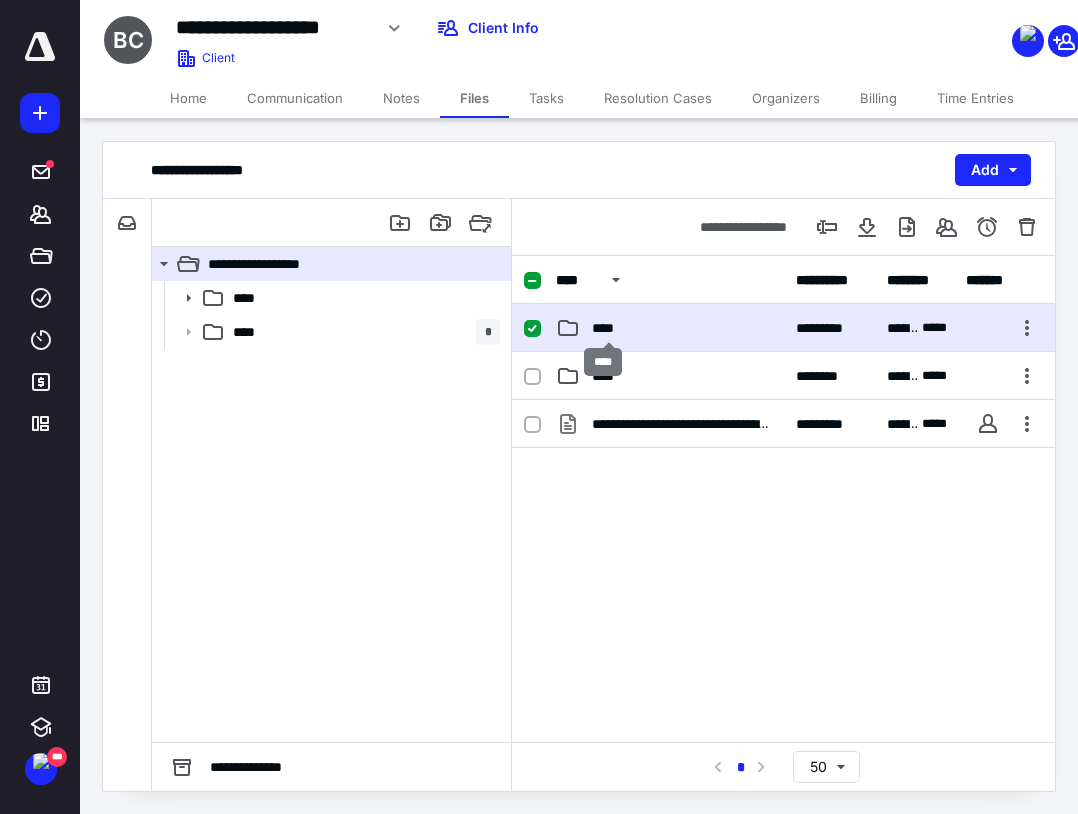 click on "****" at bounding box center [609, 328] 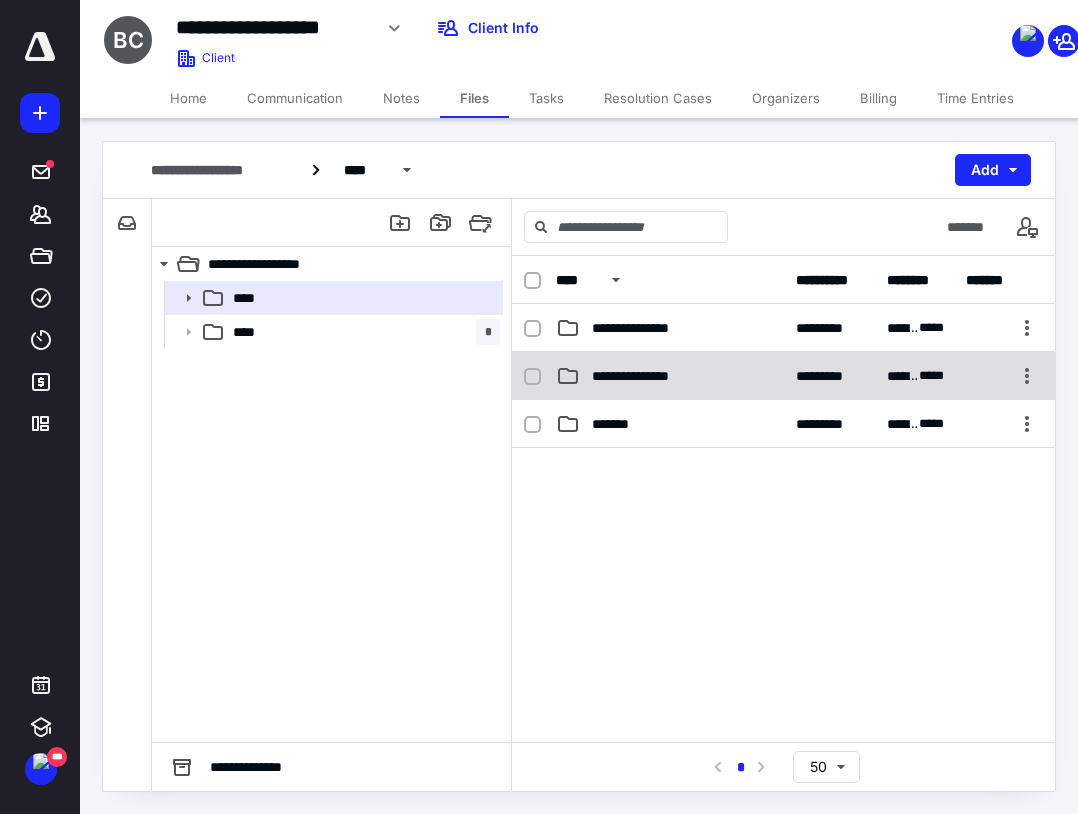 click on "**********" at bounding box center [648, 376] 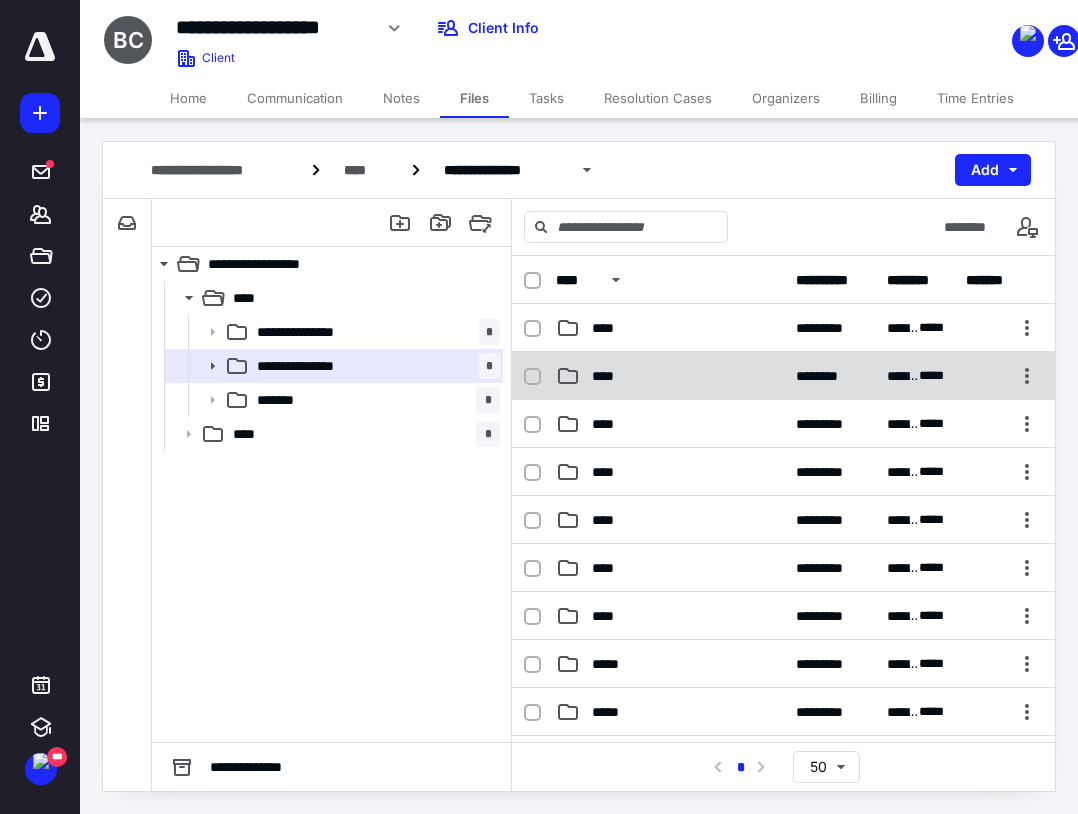 click on "****" at bounding box center [670, 376] 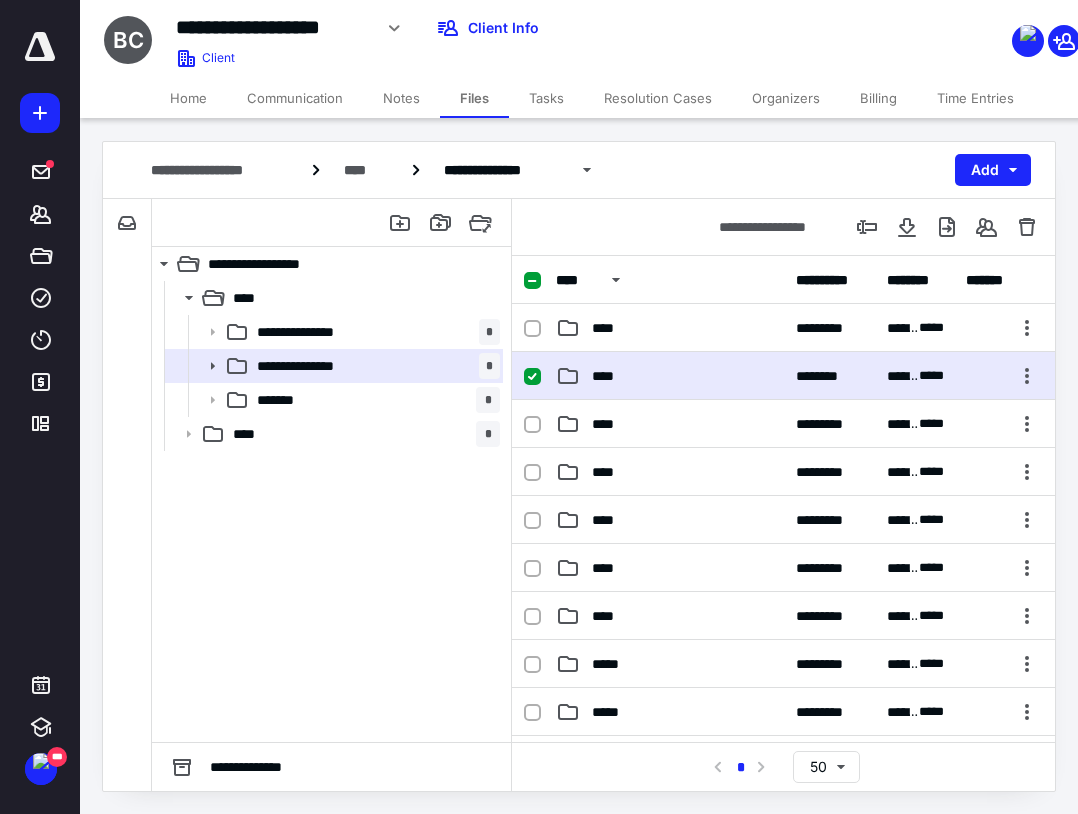 click on "****" at bounding box center [670, 376] 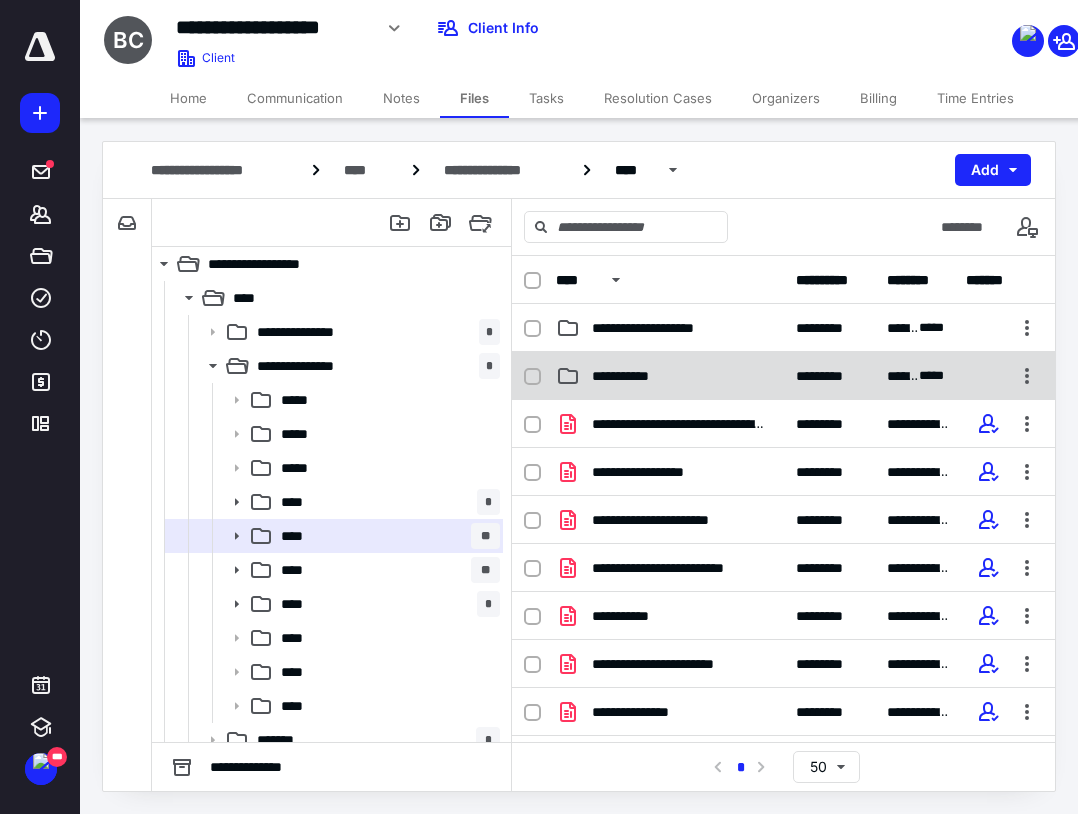 click on "**********" at bounding box center (631, 376) 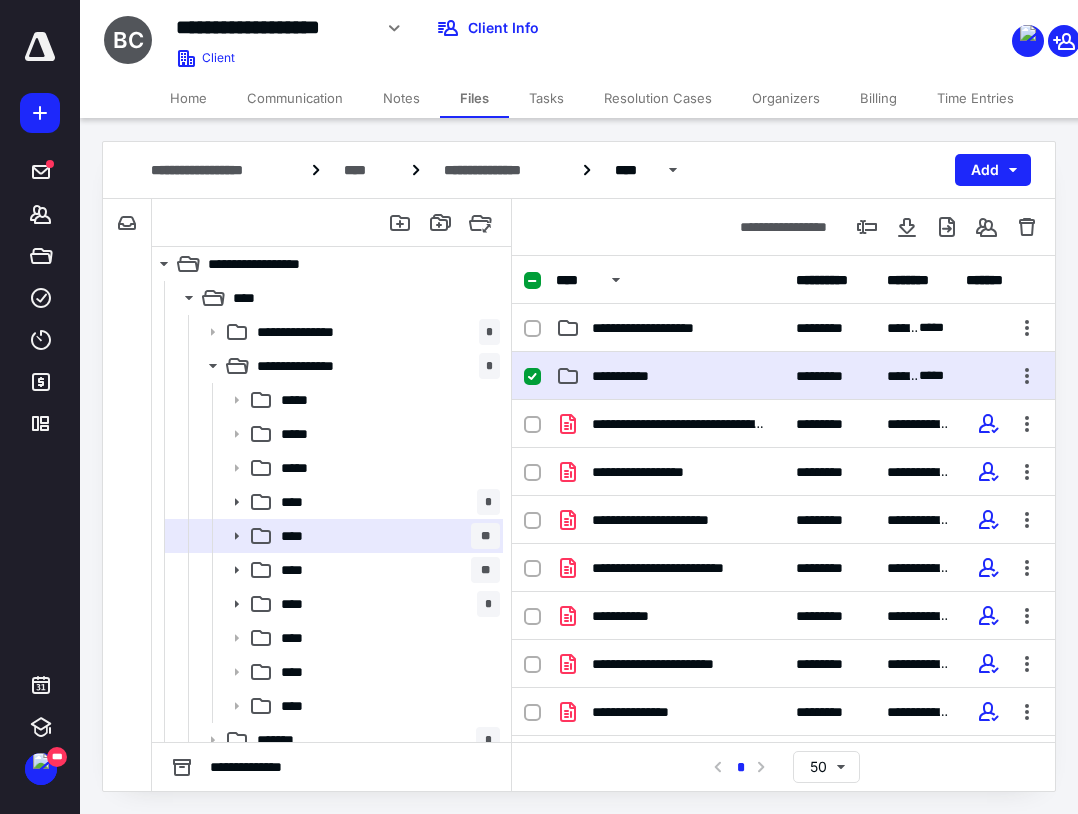 click on "**********" at bounding box center (631, 376) 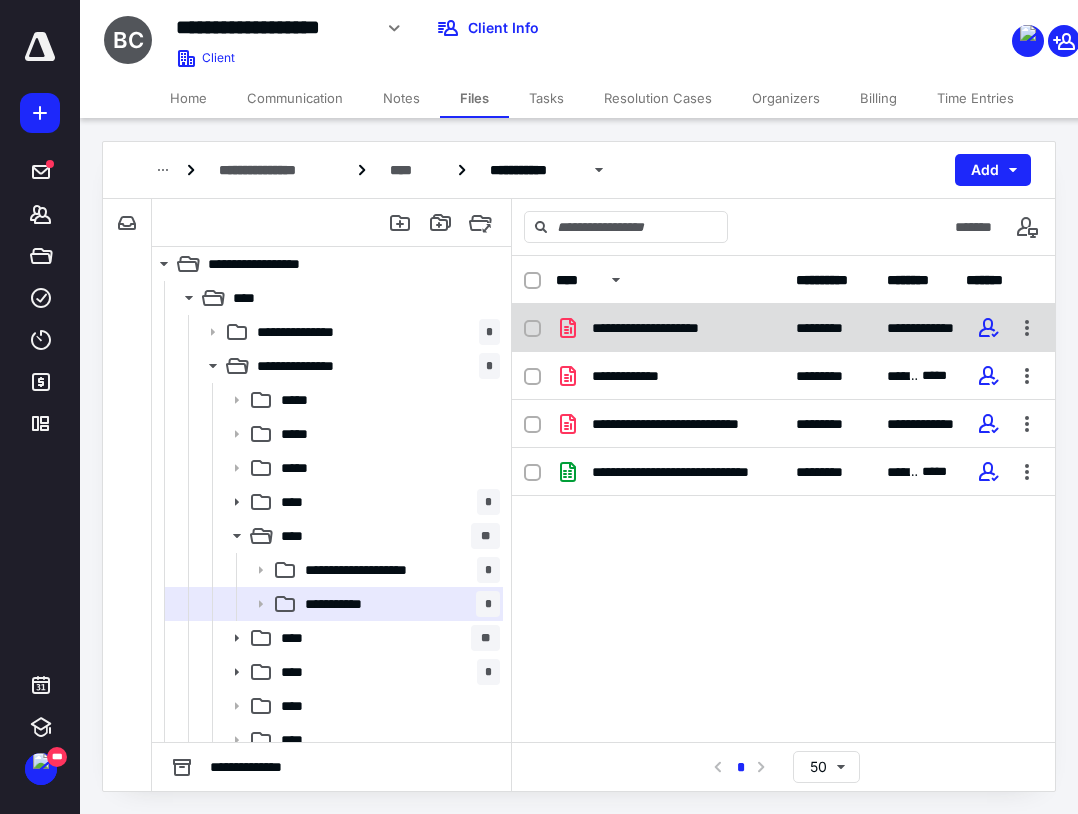 click on "**********" at bounding box center (783, 328) 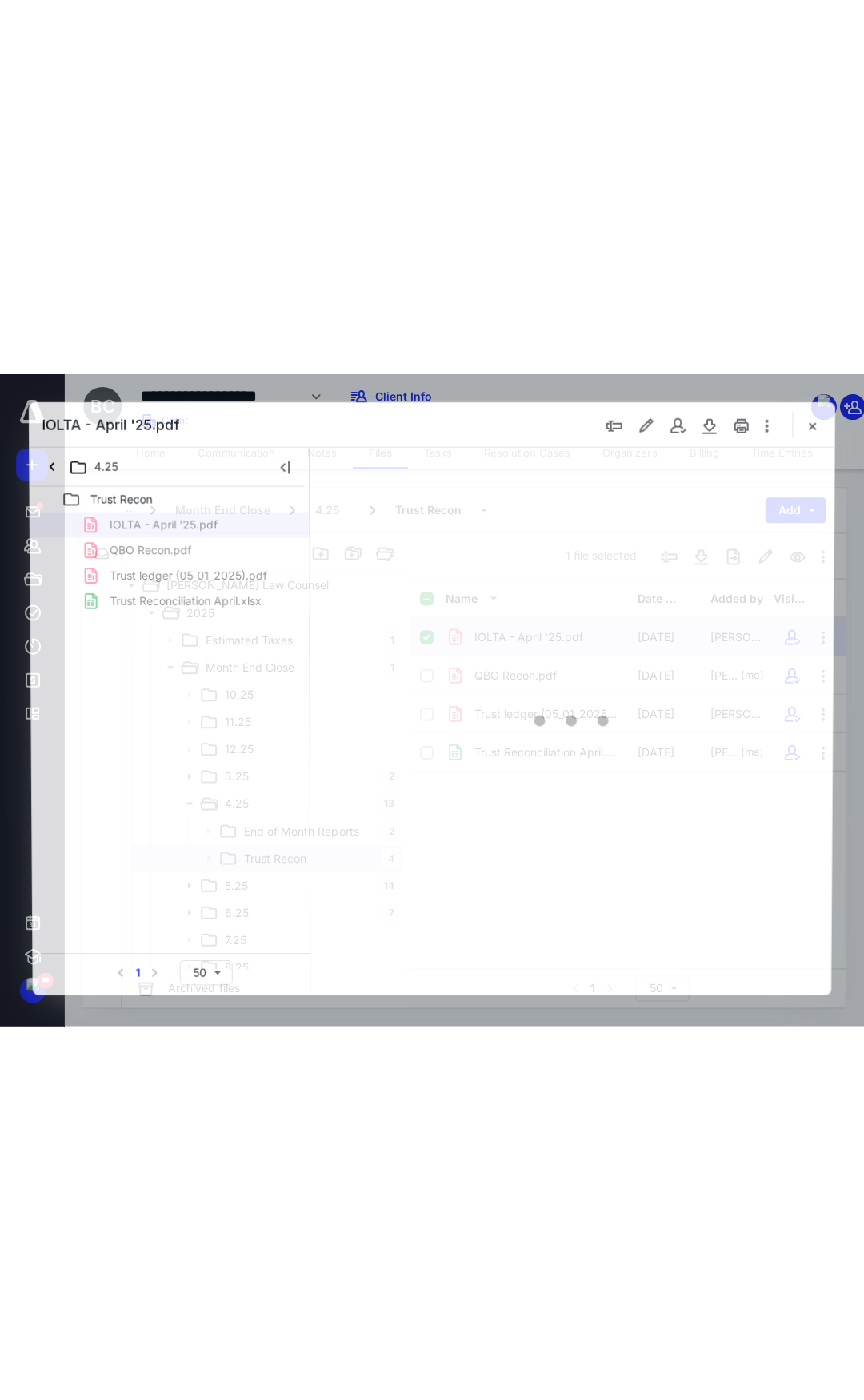 scroll, scrollTop: 0, scrollLeft: 0, axis: both 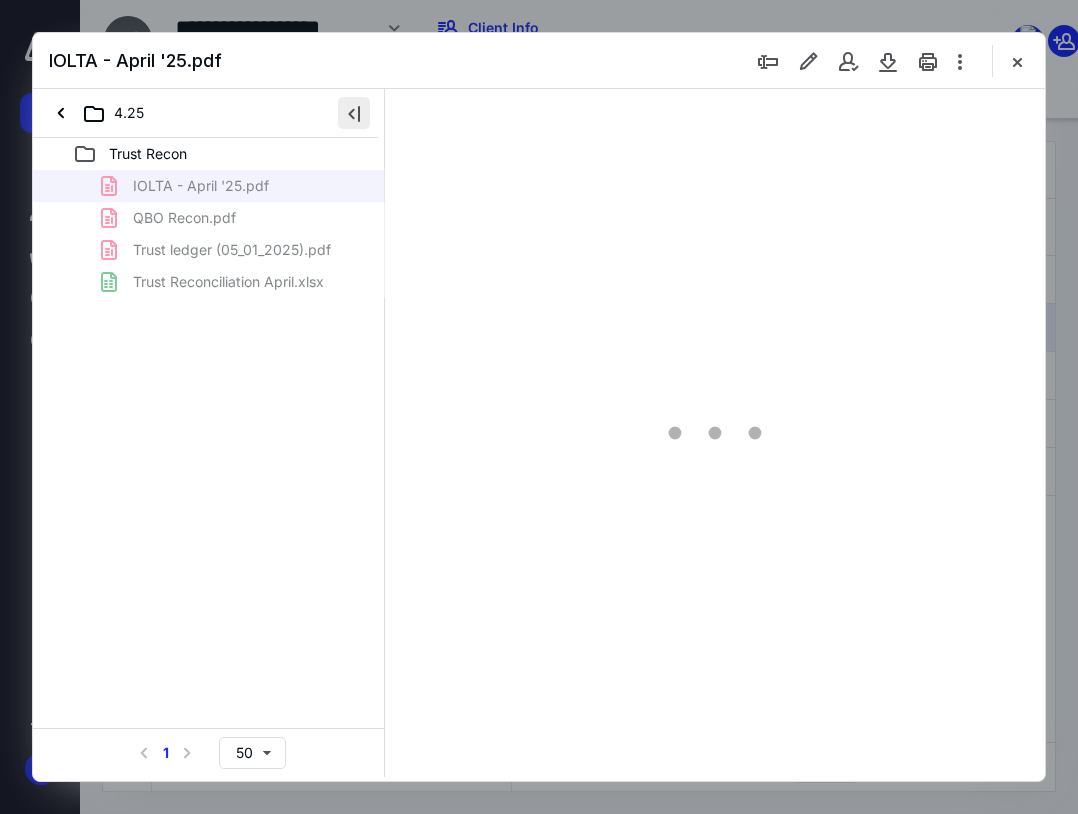 click at bounding box center (354, 113) 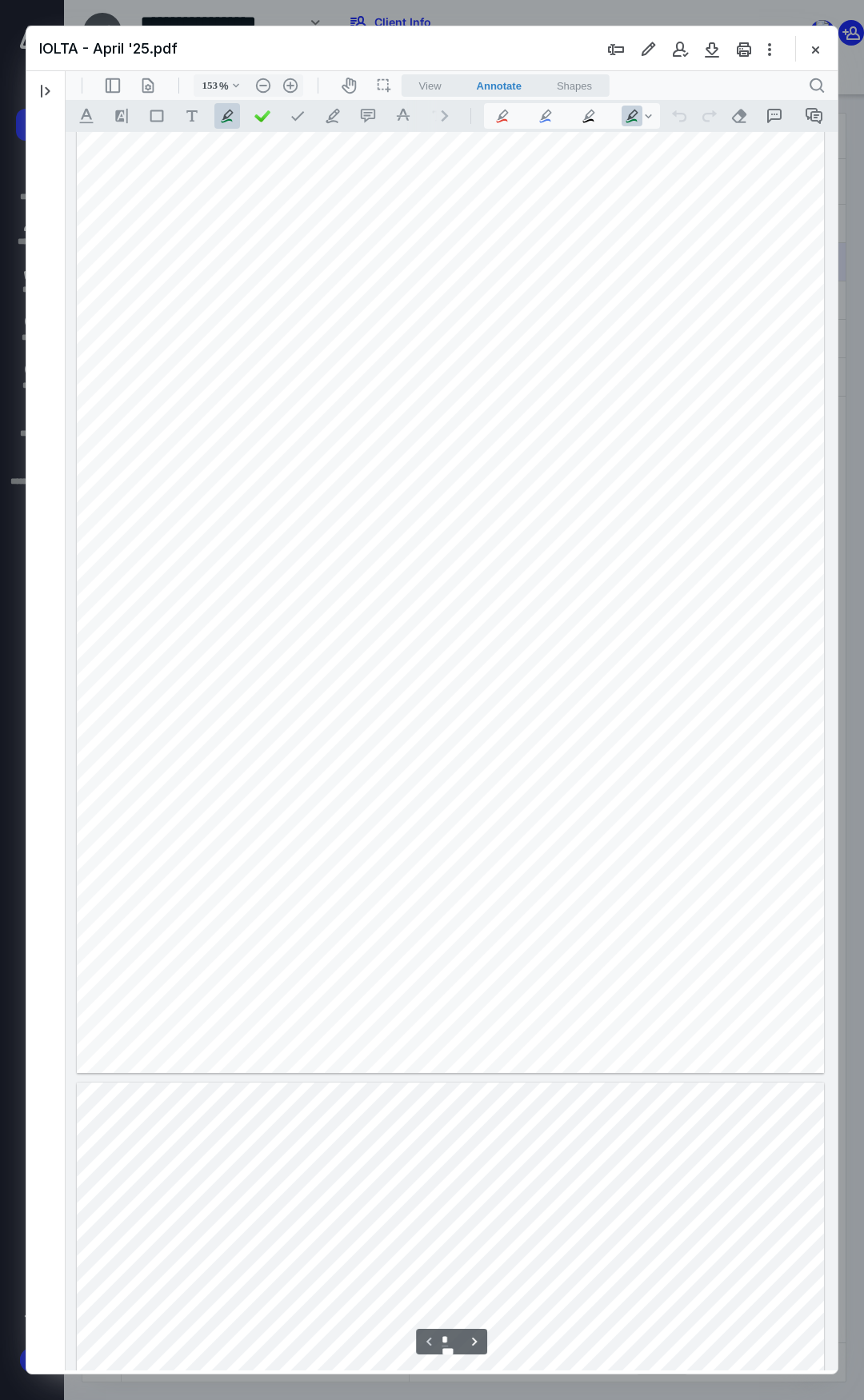 scroll, scrollTop: 0, scrollLeft: 0, axis: both 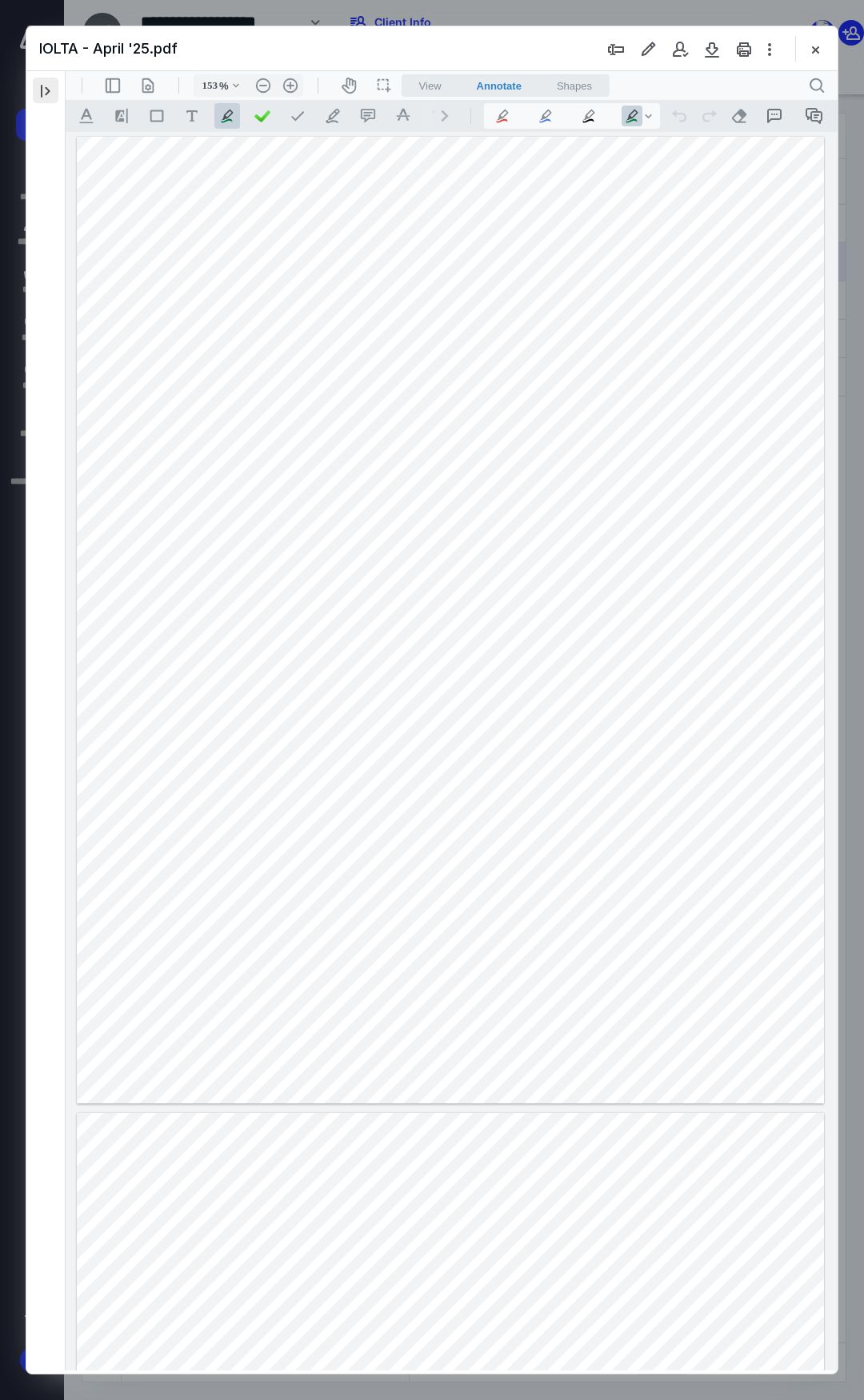 click at bounding box center (46, 90) 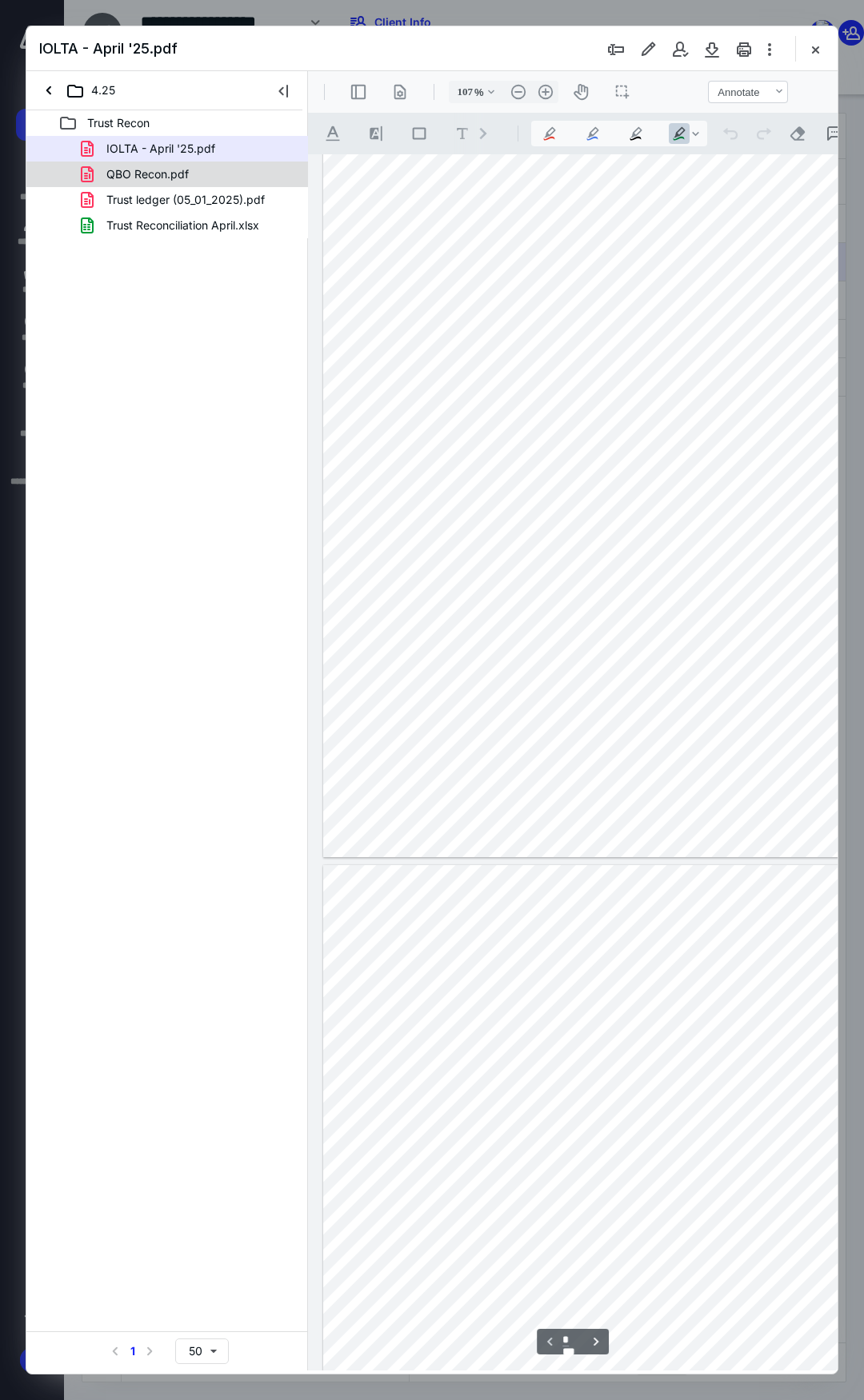 scroll, scrollTop: 21, scrollLeft: 0, axis: vertical 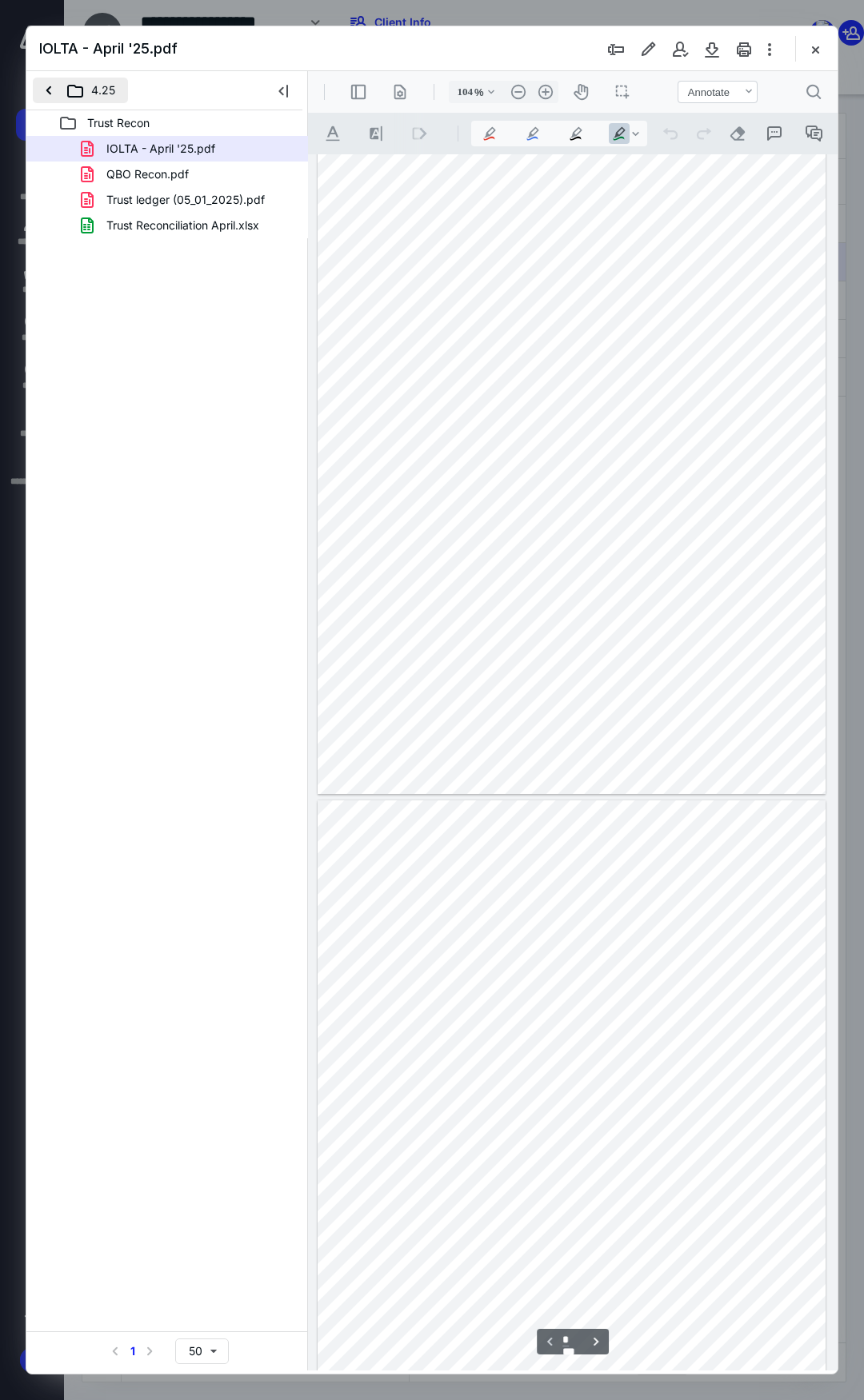 click on "4.25" at bounding box center (80, 90) 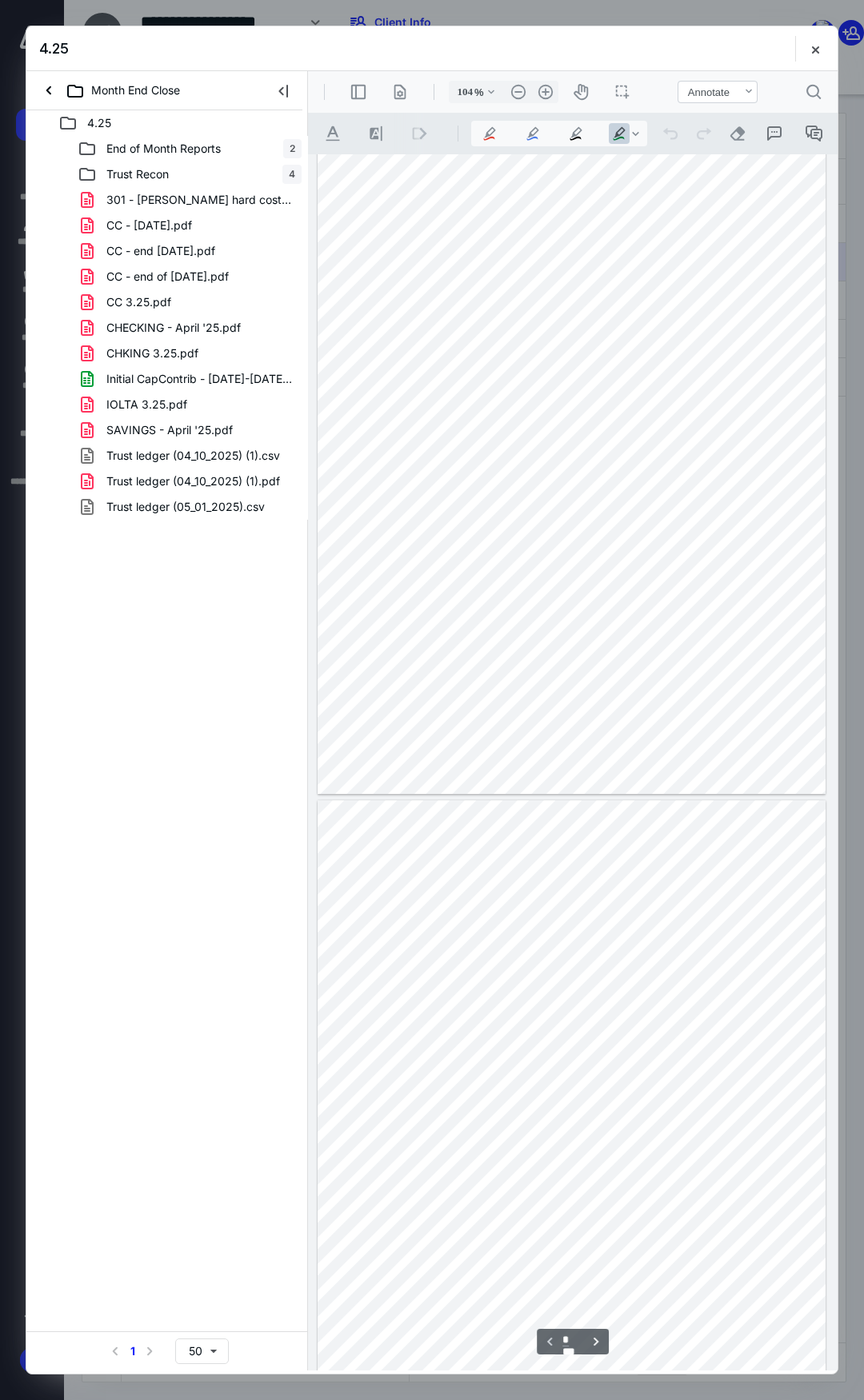 click on "4.25" at bounding box center (99, 123) 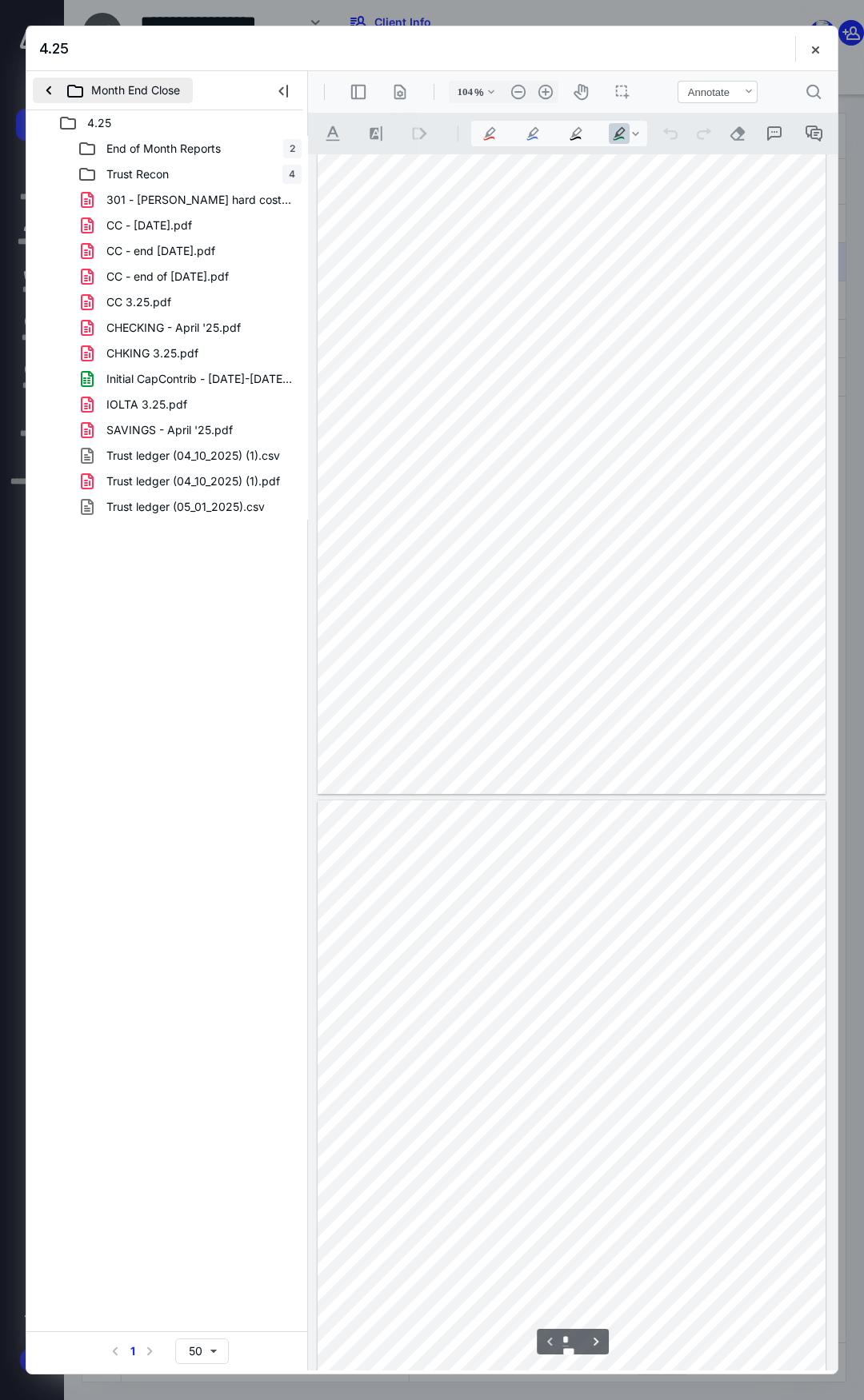 click on "Month End Close" at bounding box center [113, 90] 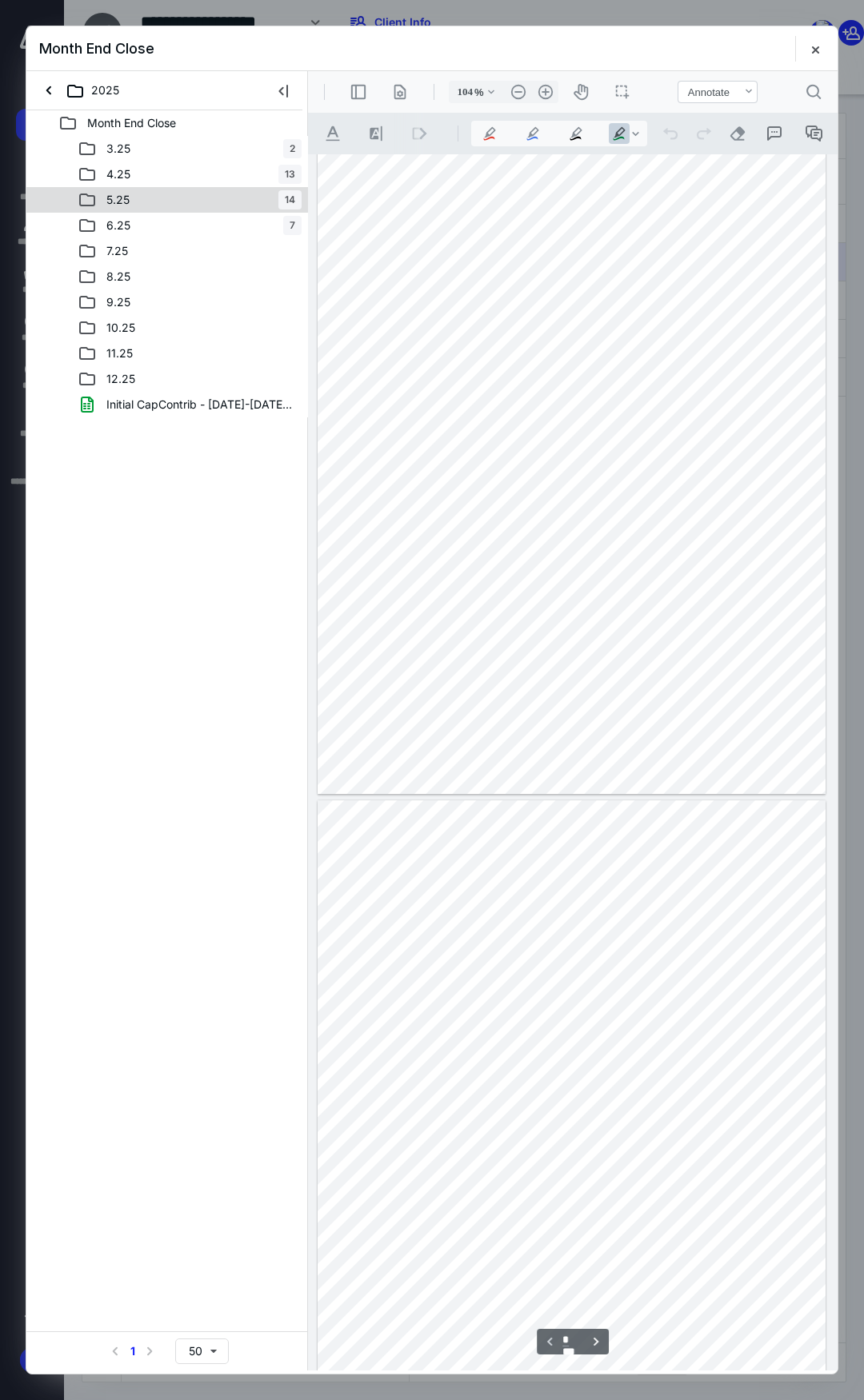click on "5.25" at bounding box center (118, 200) 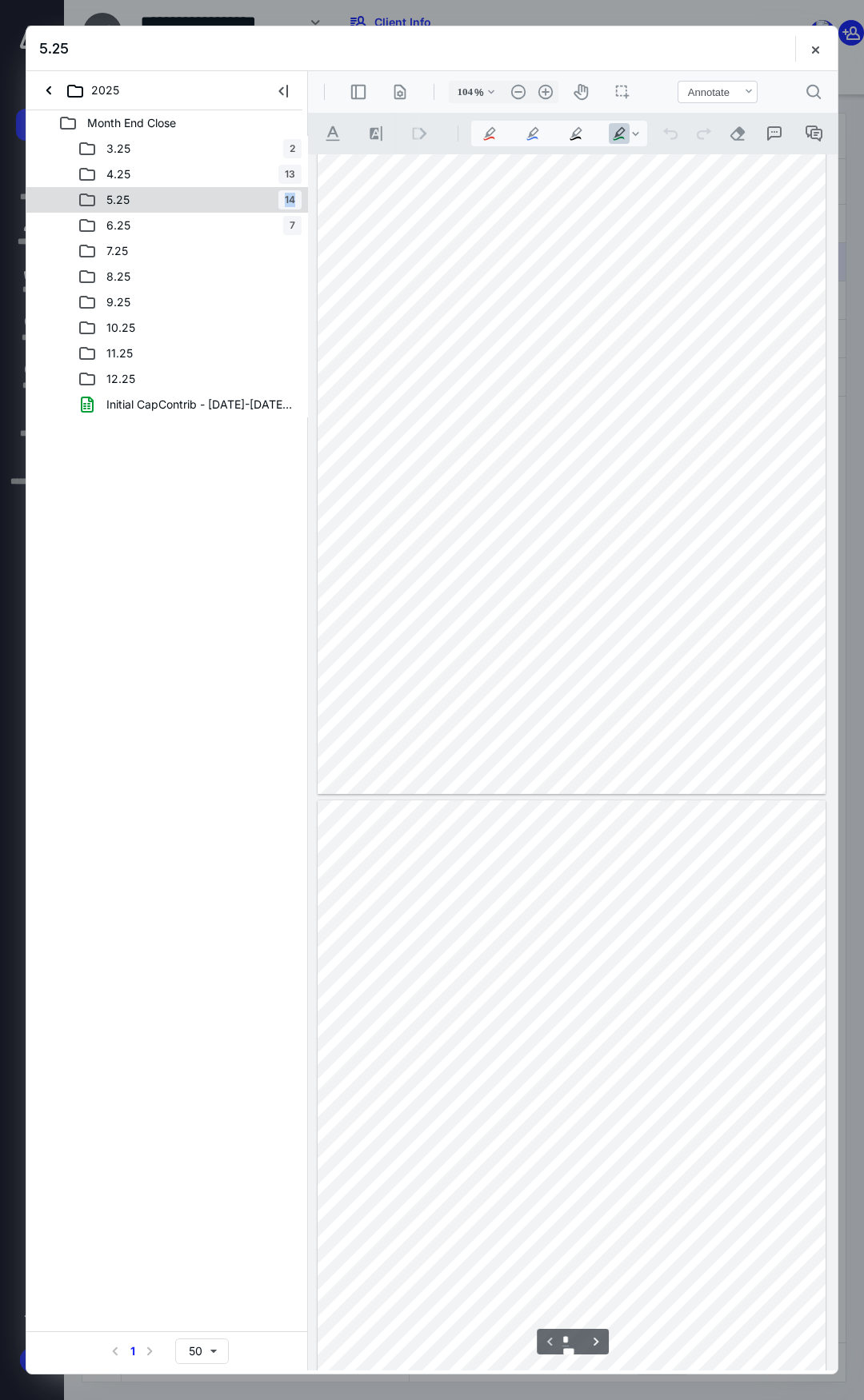 click on "5.25" at bounding box center [118, 200] 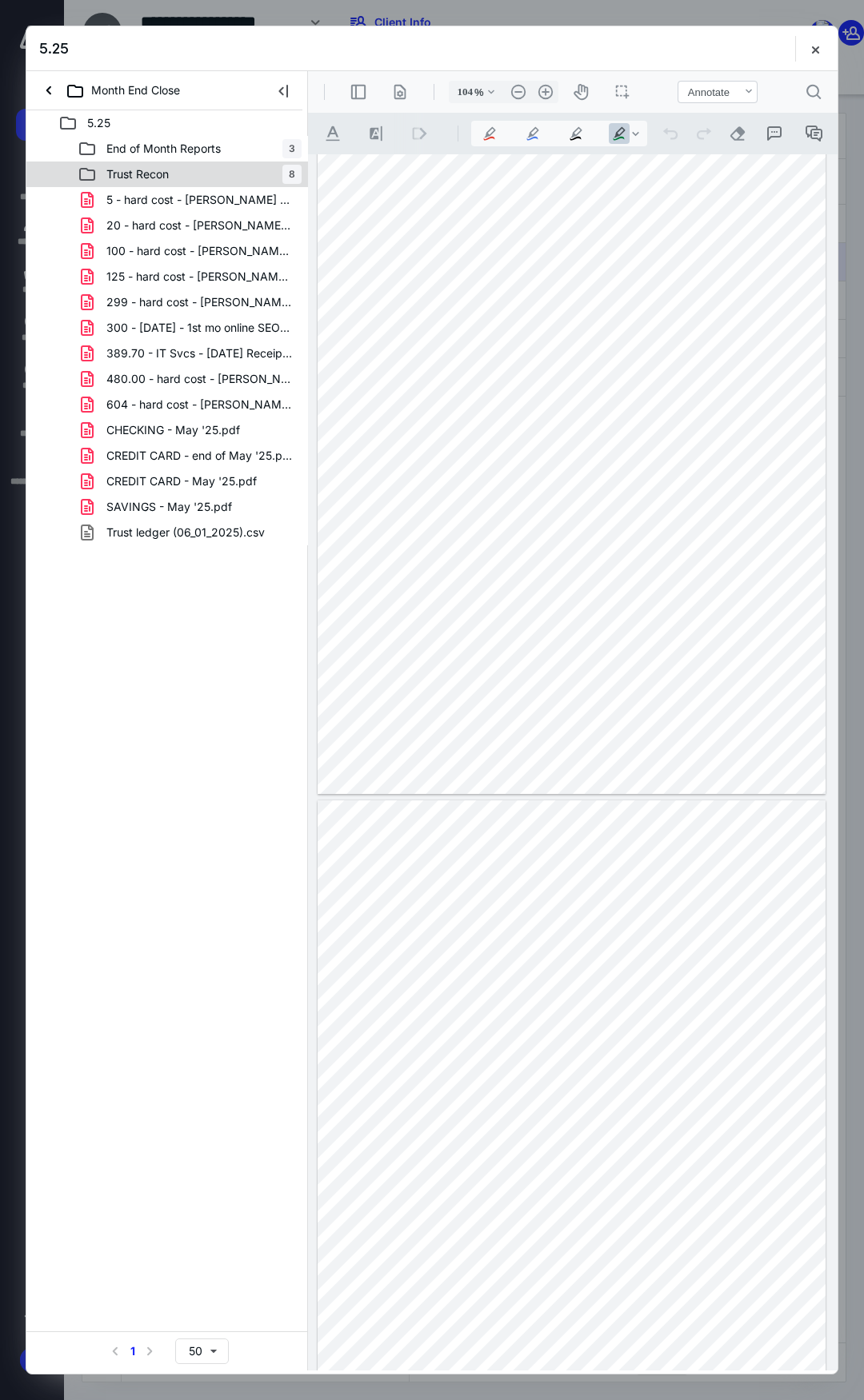 click on "Trust Recon" at bounding box center (138, 174) 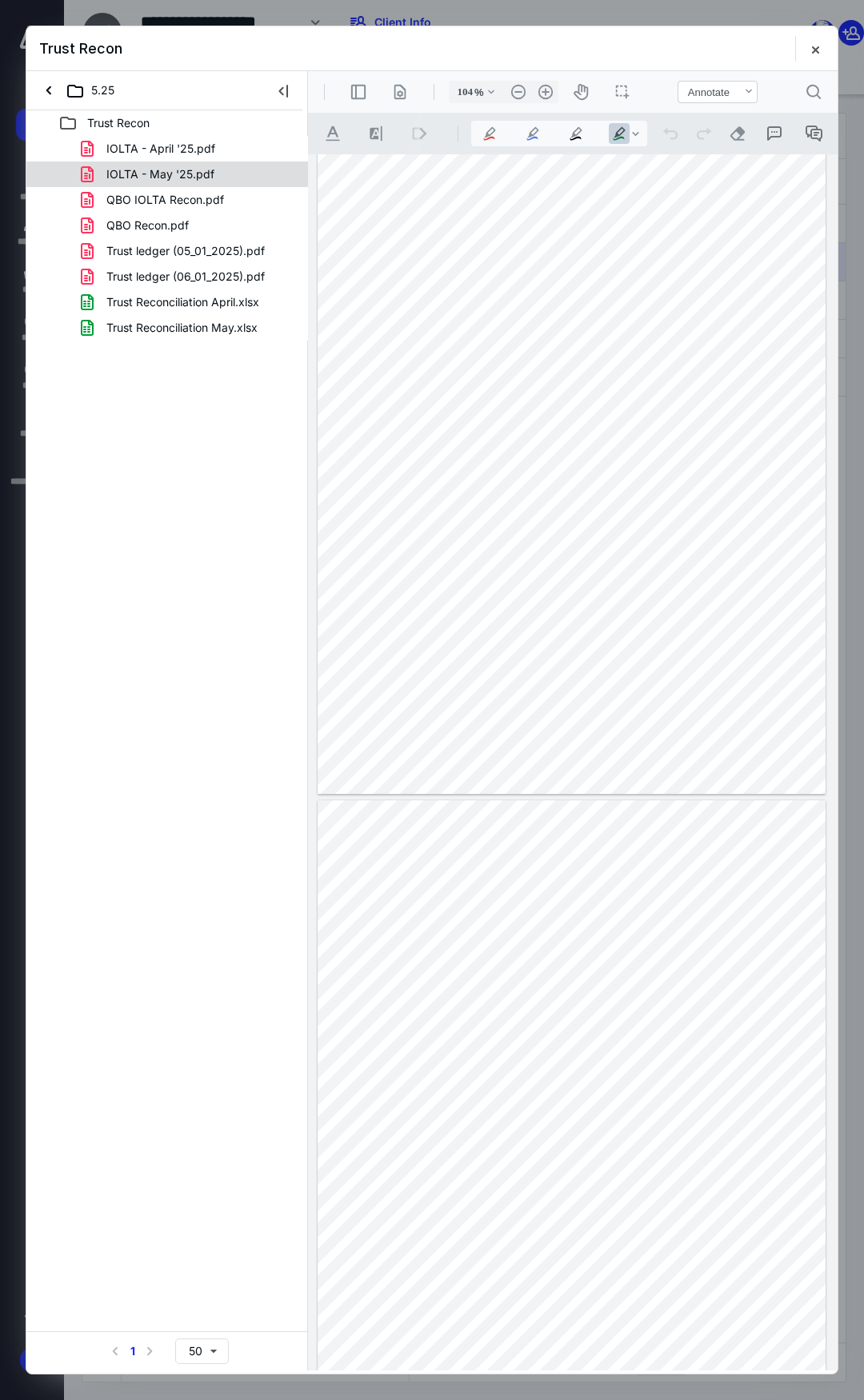 click on "IOLTA - May '25.pdf" at bounding box center (160, 174) 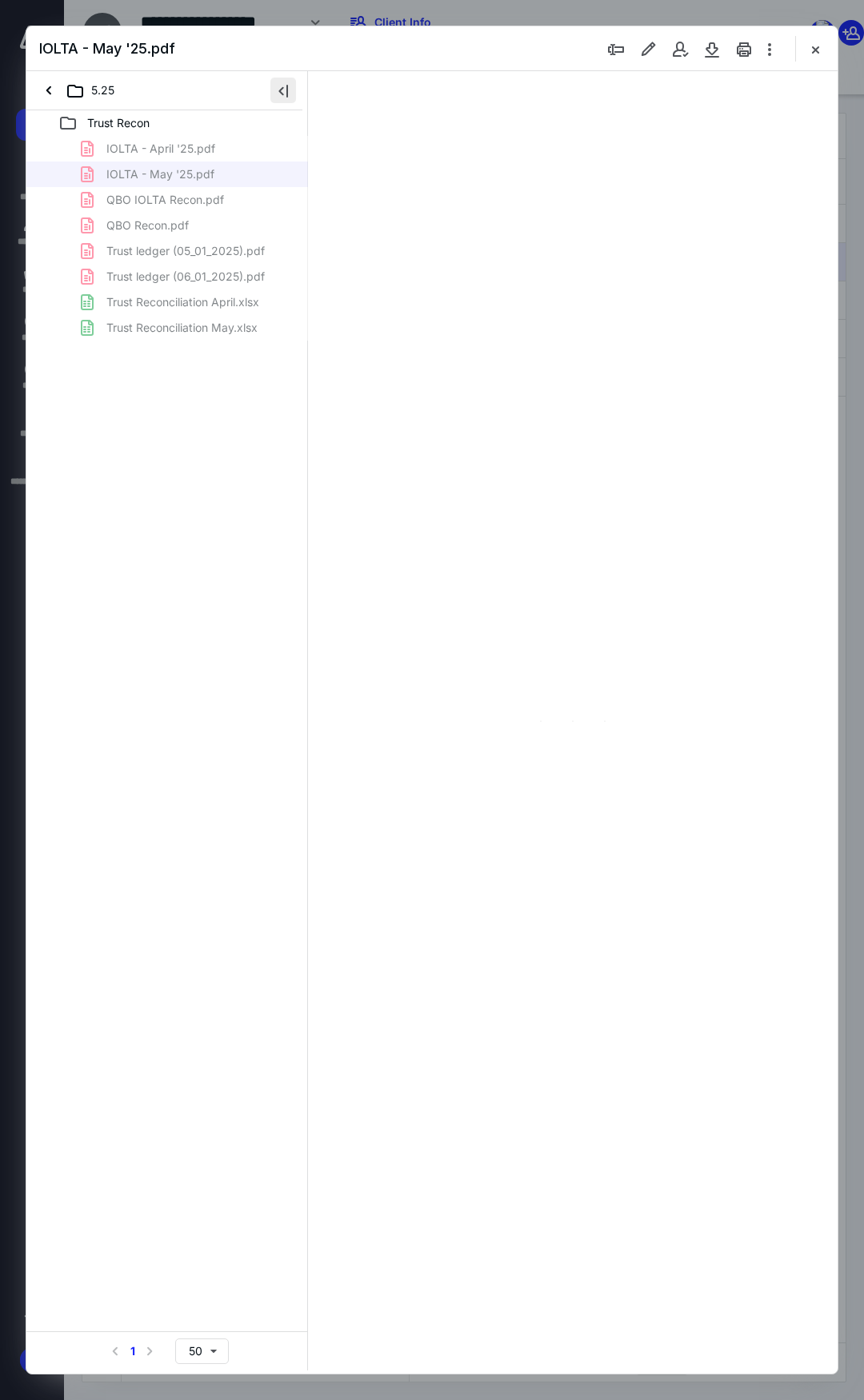 click at bounding box center (283, 90) 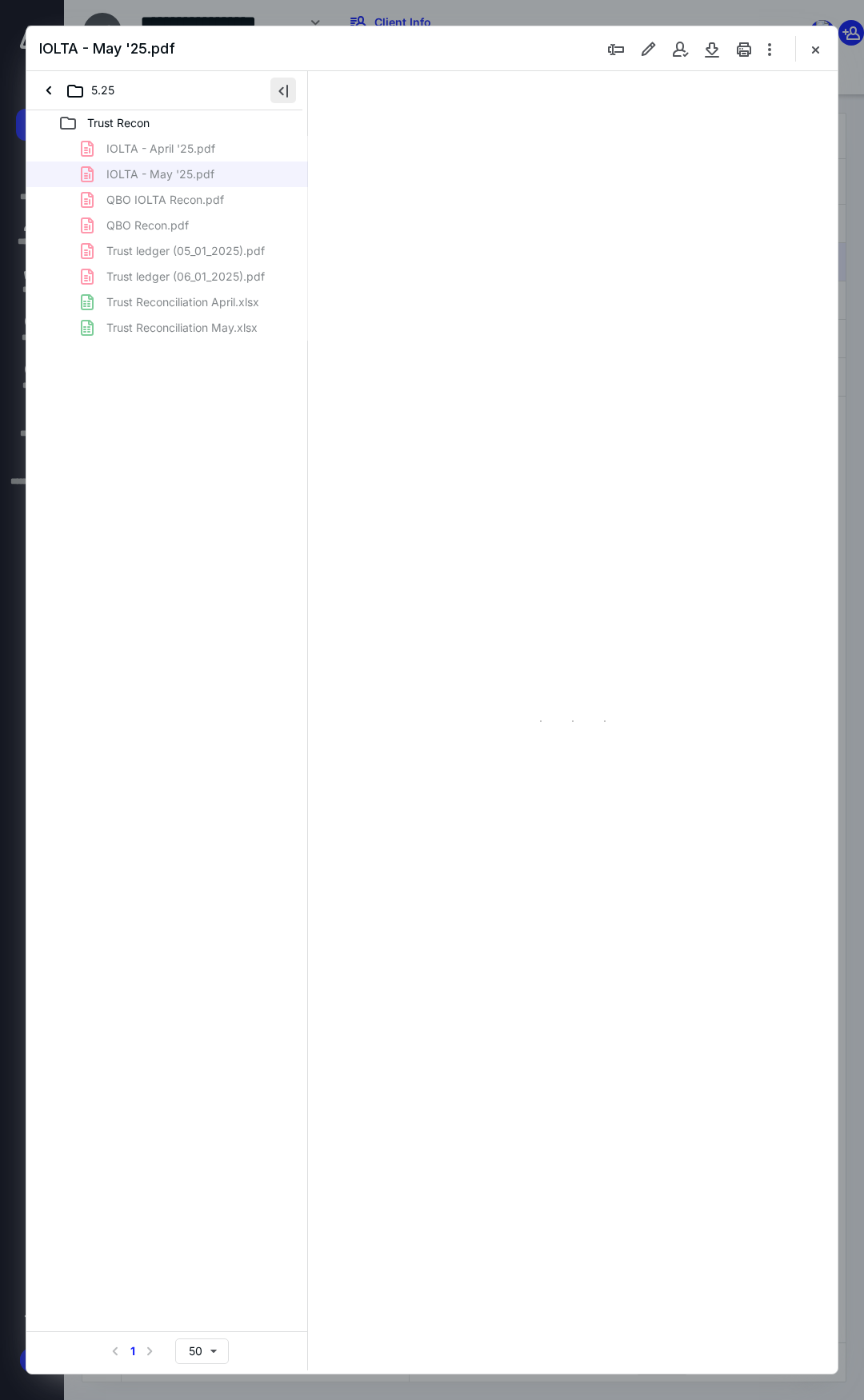 type on "105" 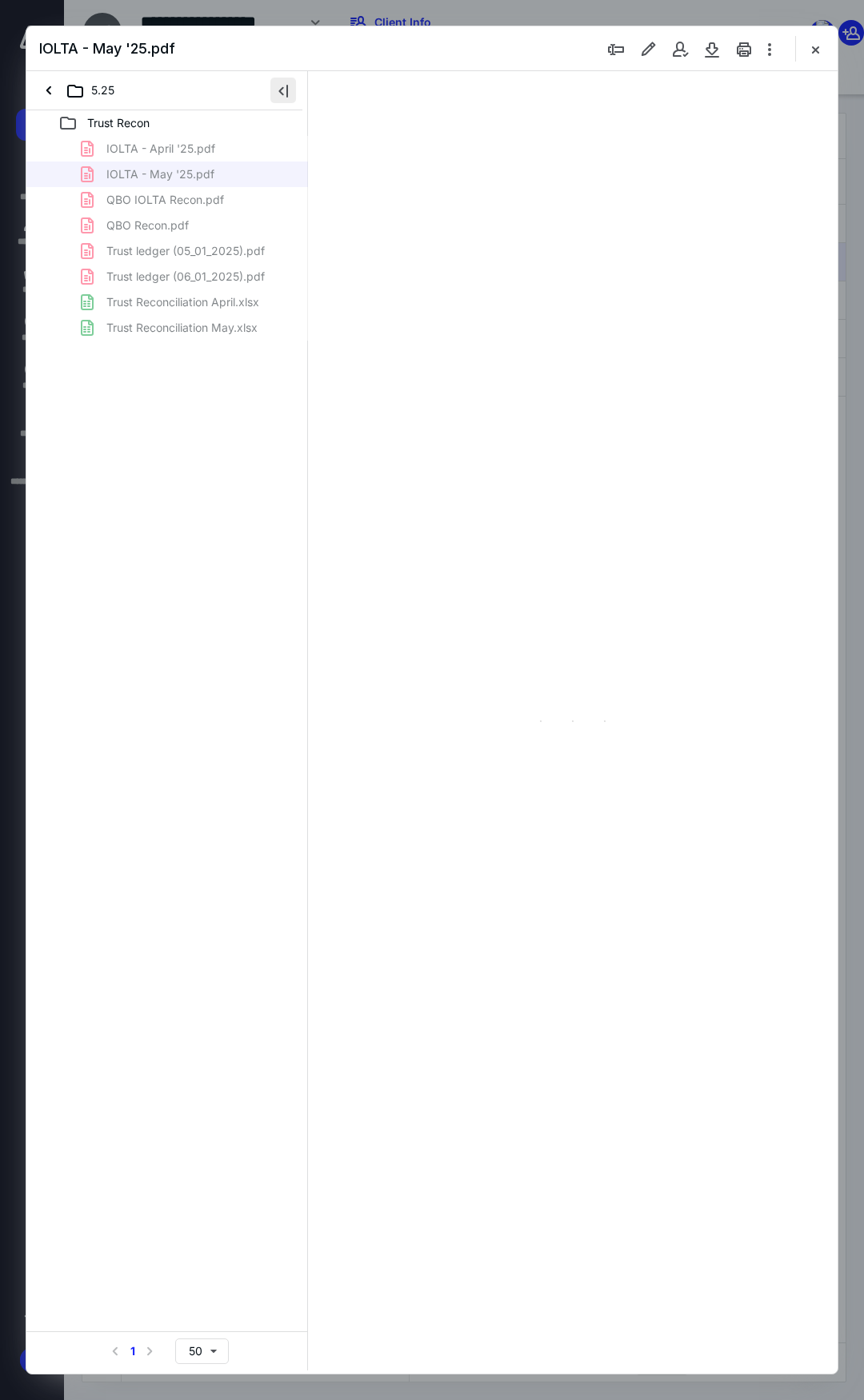 type on "*" 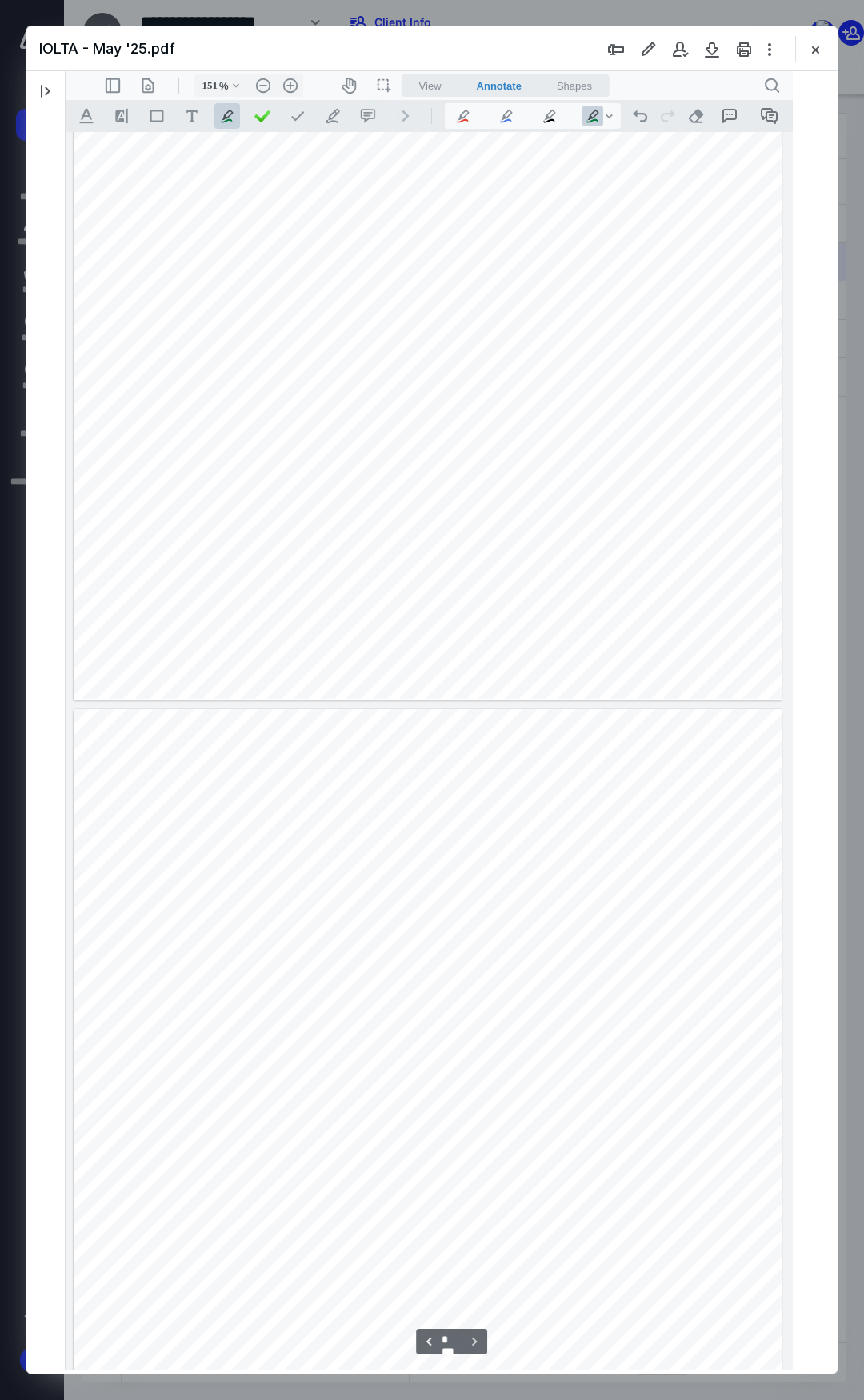 type on "153" 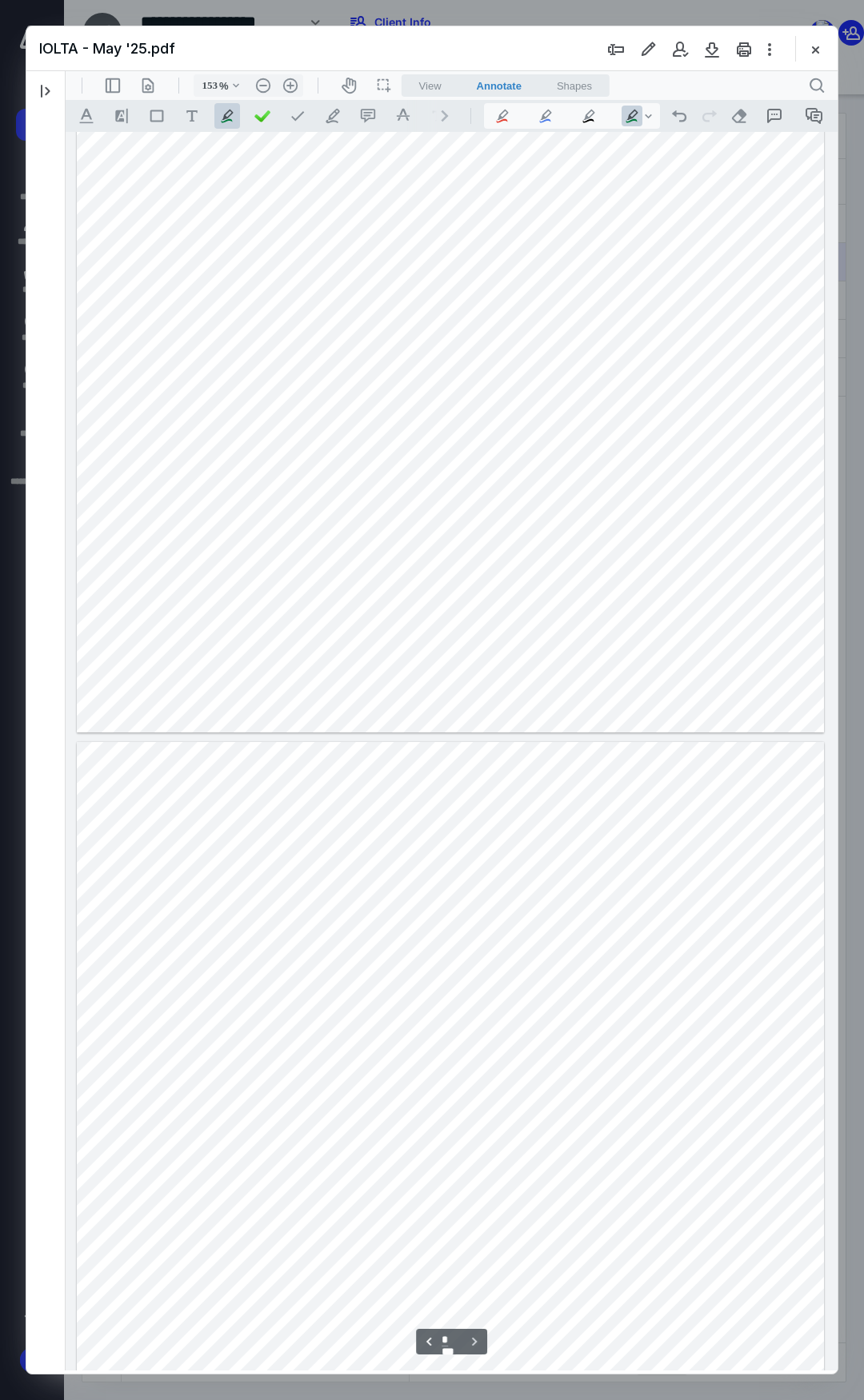 type on "*" 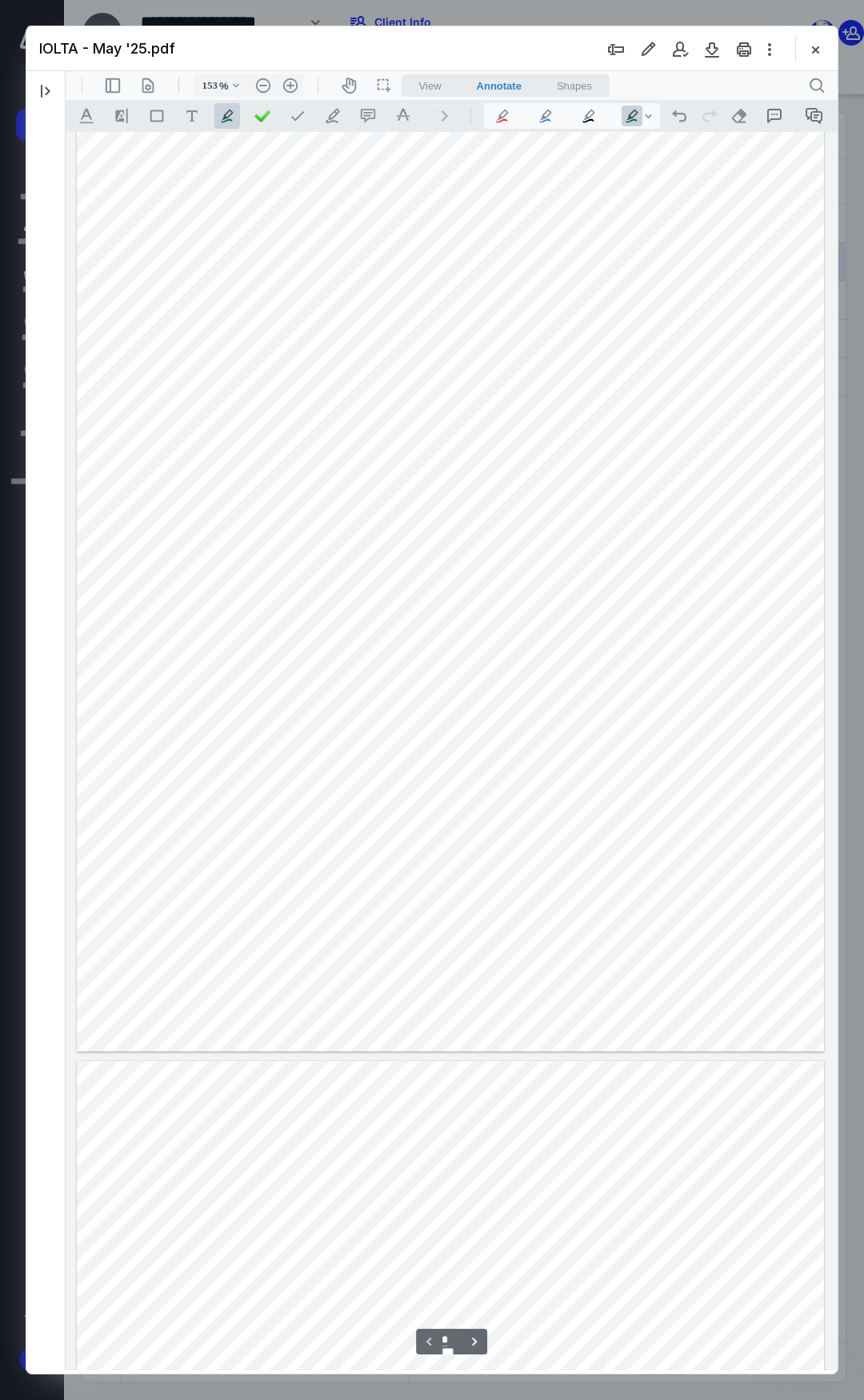scroll, scrollTop: 51, scrollLeft: 0, axis: vertical 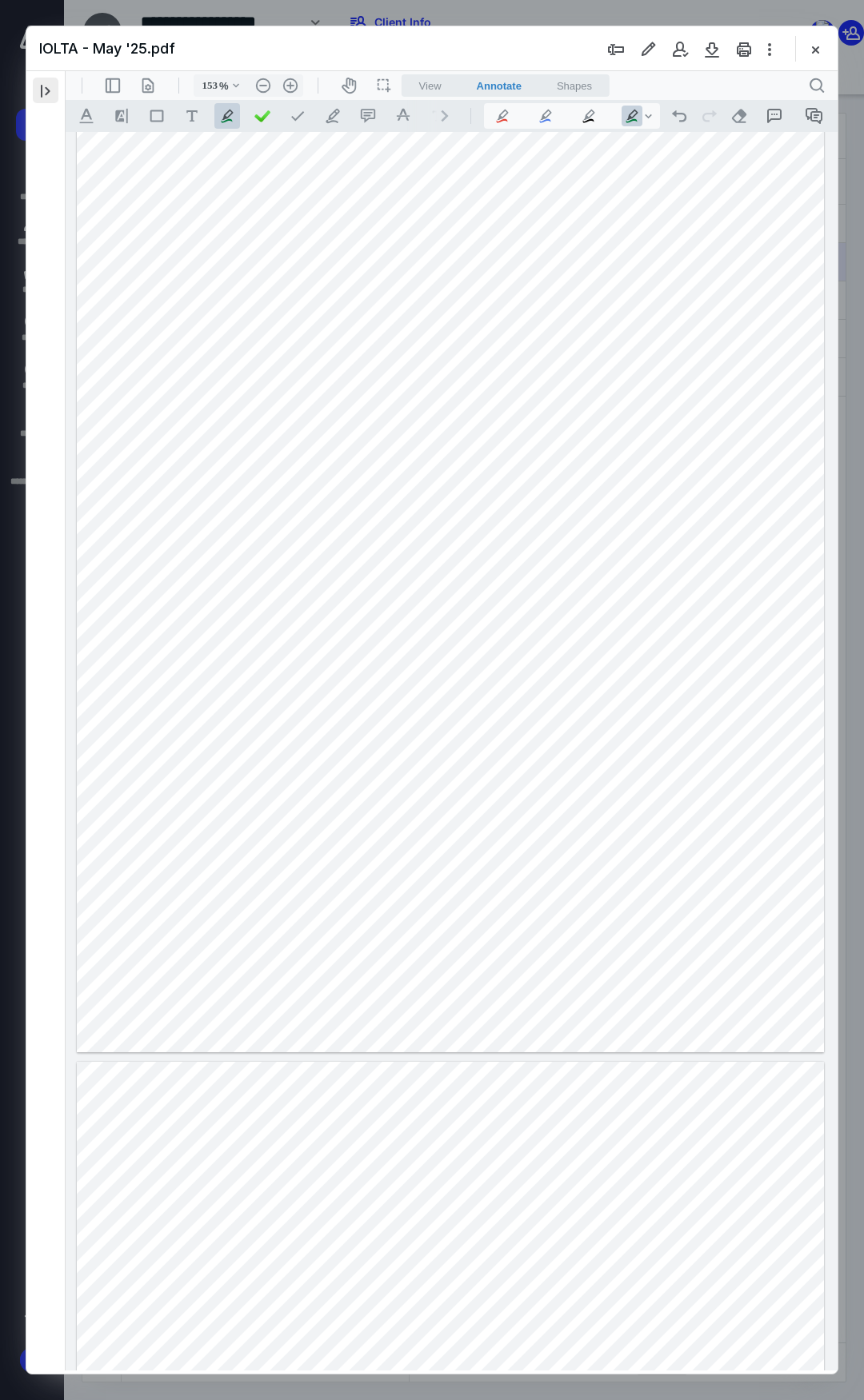 click at bounding box center (46, 90) 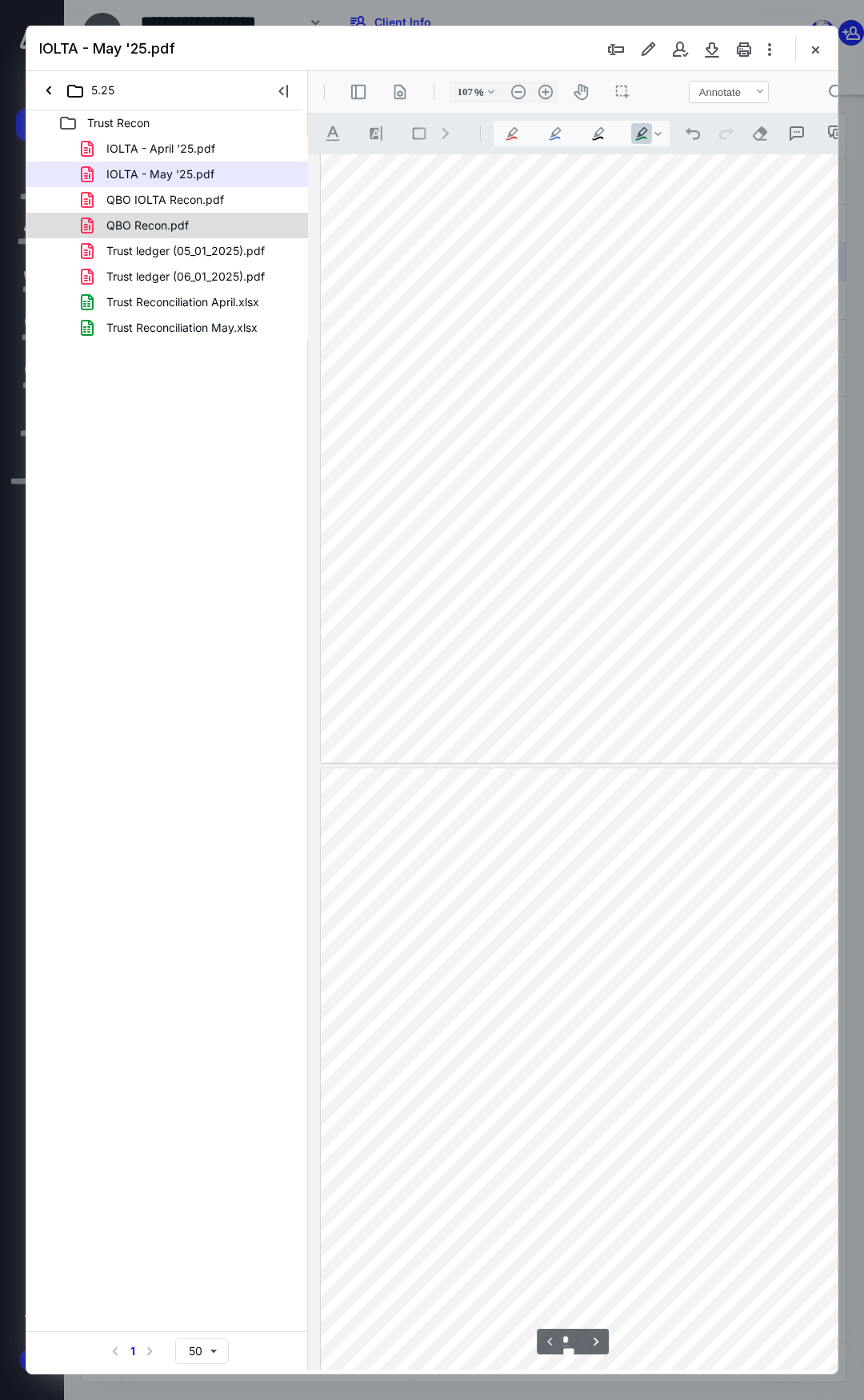 type on "105" 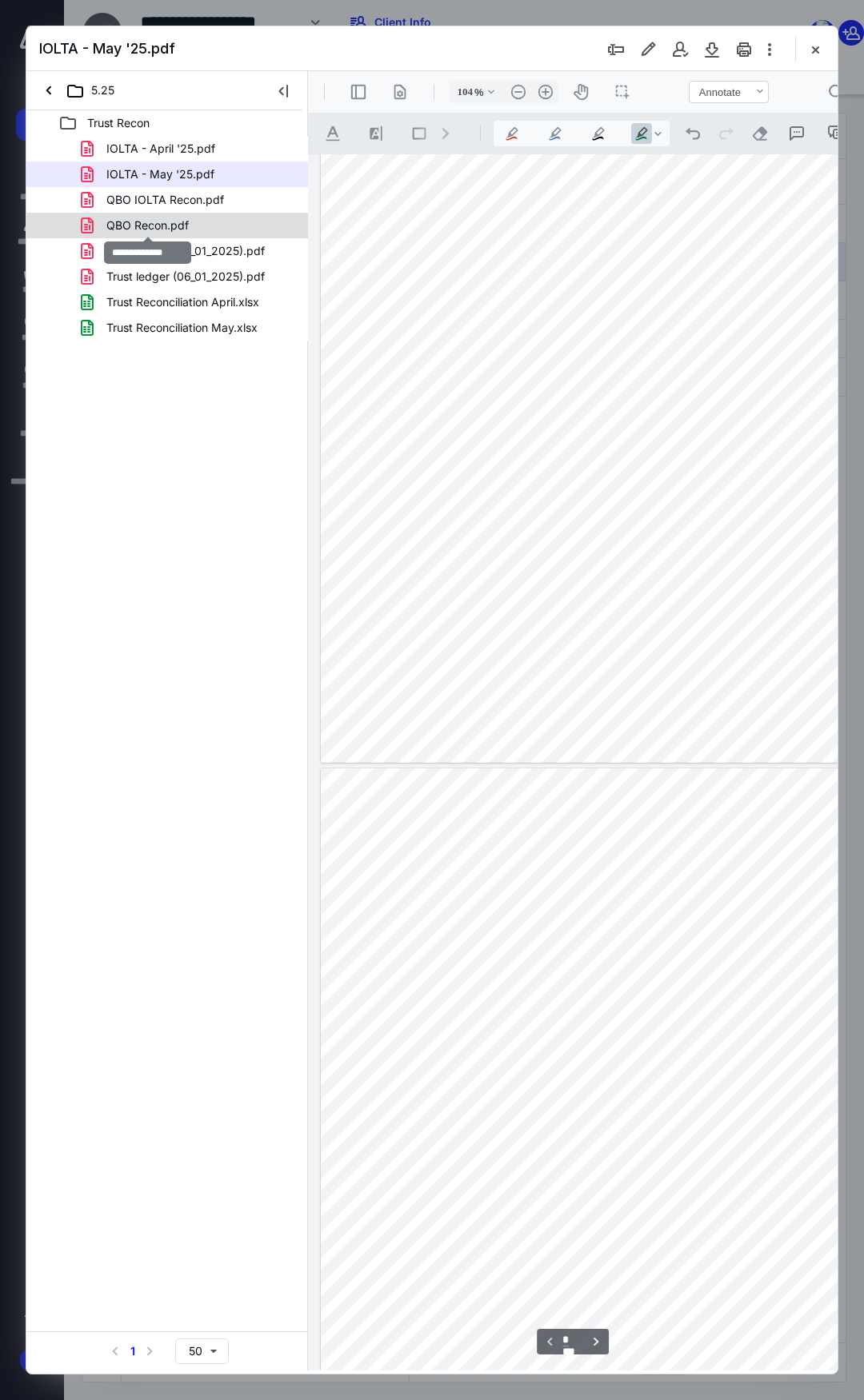 scroll, scrollTop: 68, scrollLeft: 0, axis: vertical 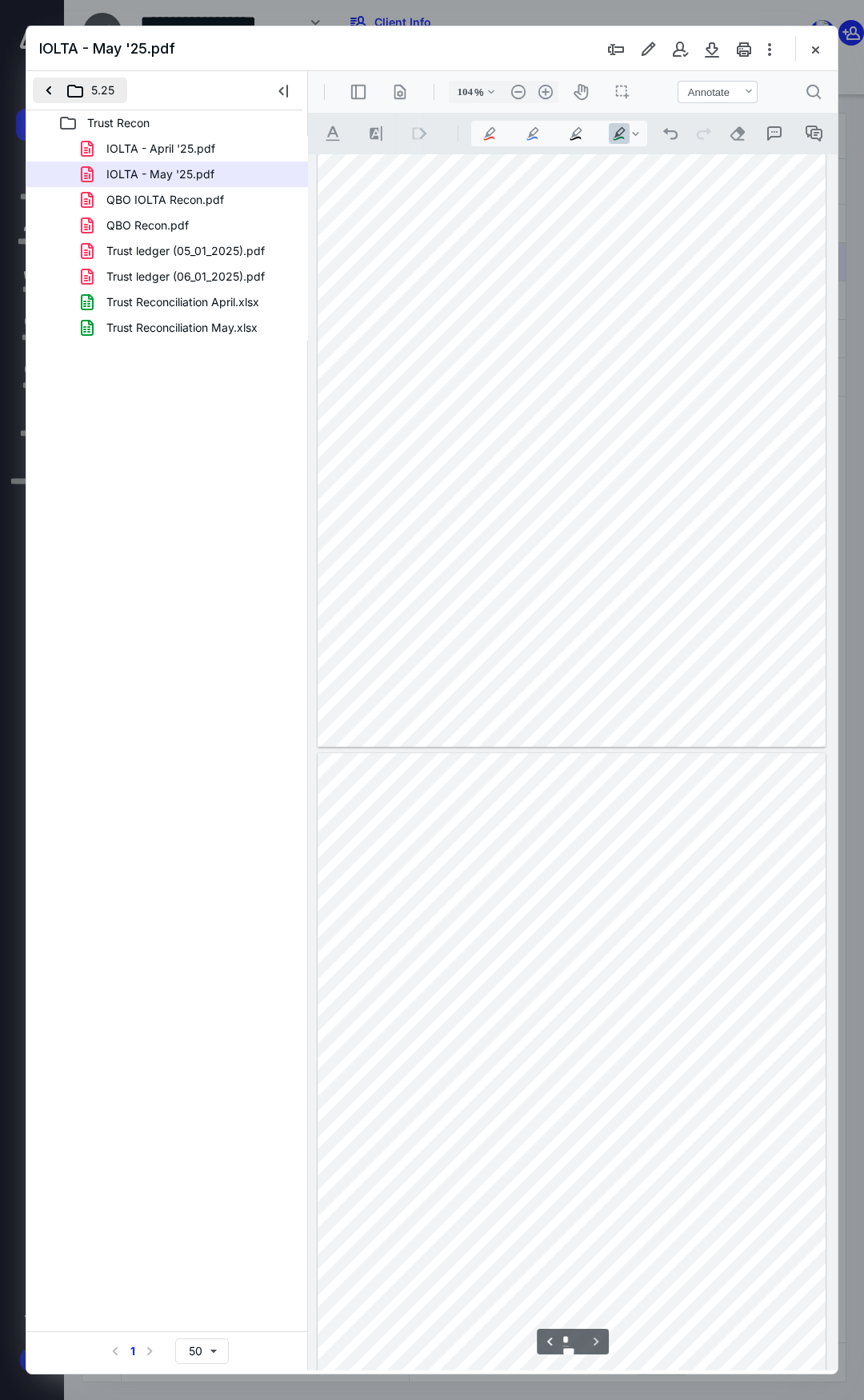 click on "5.25" at bounding box center (80, 90) 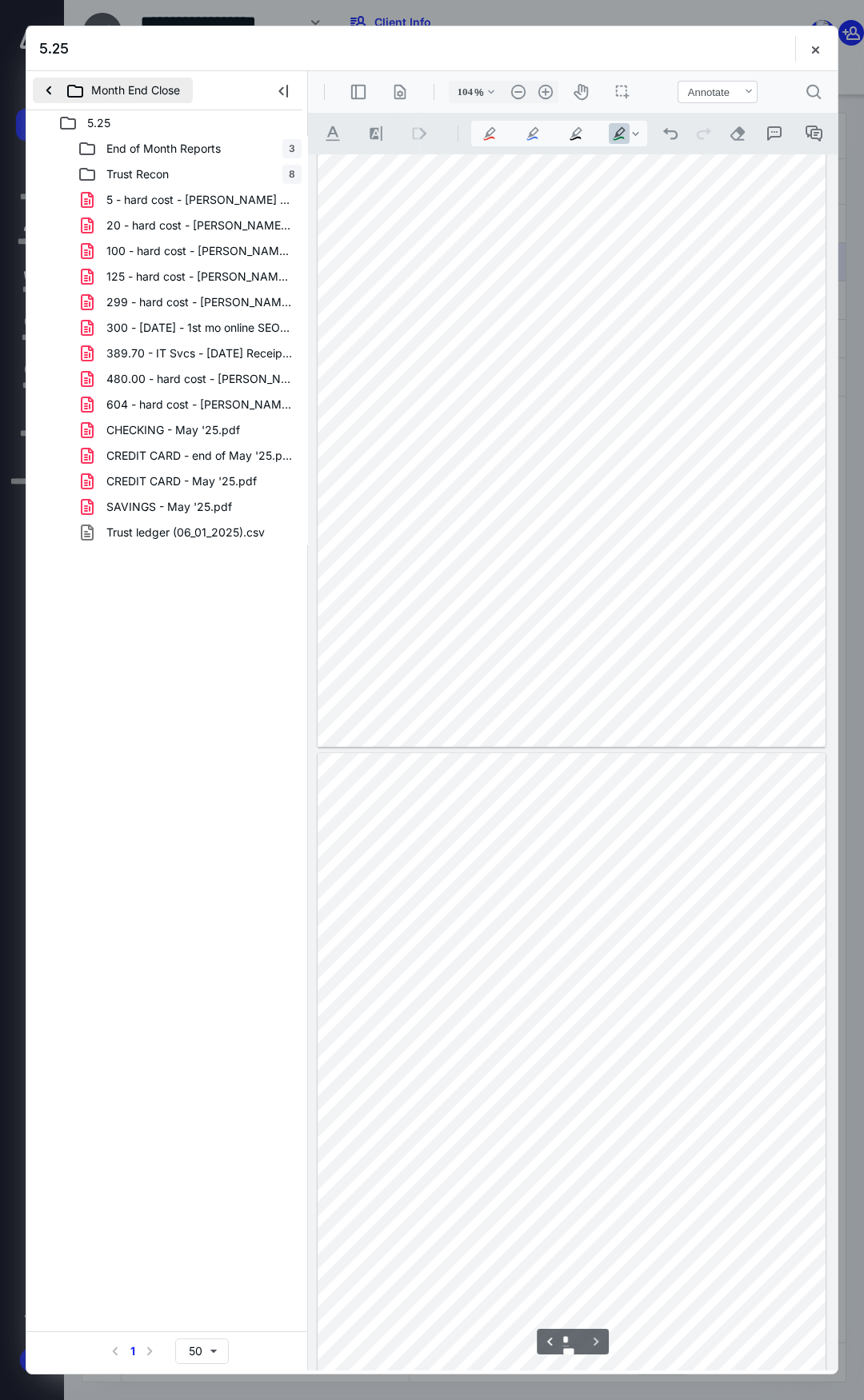 click on "Month End Close" at bounding box center (113, 90) 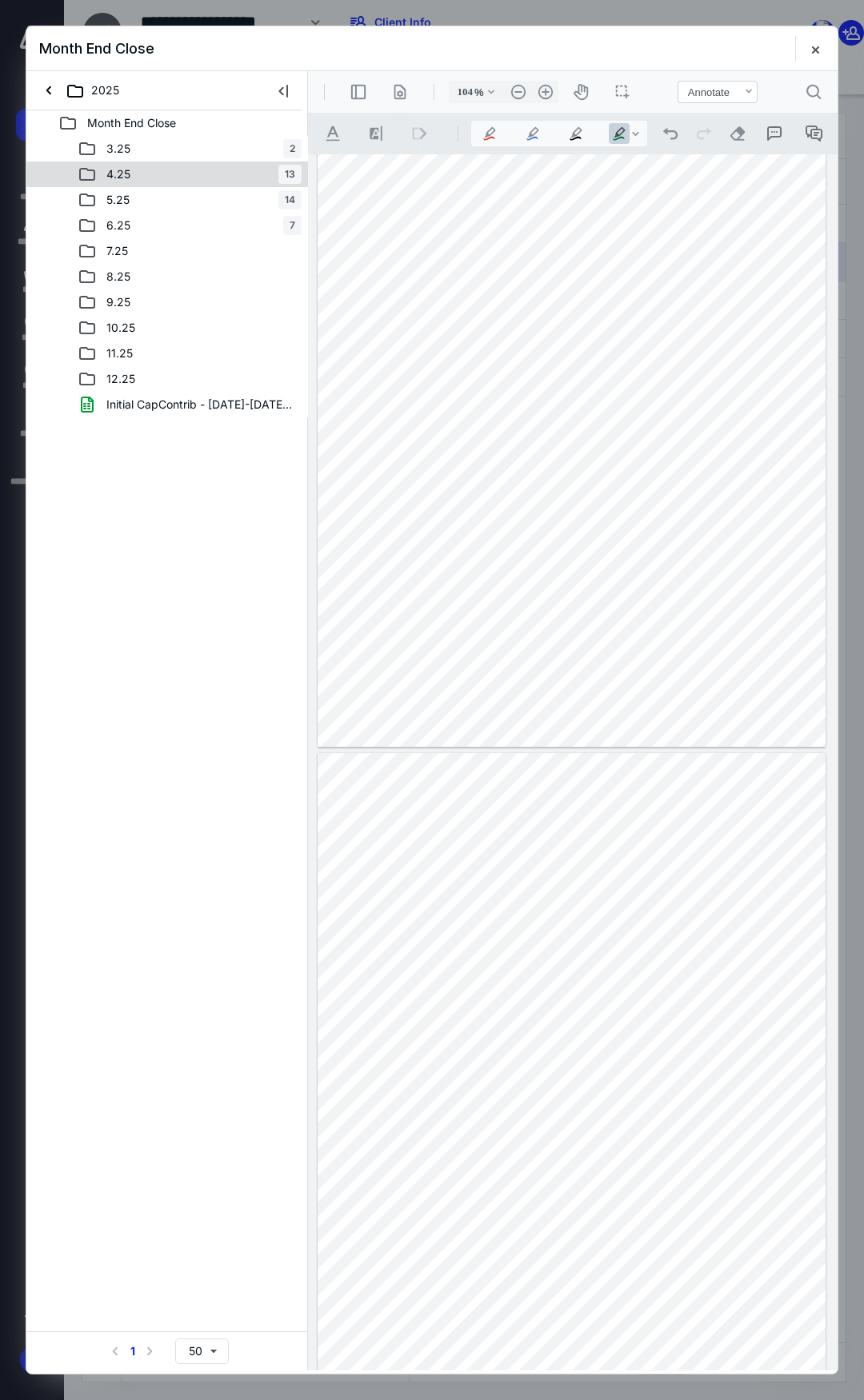 click on "4.25" at bounding box center (118, 174) 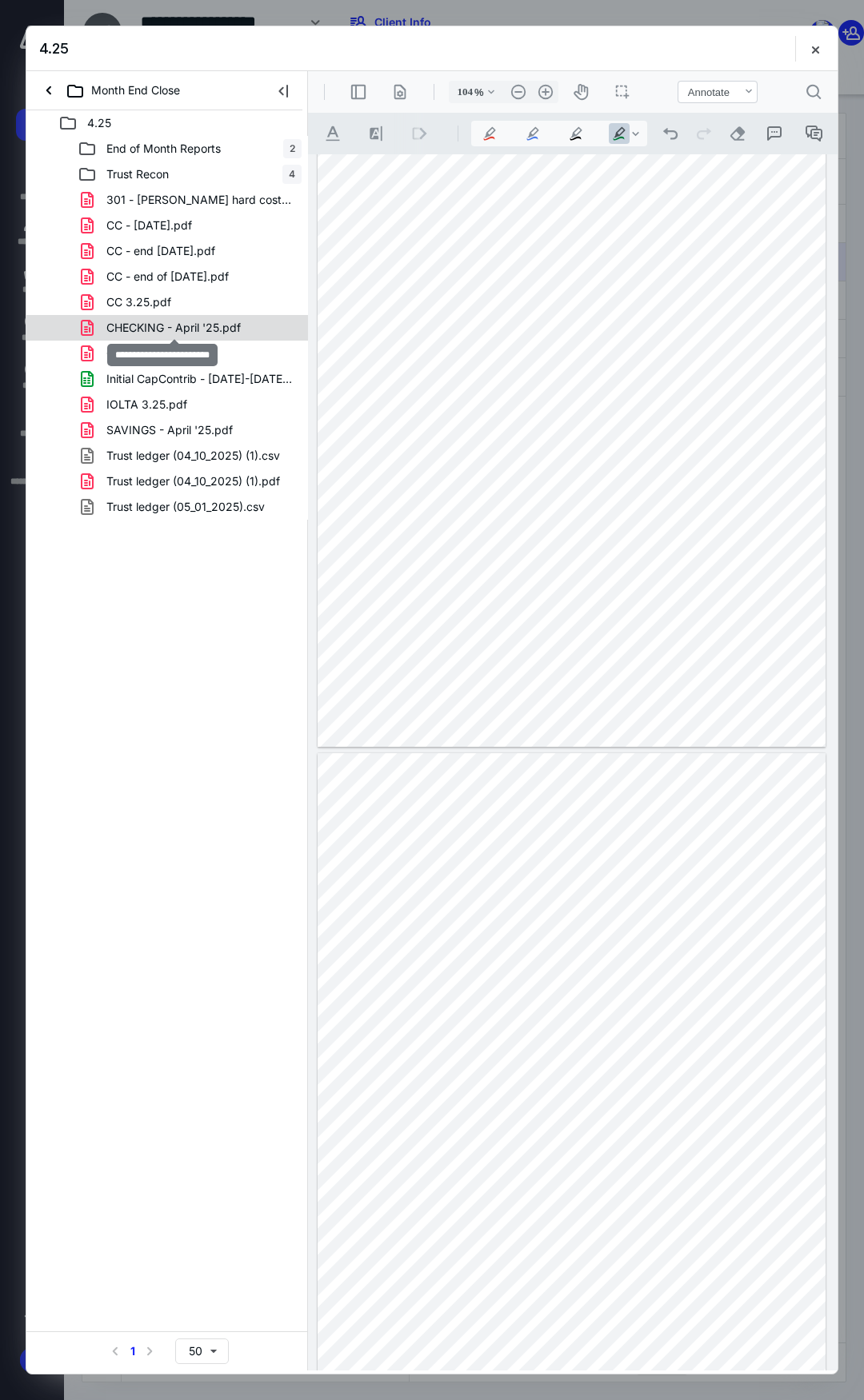 click on "CHECKING - April '25.pdf" at bounding box center [174, 328] 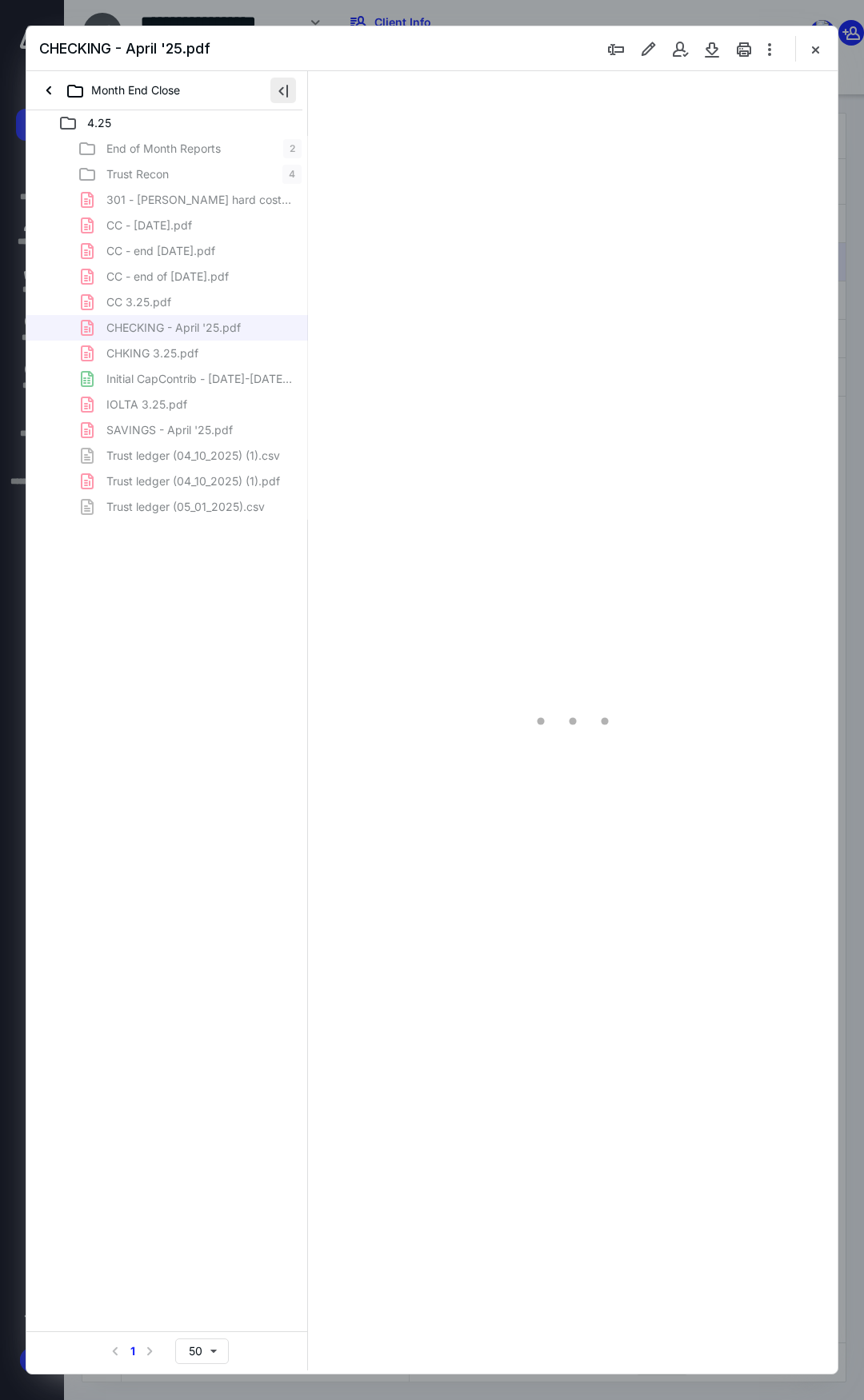 click at bounding box center [283, 90] 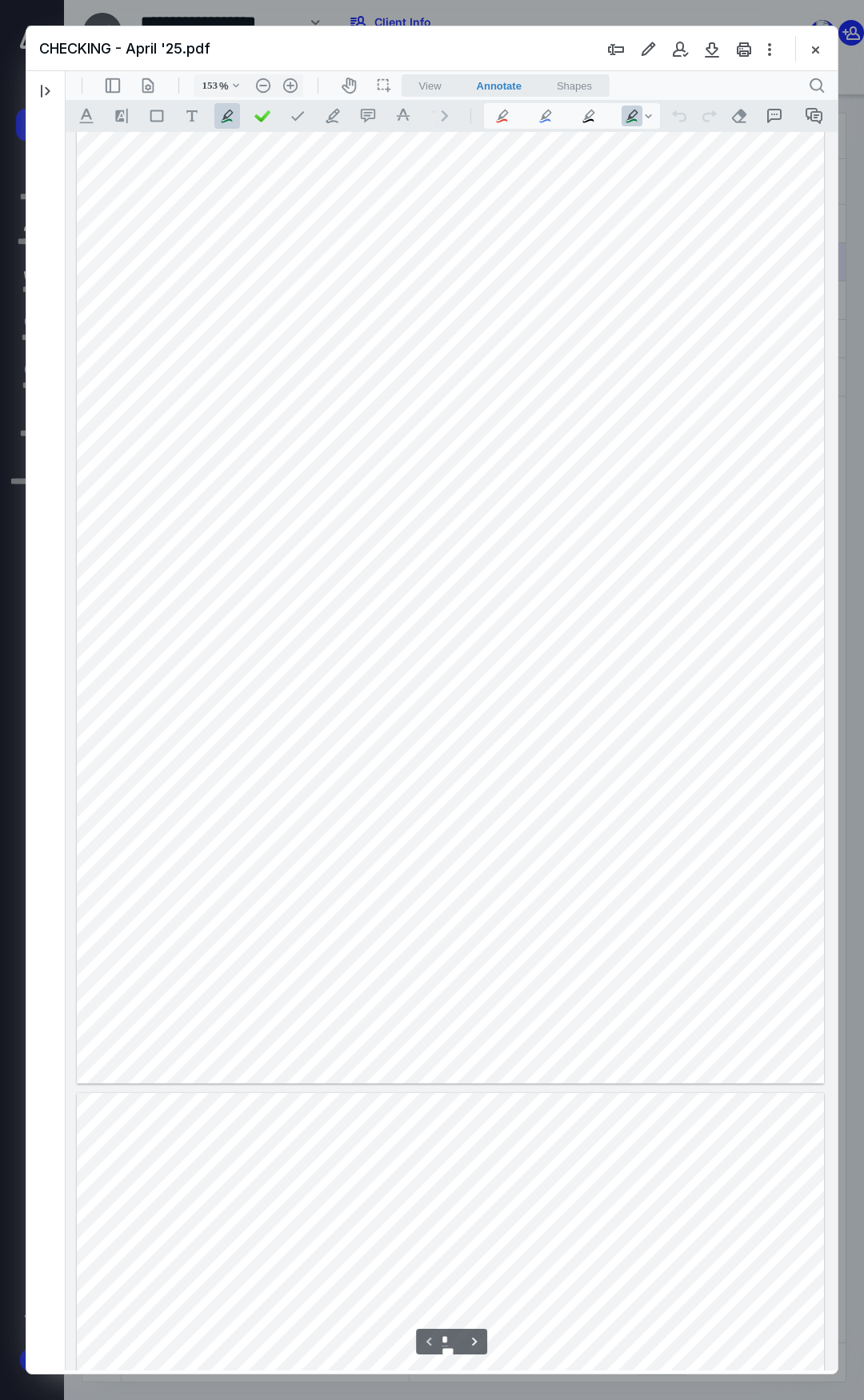 scroll, scrollTop: 0, scrollLeft: 0, axis: both 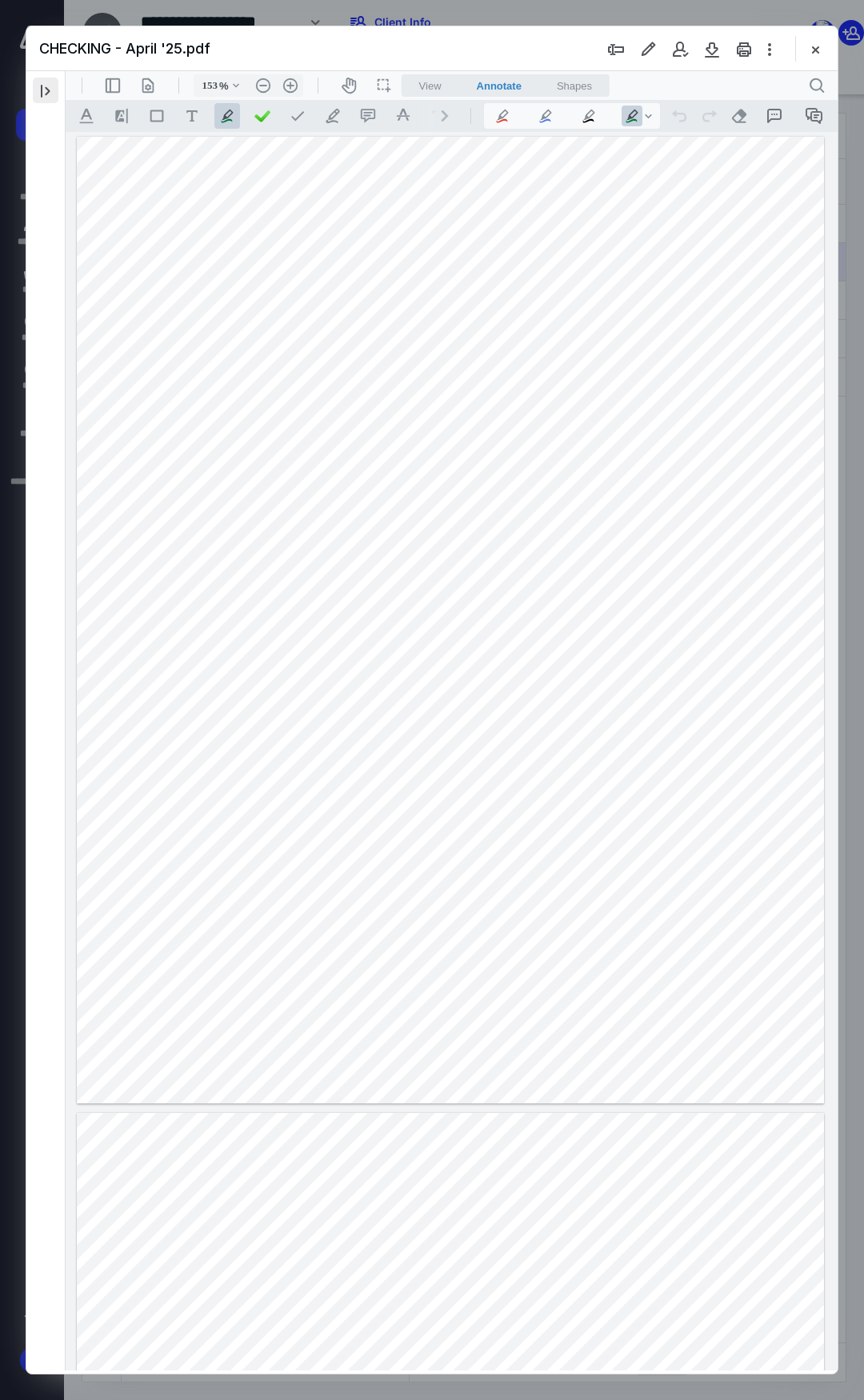 click at bounding box center (46, 90) 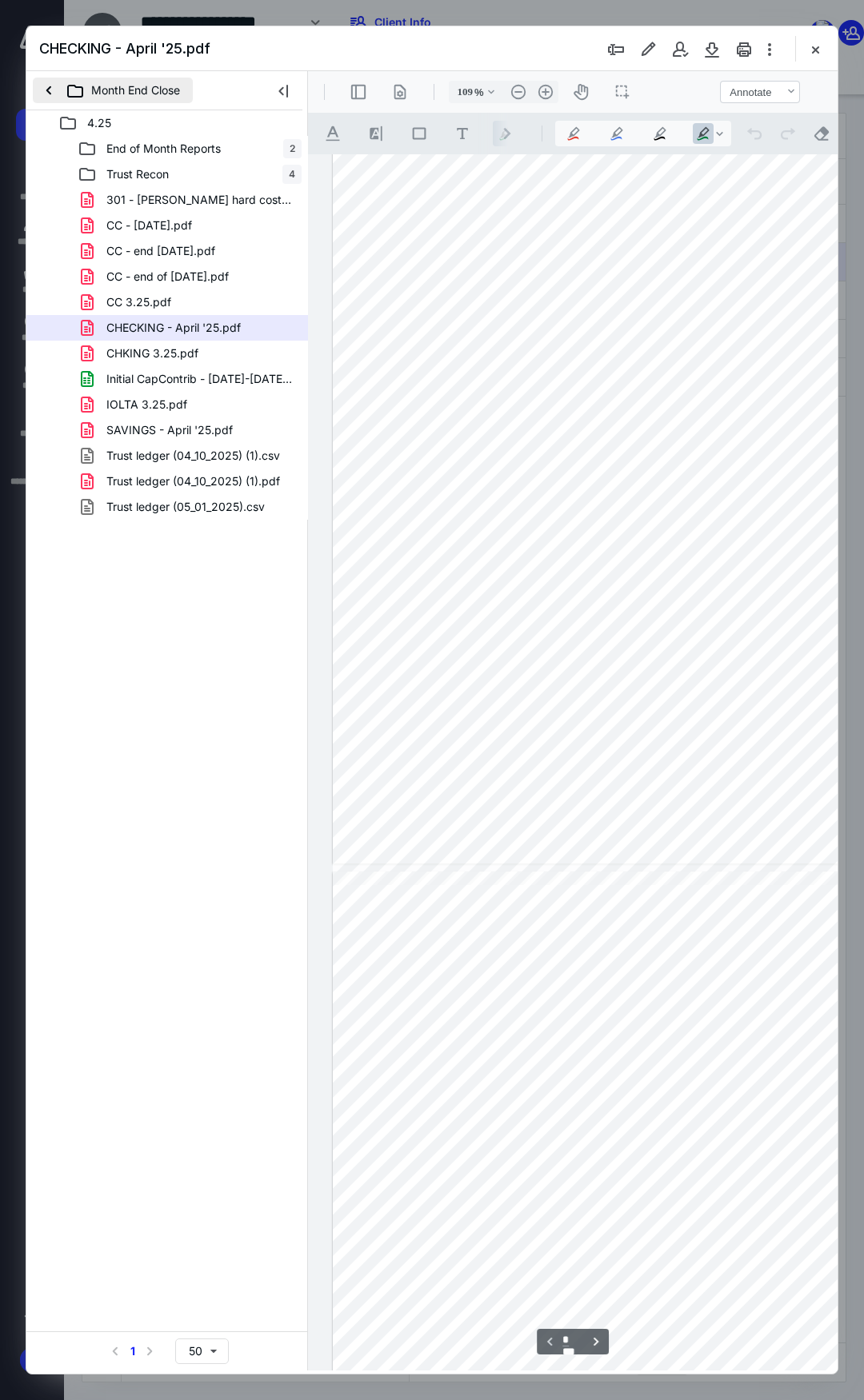 scroll, scrollTop: 21, scrollLeft: 0, axis: vertical 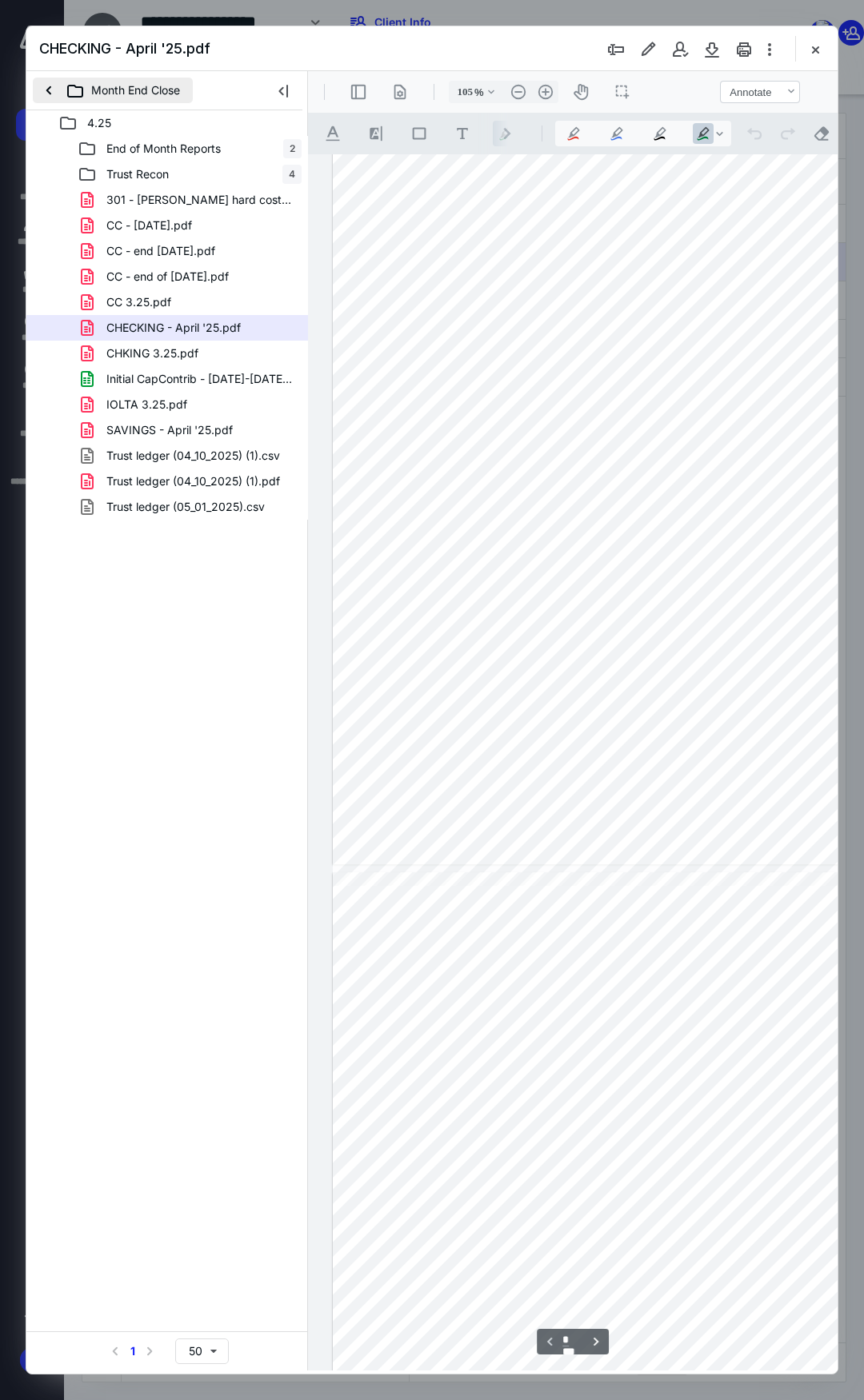 click on "Month End Close" at bounding box center (113, 90) 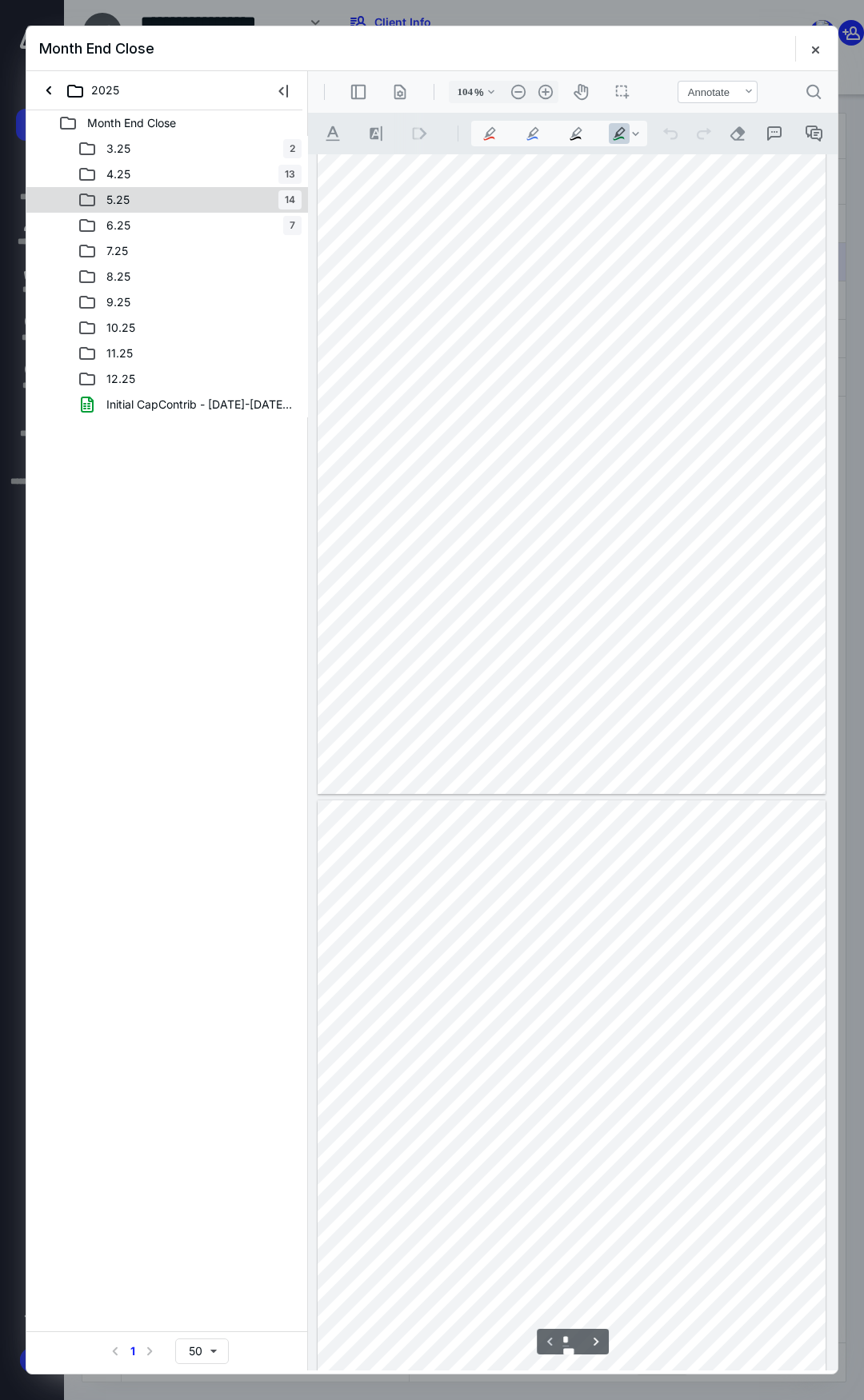 click on "5.25" at bounding box center [118, 200] 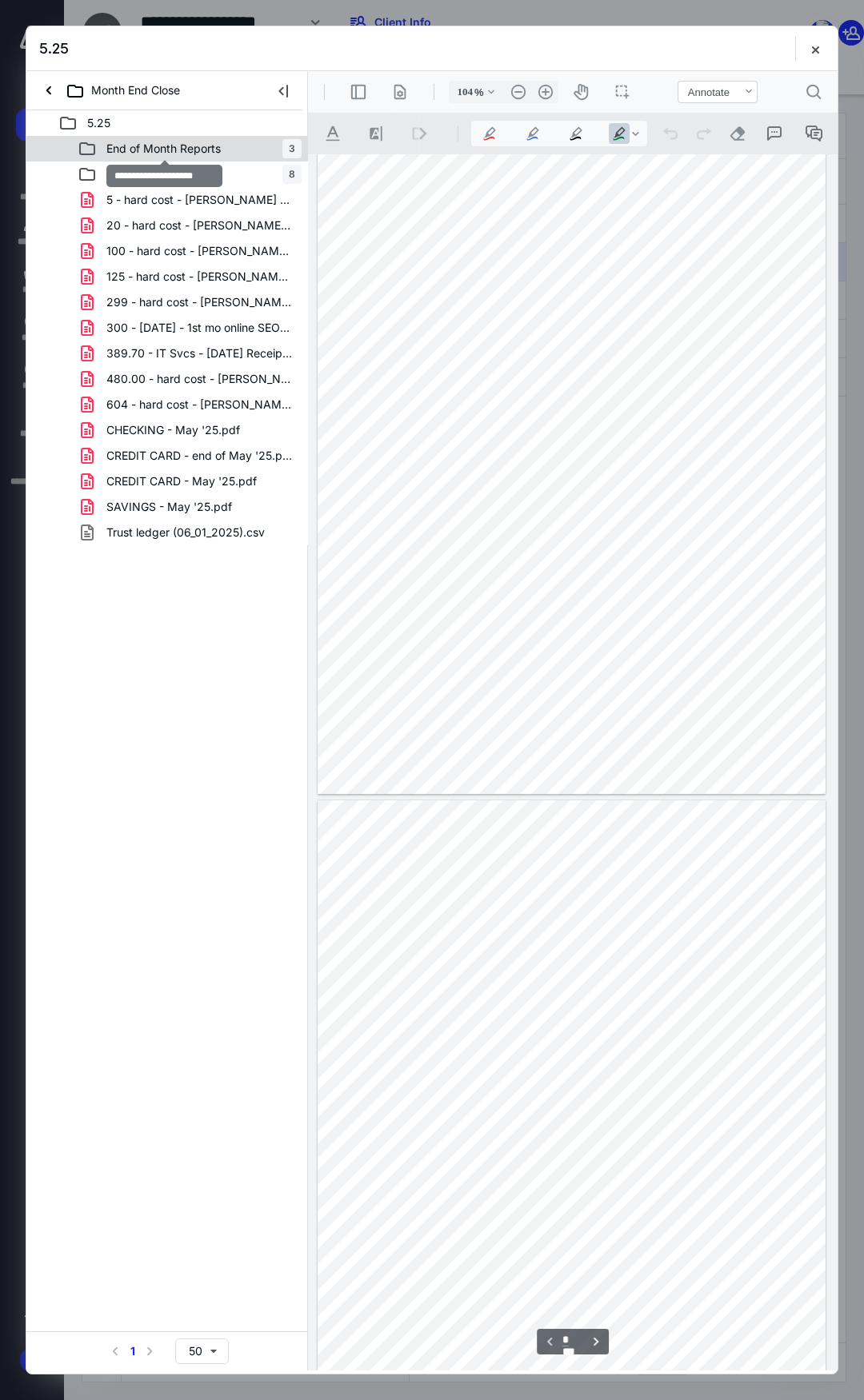 click on "End of Month Reports" at bounding box center [163, 149] 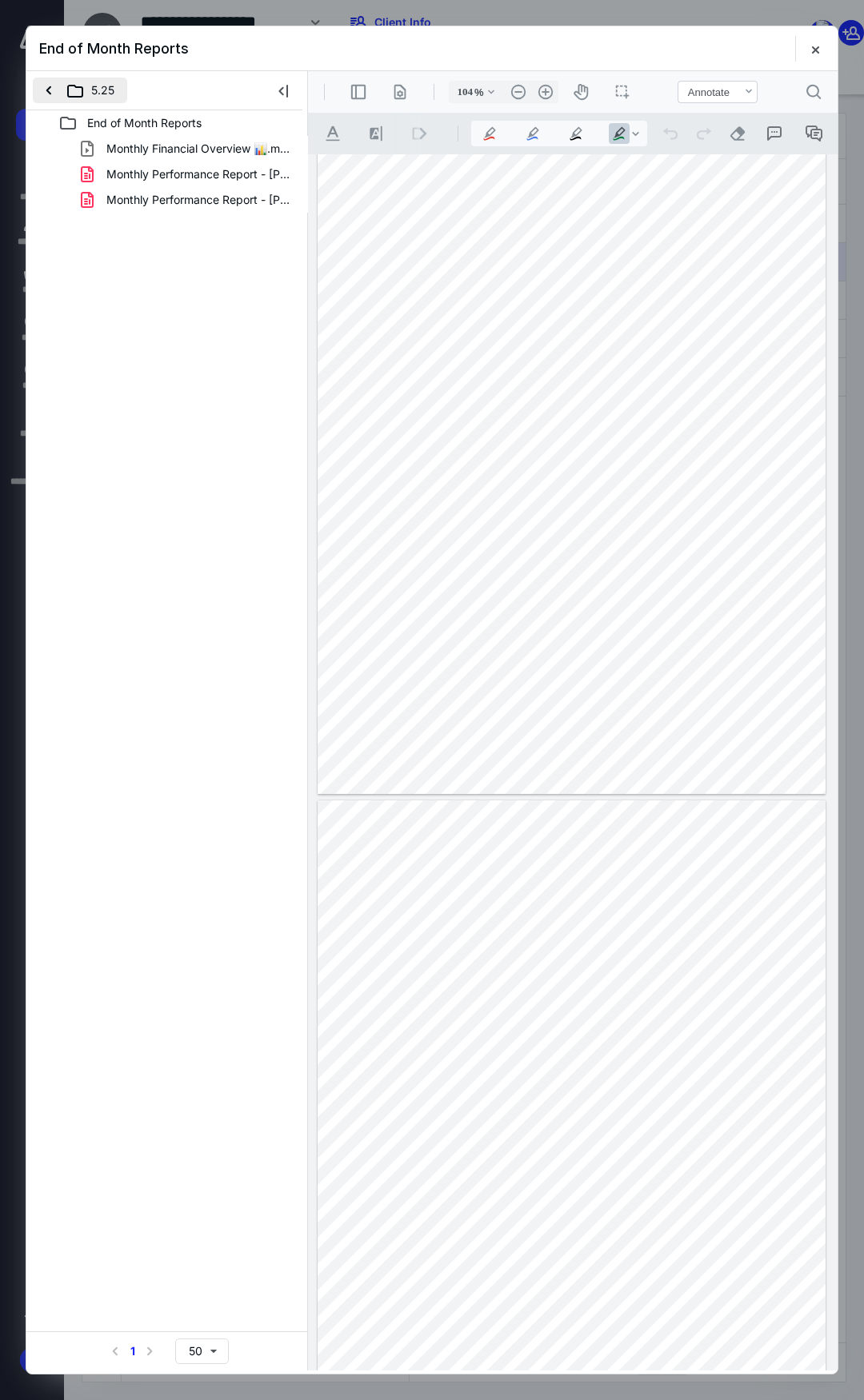 click on "5.25" at bounding box center (80, 90) 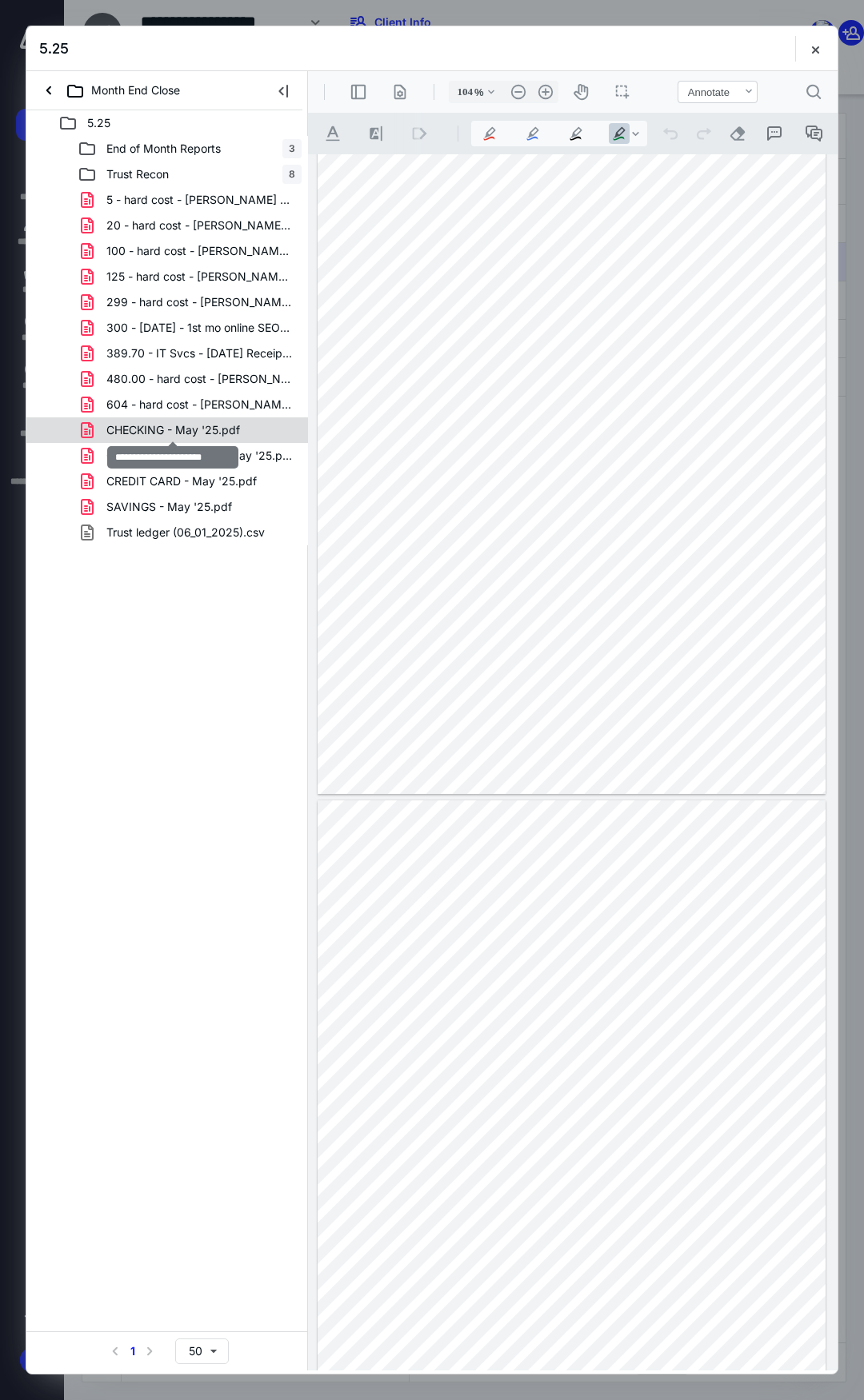 click on "CHECKING - May '25.pdf" at bounding box center [173, 430] 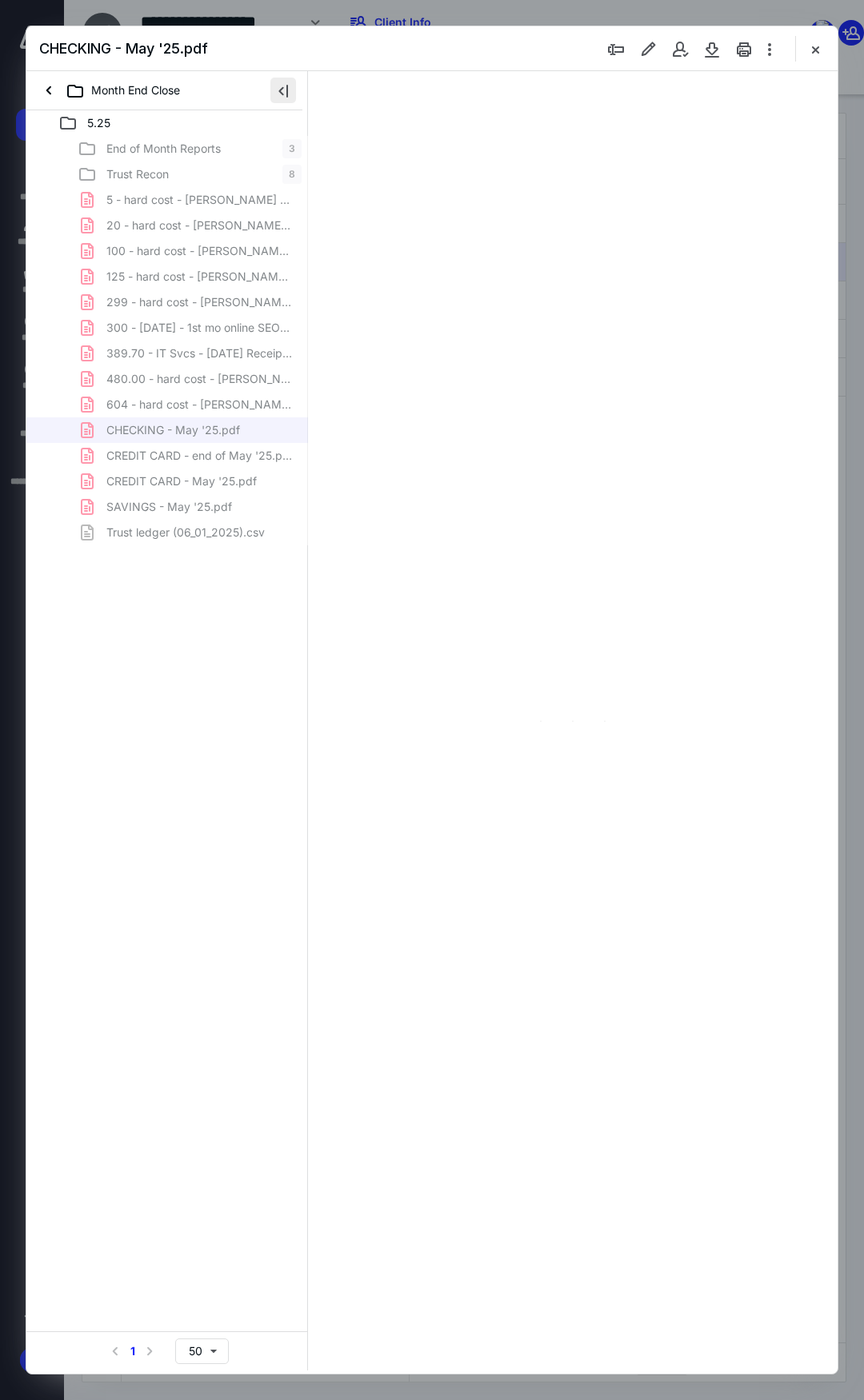 click at bounding box center [283, 90] 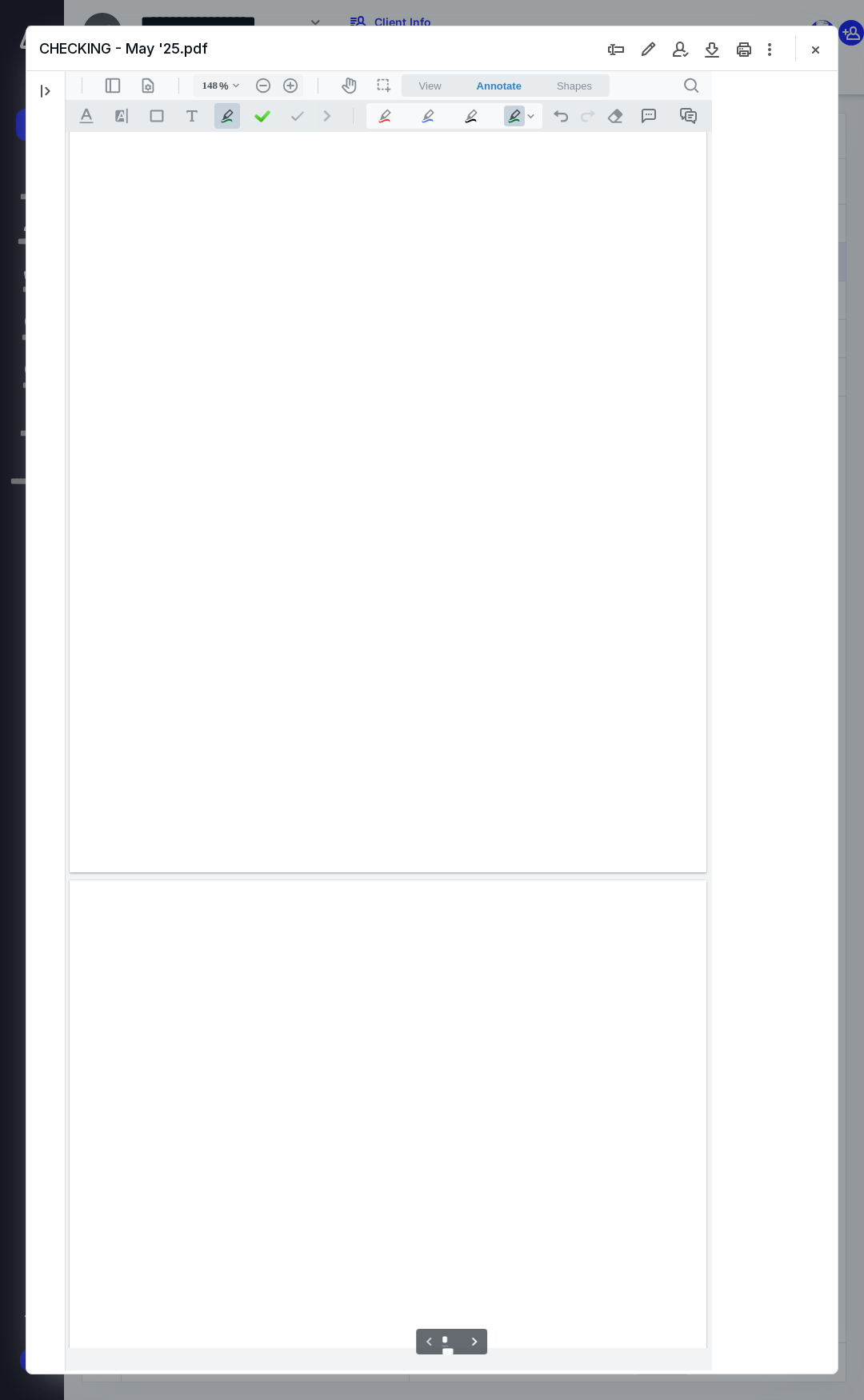 scroll, scrollTop: 66, scrollLeft: 0, axis: vertical 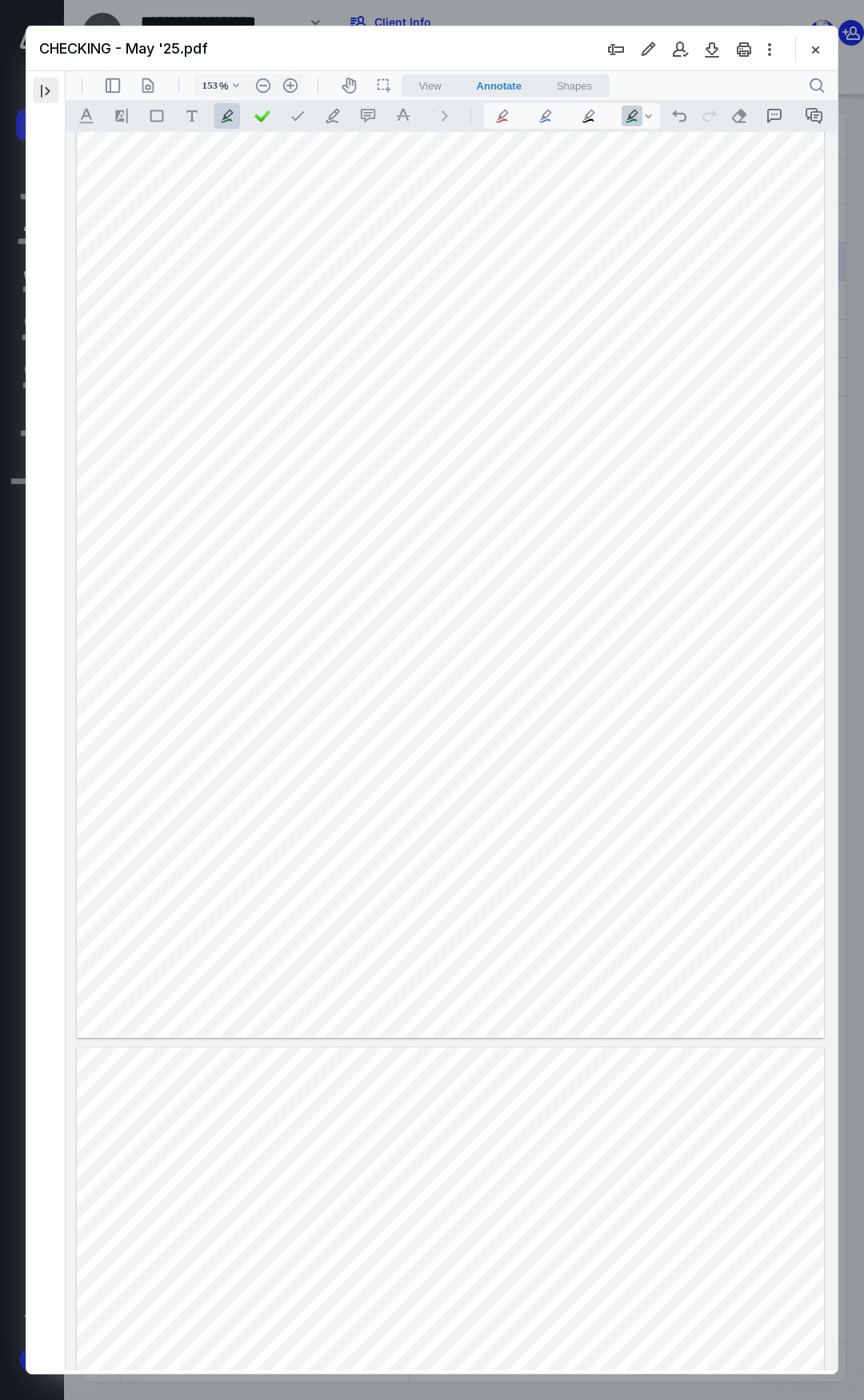 click at bounding box center [46, 90] 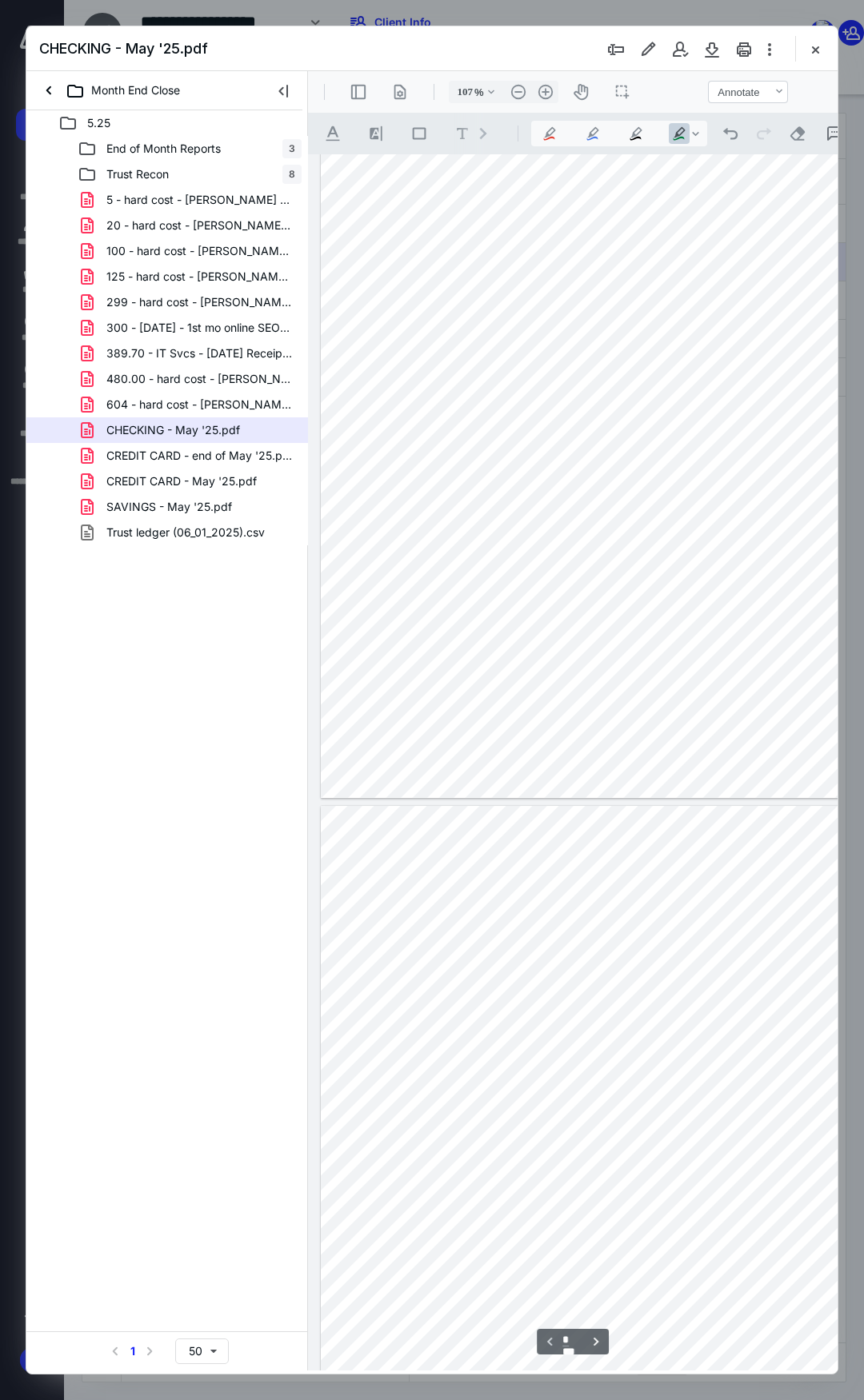 scroll, scrollTop: 86, scrollLeft: 0, axis: vertical 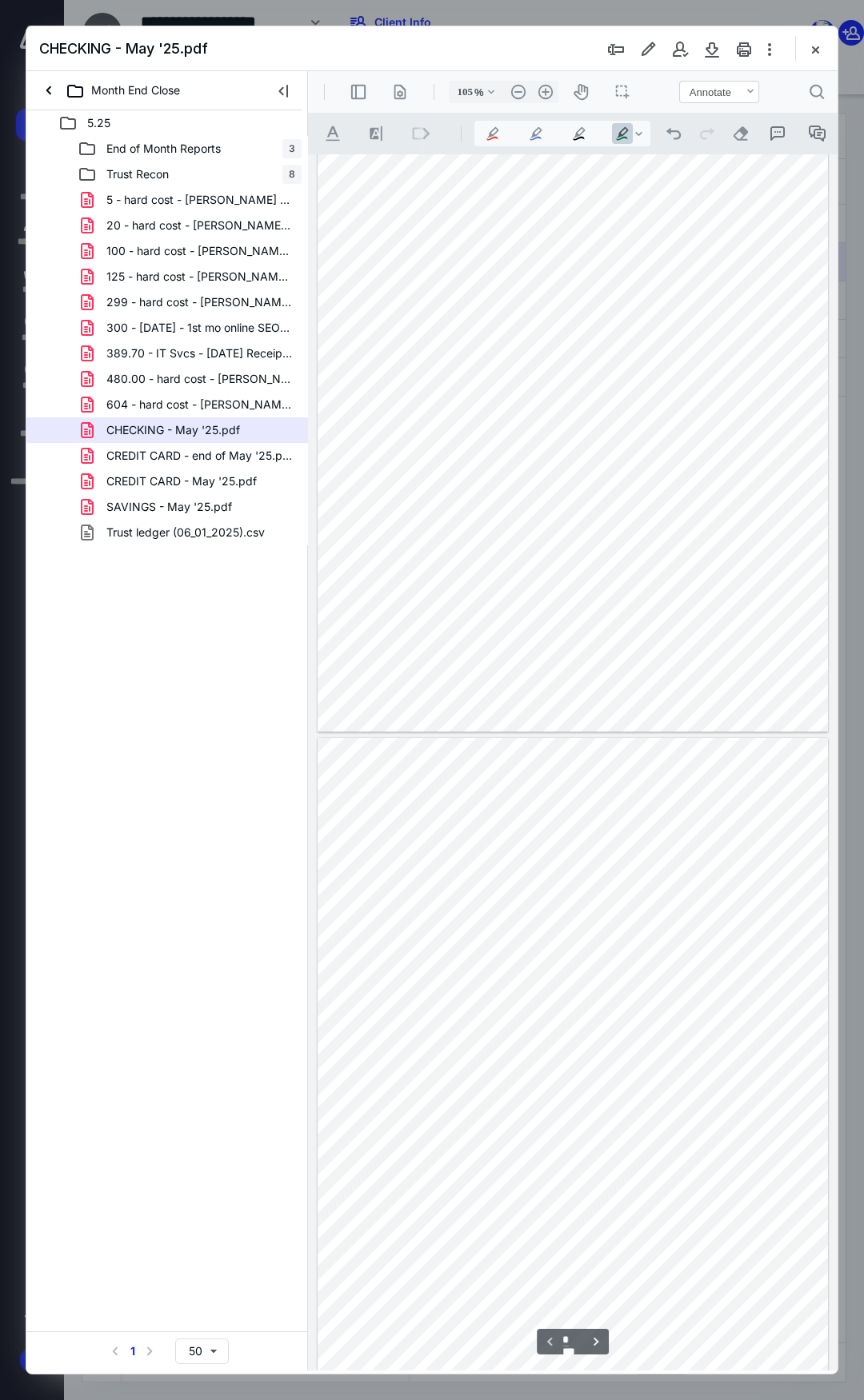 type on "104" 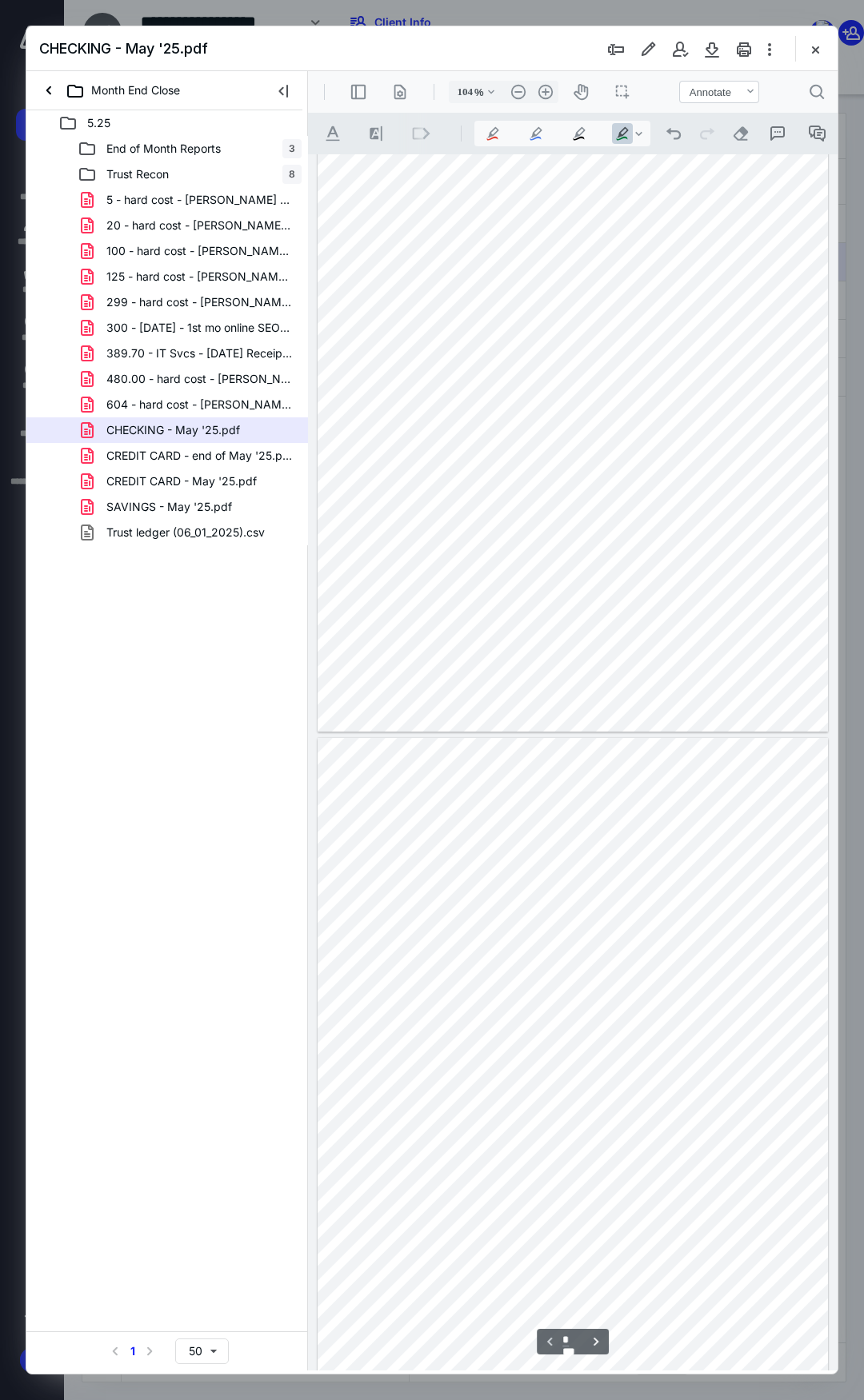 type on "*" 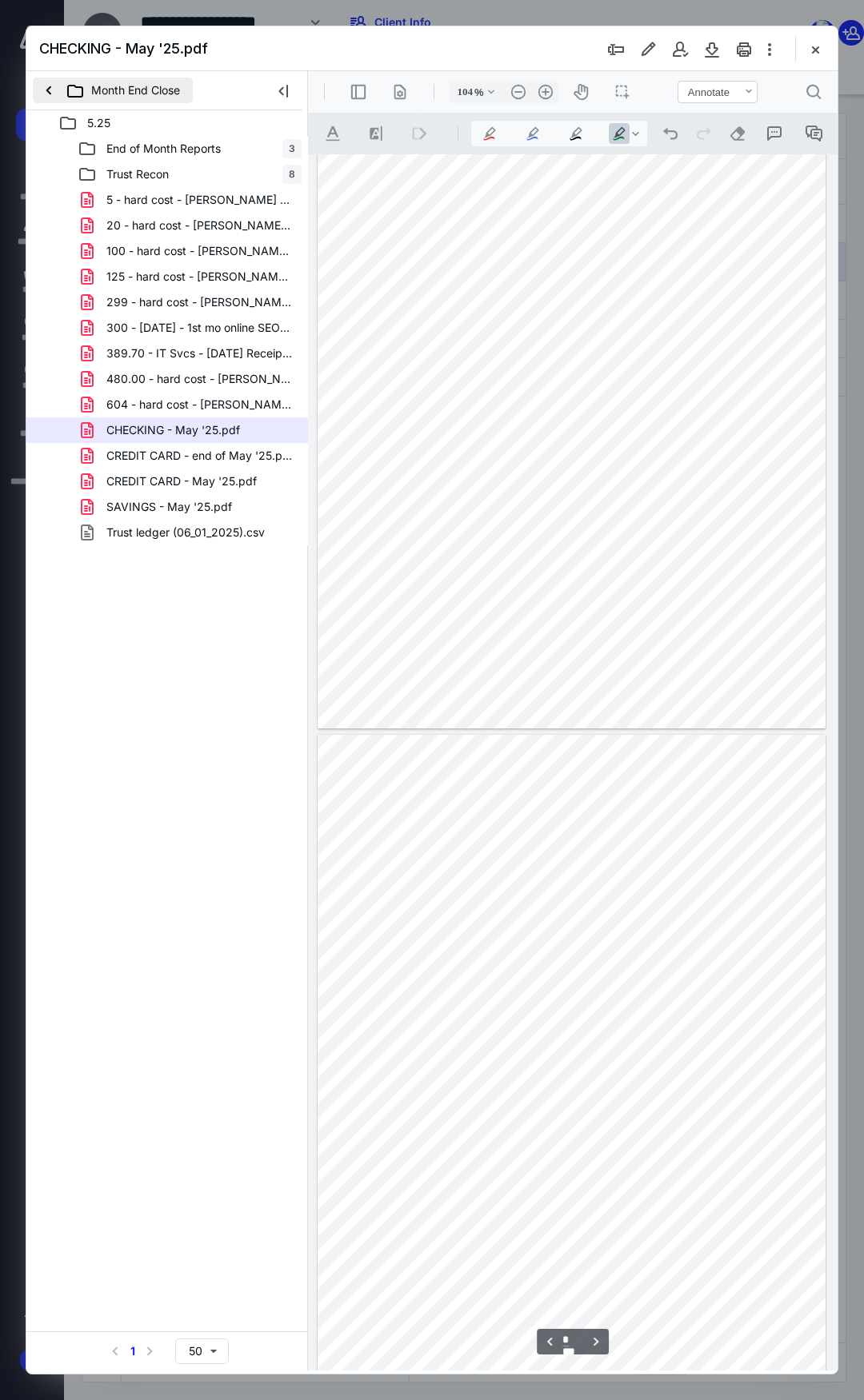 click on "Month End Close" at bounding box center (113, 90) 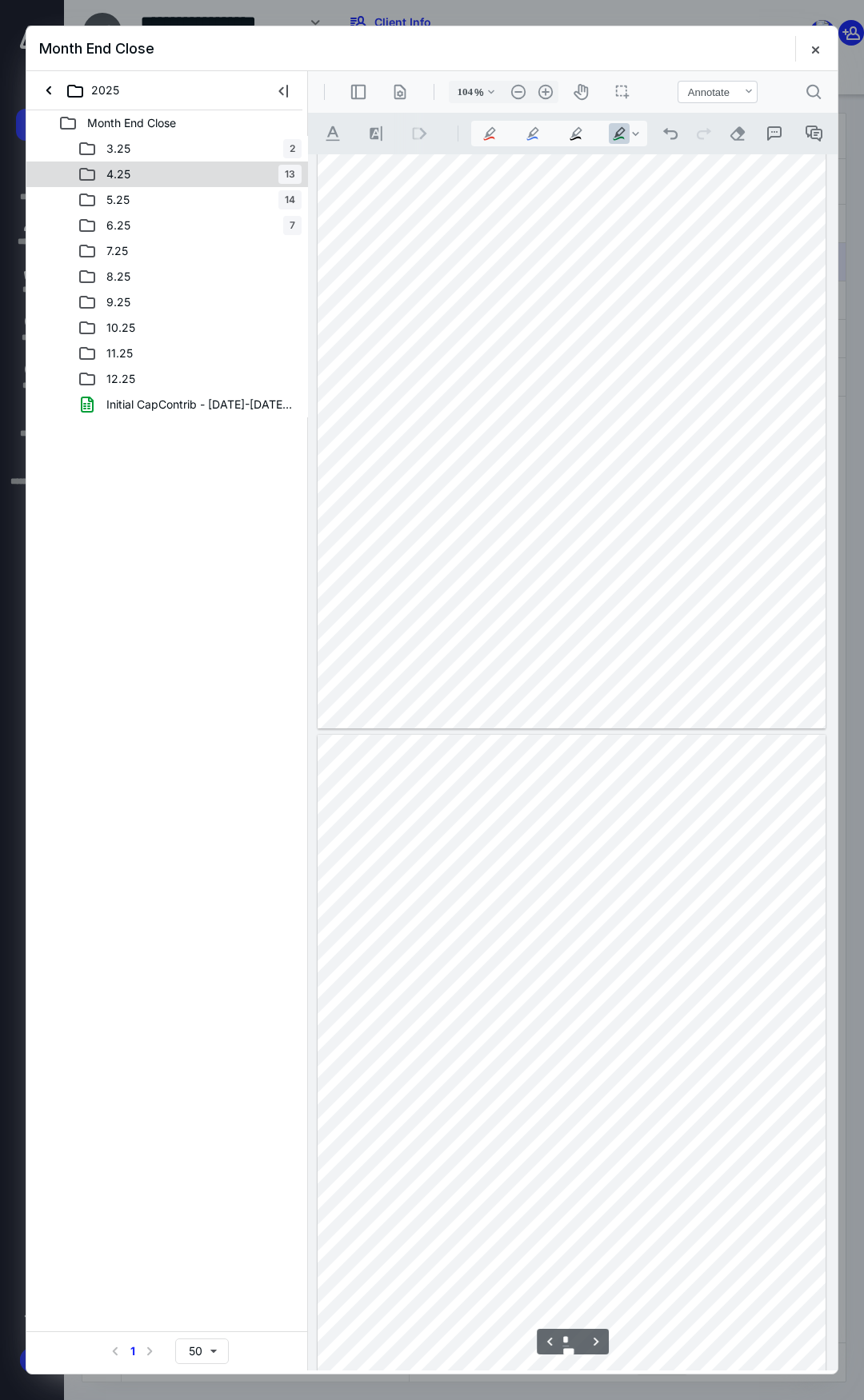 click on "4.25" at bounding box center (109, 174) 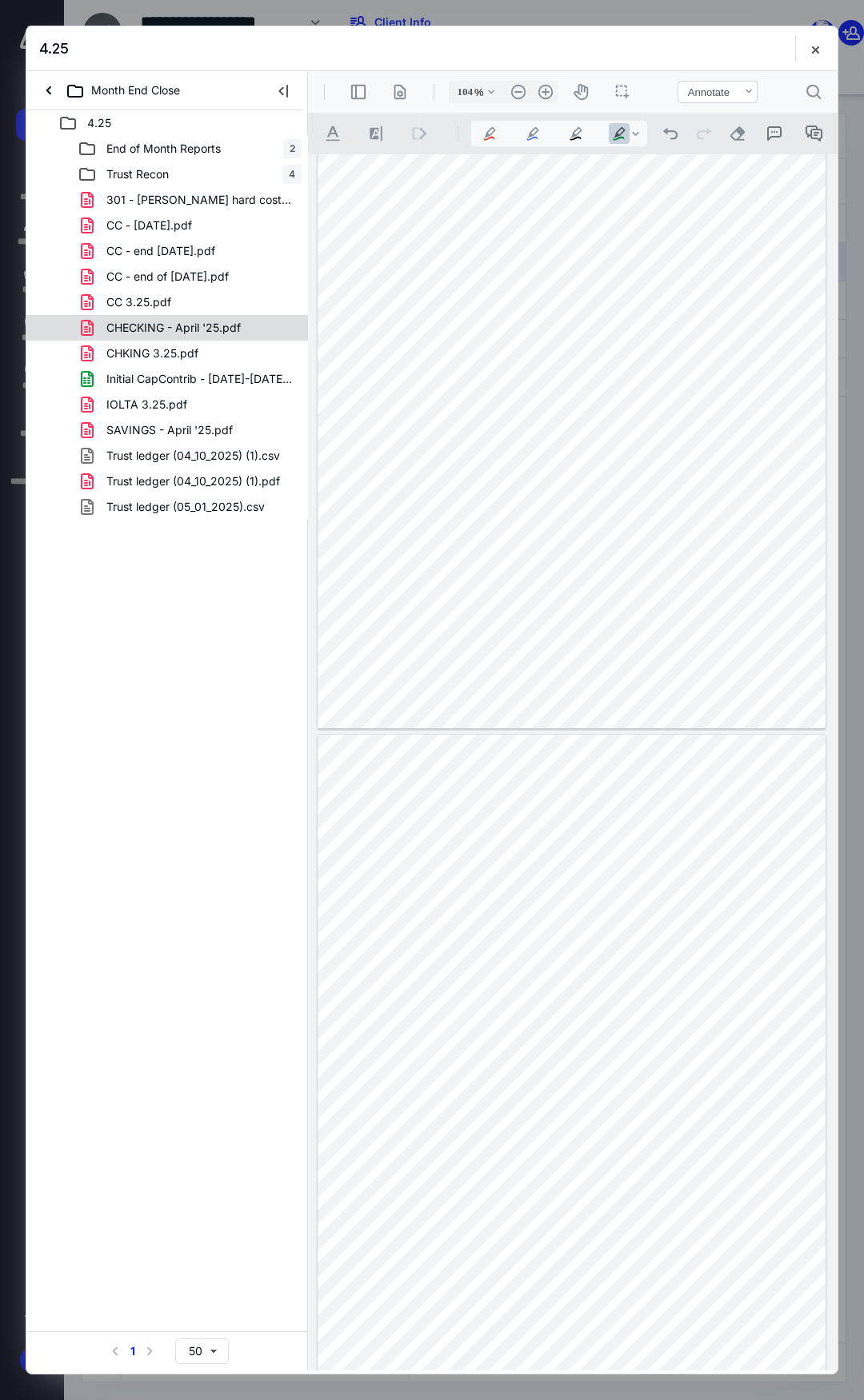 click on "CHECKING - April '25.pdf" at bounding box center (164, 328) 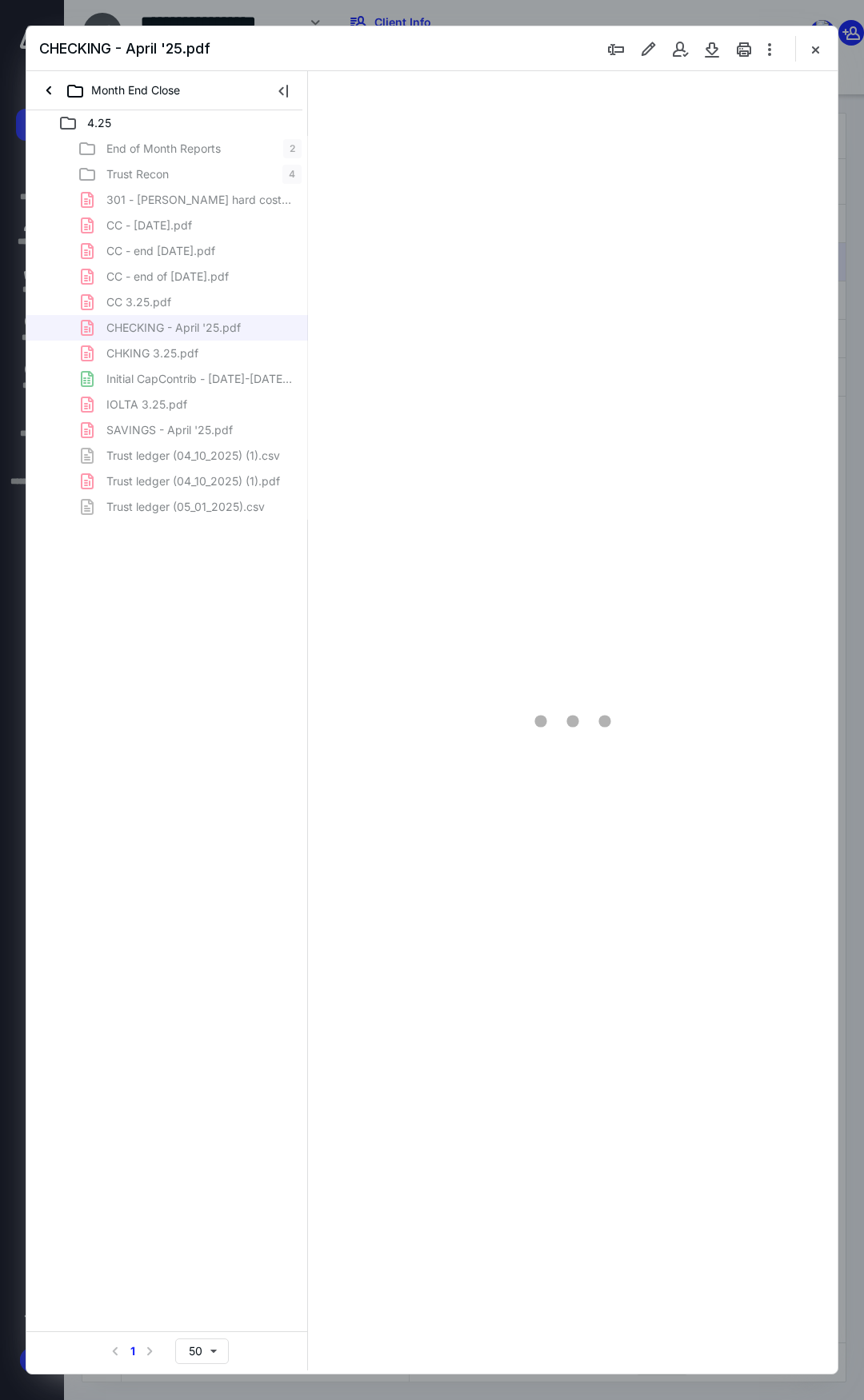 type on "105" 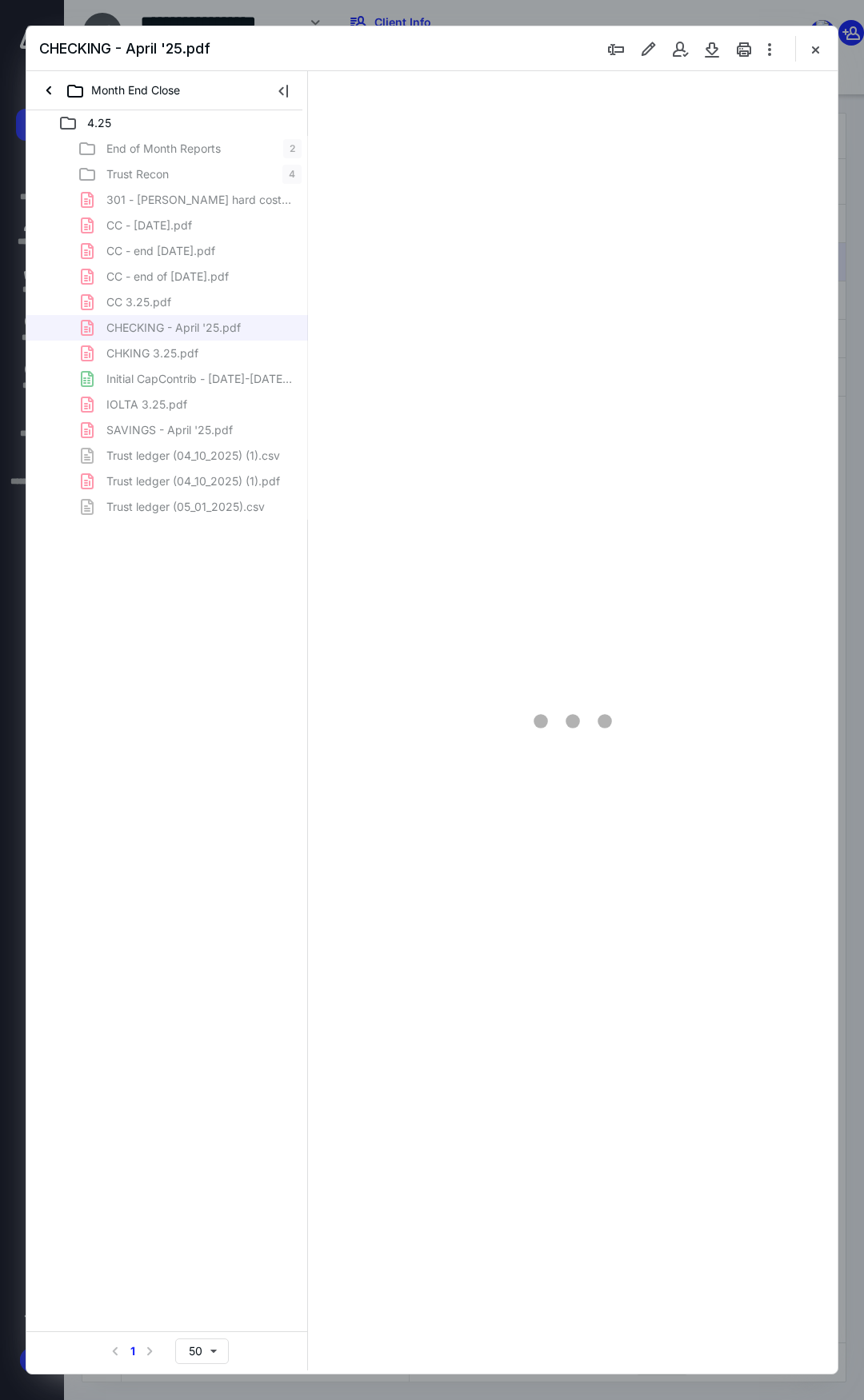 scroll, scrollTop: 86, scrollLeft: 0, axis: vertical 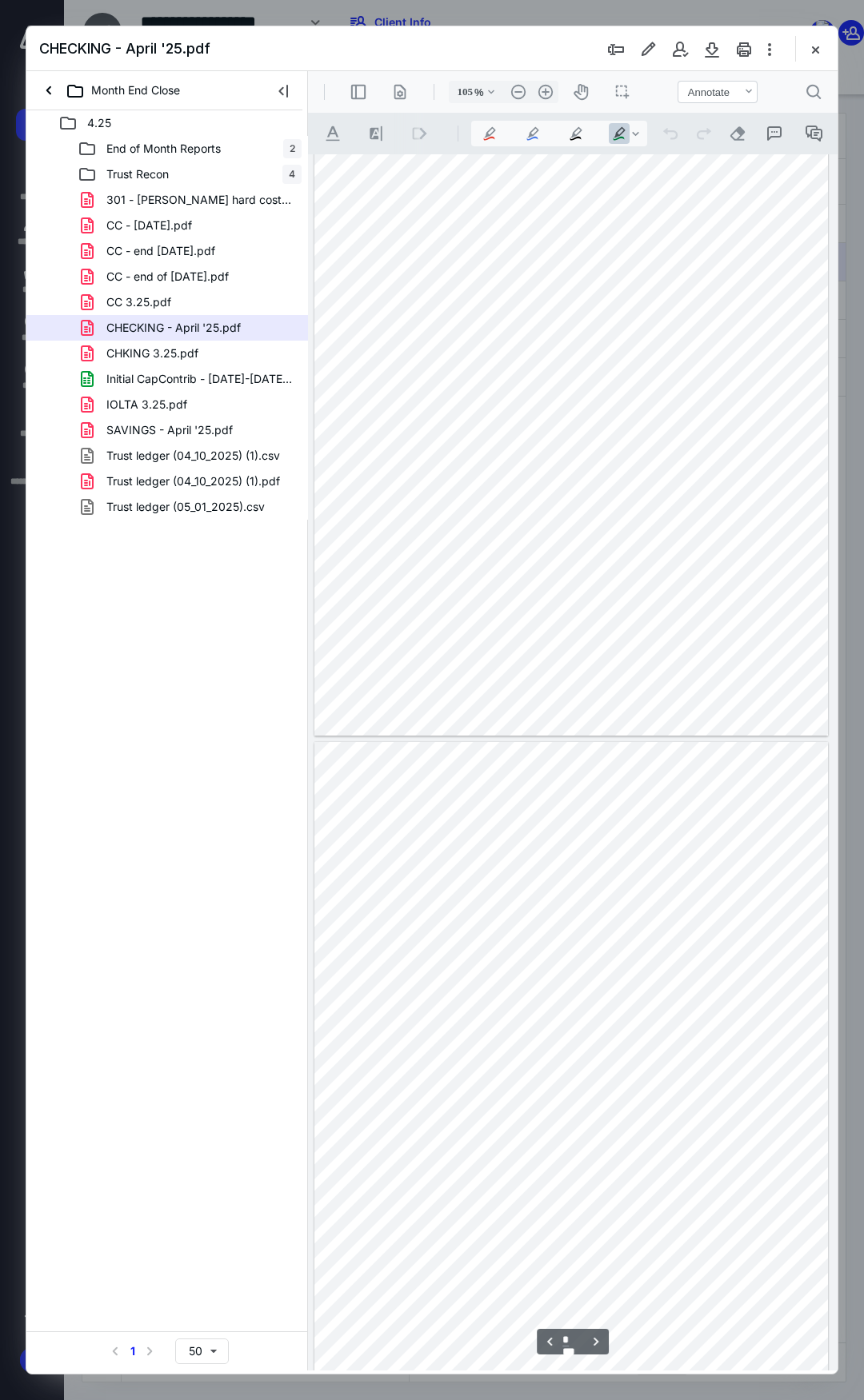 type on "*" 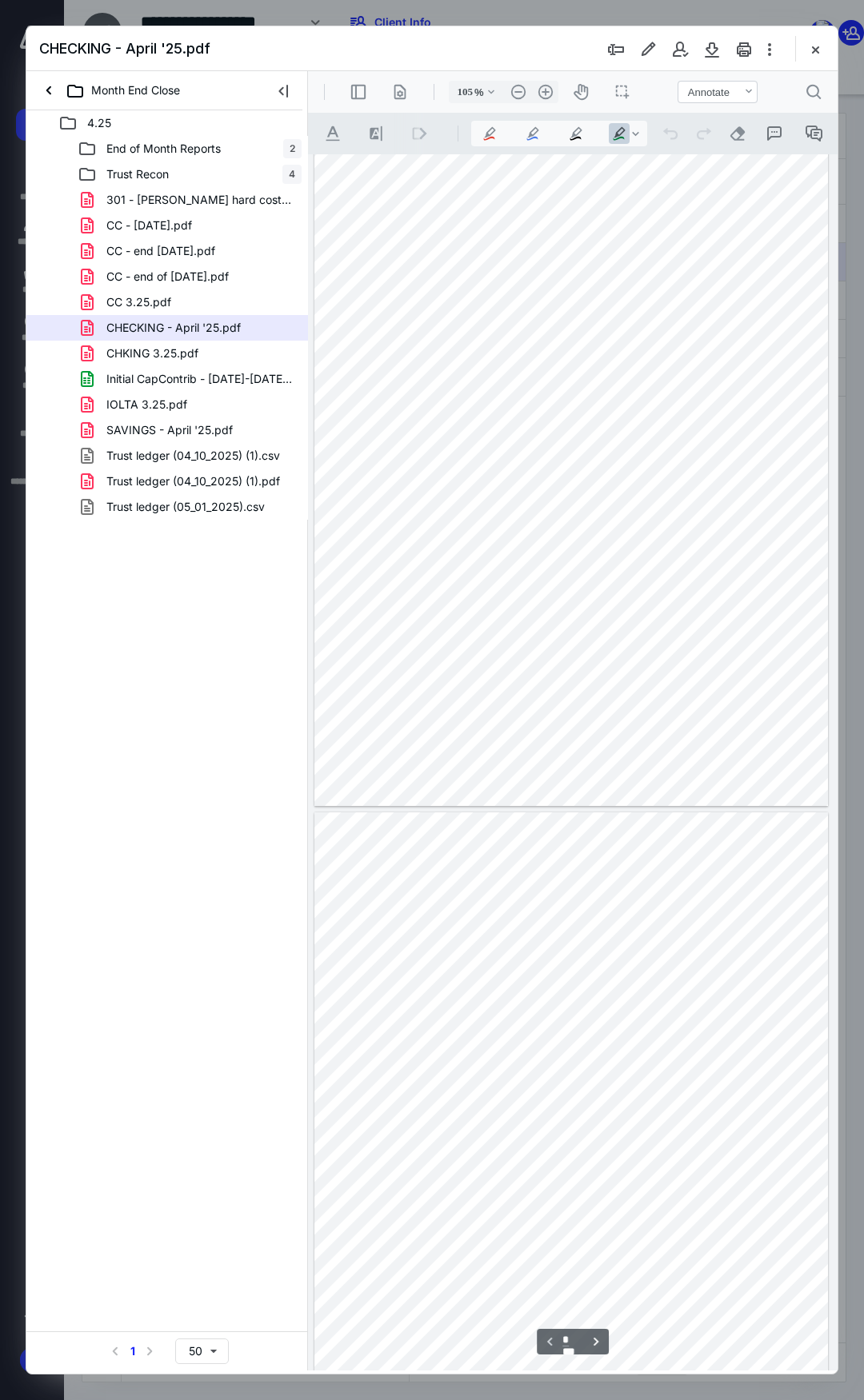 scroll, scrollTop: 0, scrollLeft: 0, axis: both 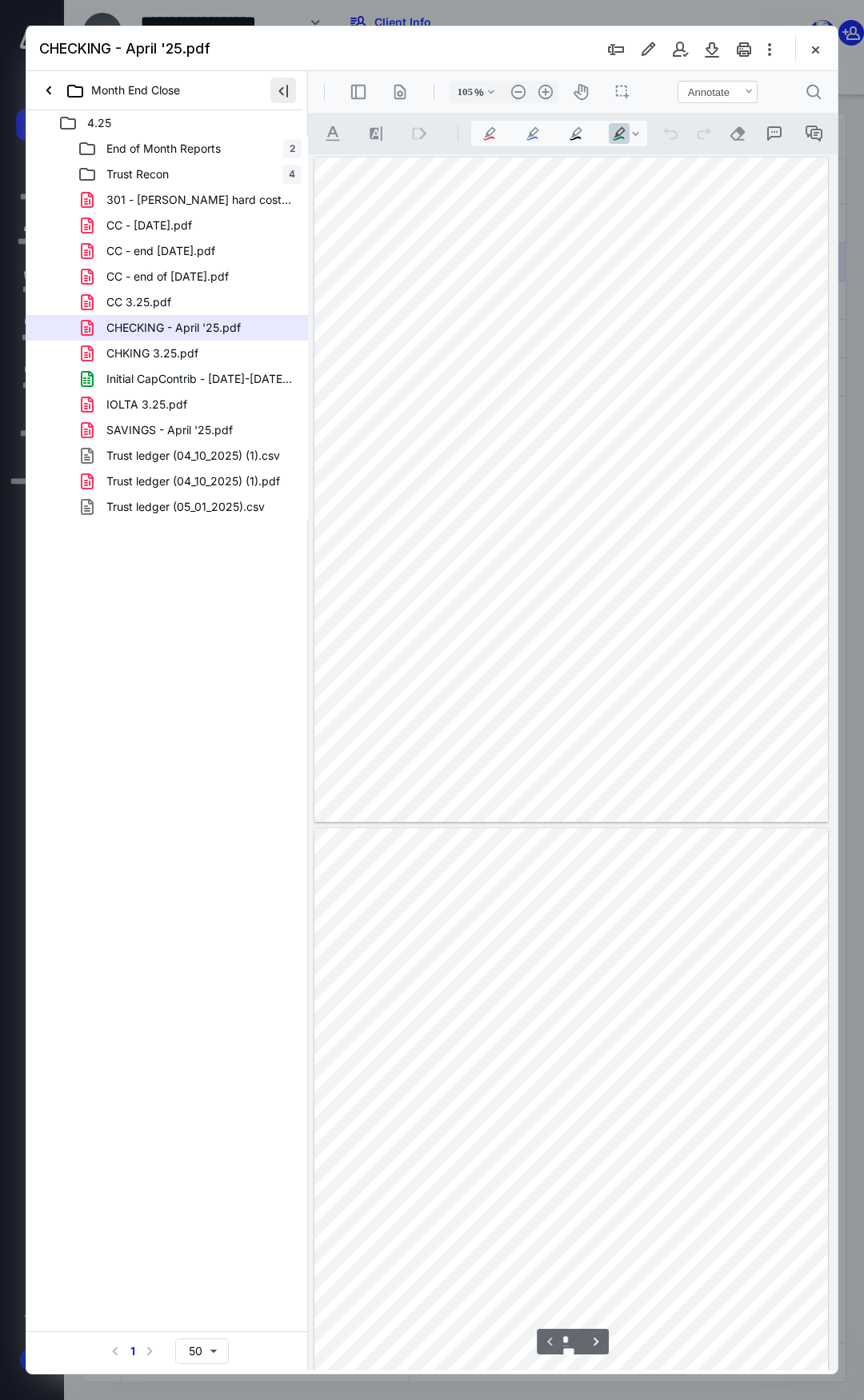click at bounding box center (283, 90) 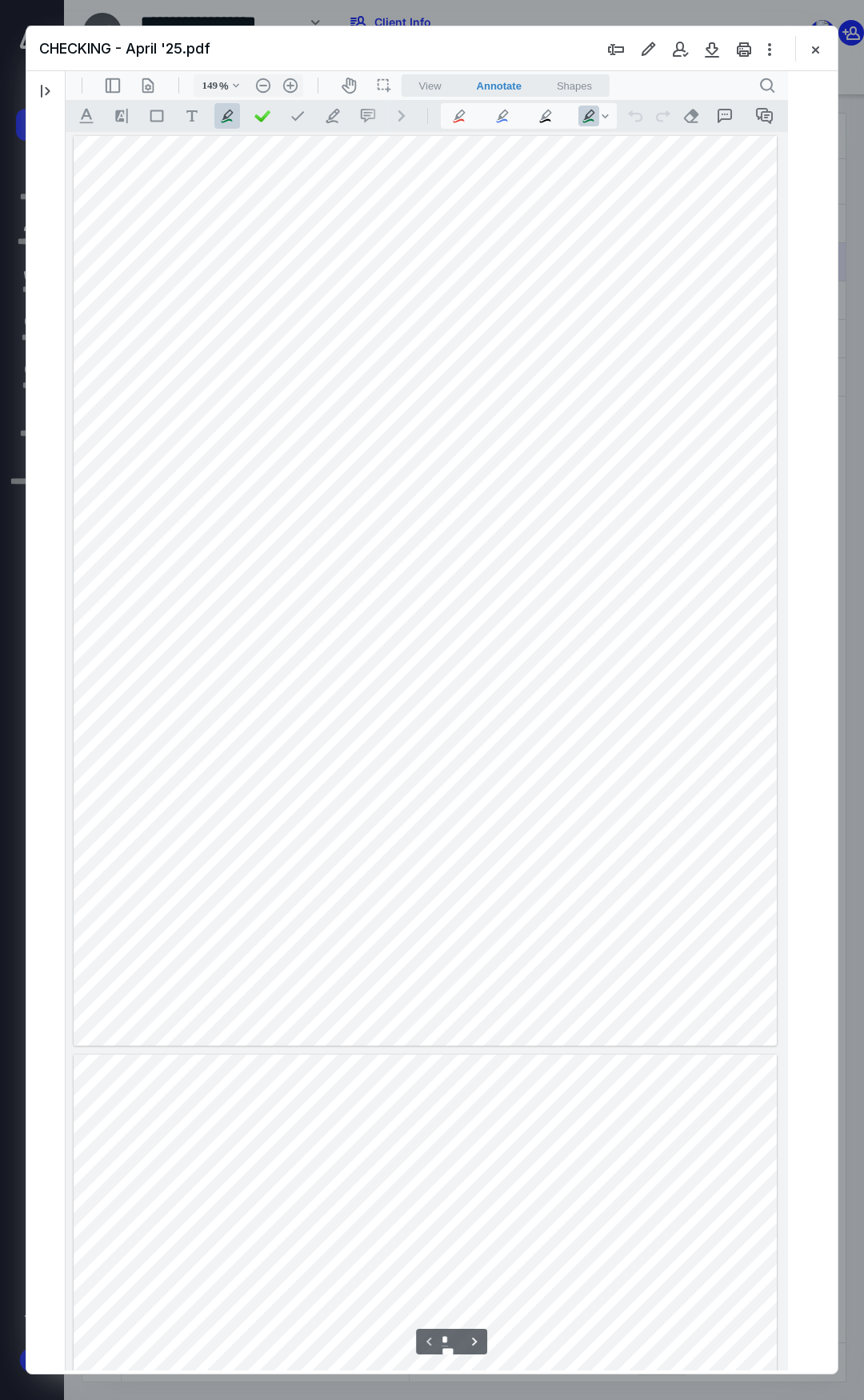 scroll, scrollTop: 0, scrollLeft: 0, axis: both 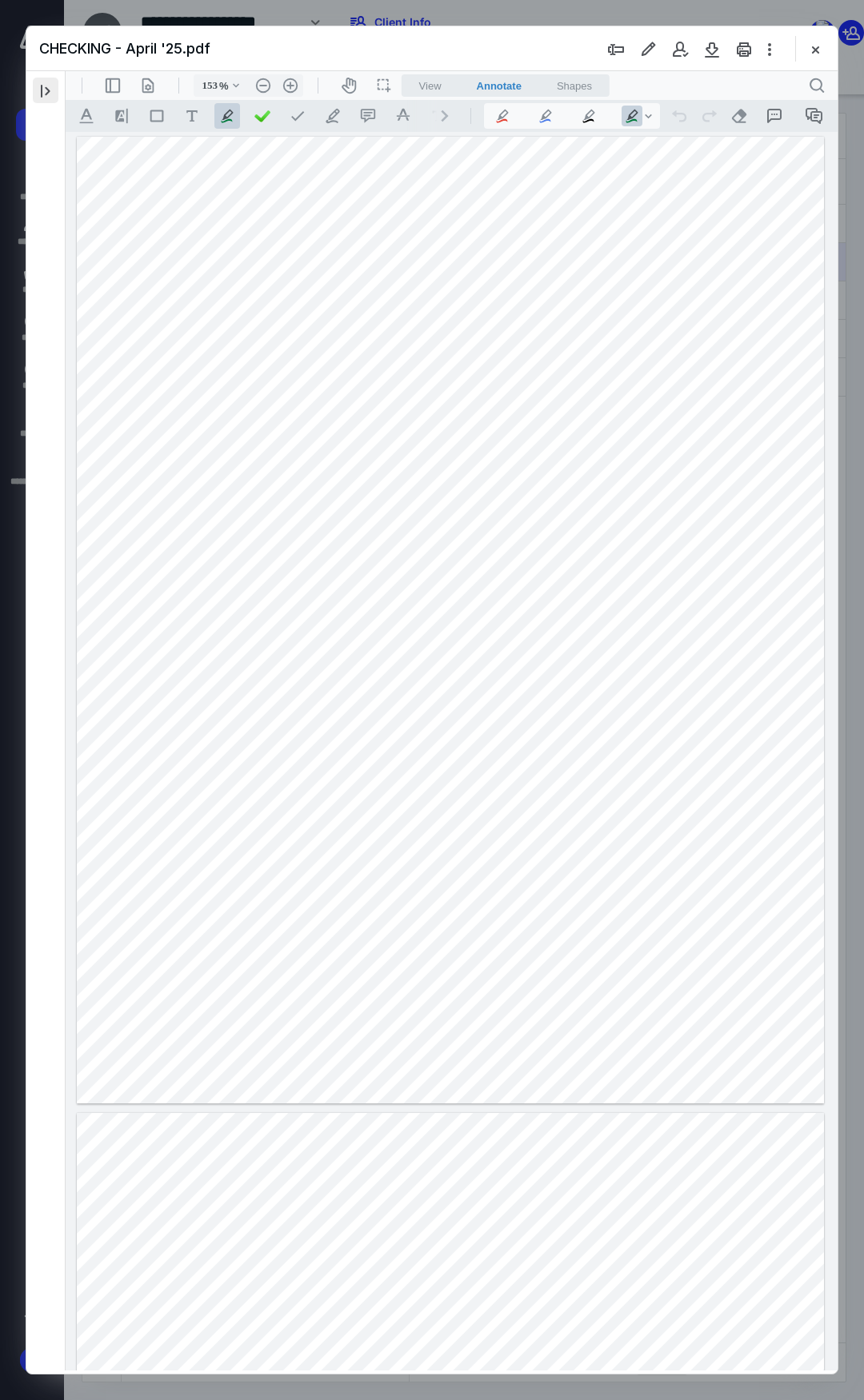 click at bounding box center [46, 90] 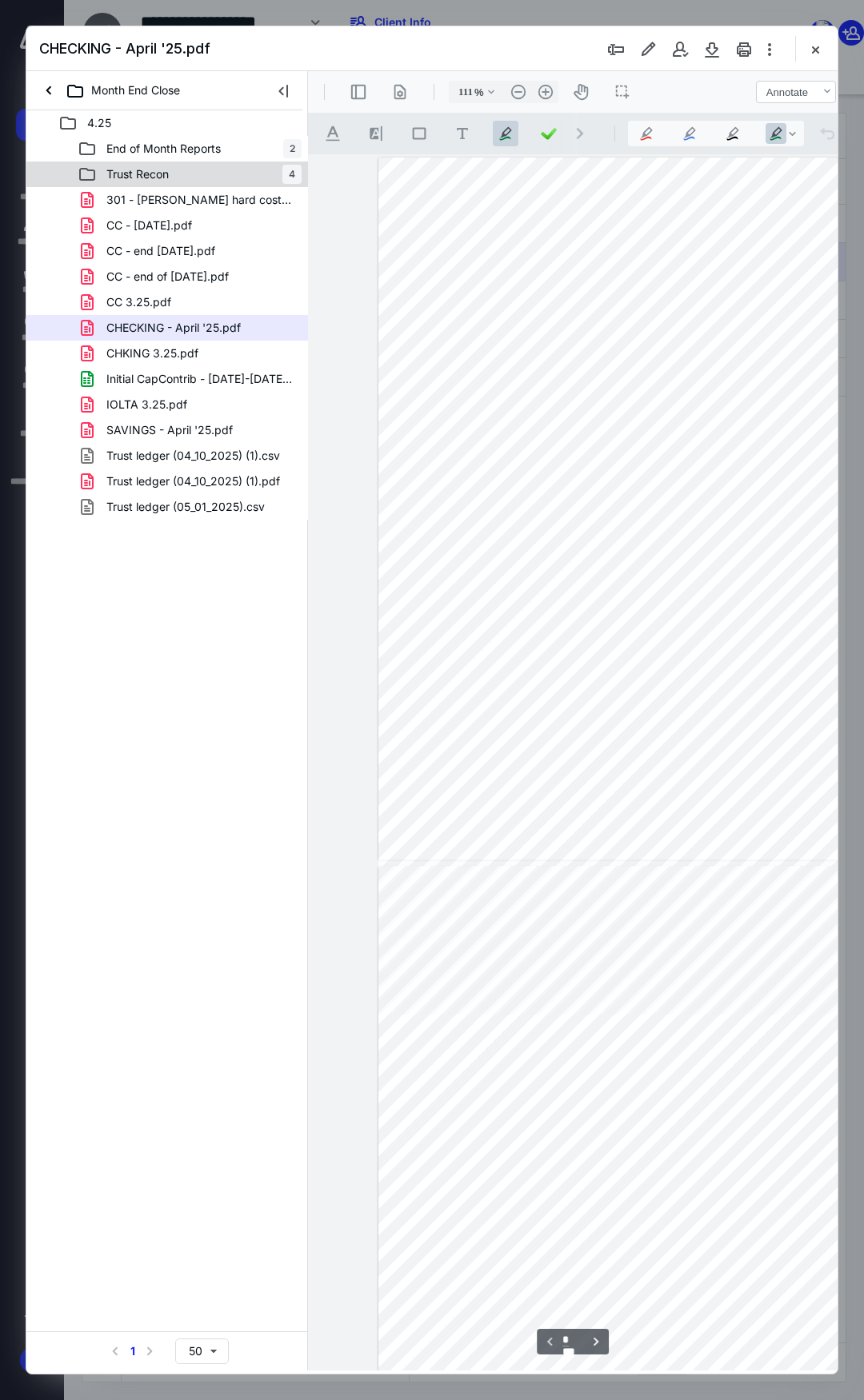 scroll, scrollTop: 21, scrollLeft: 0, axis: vertical 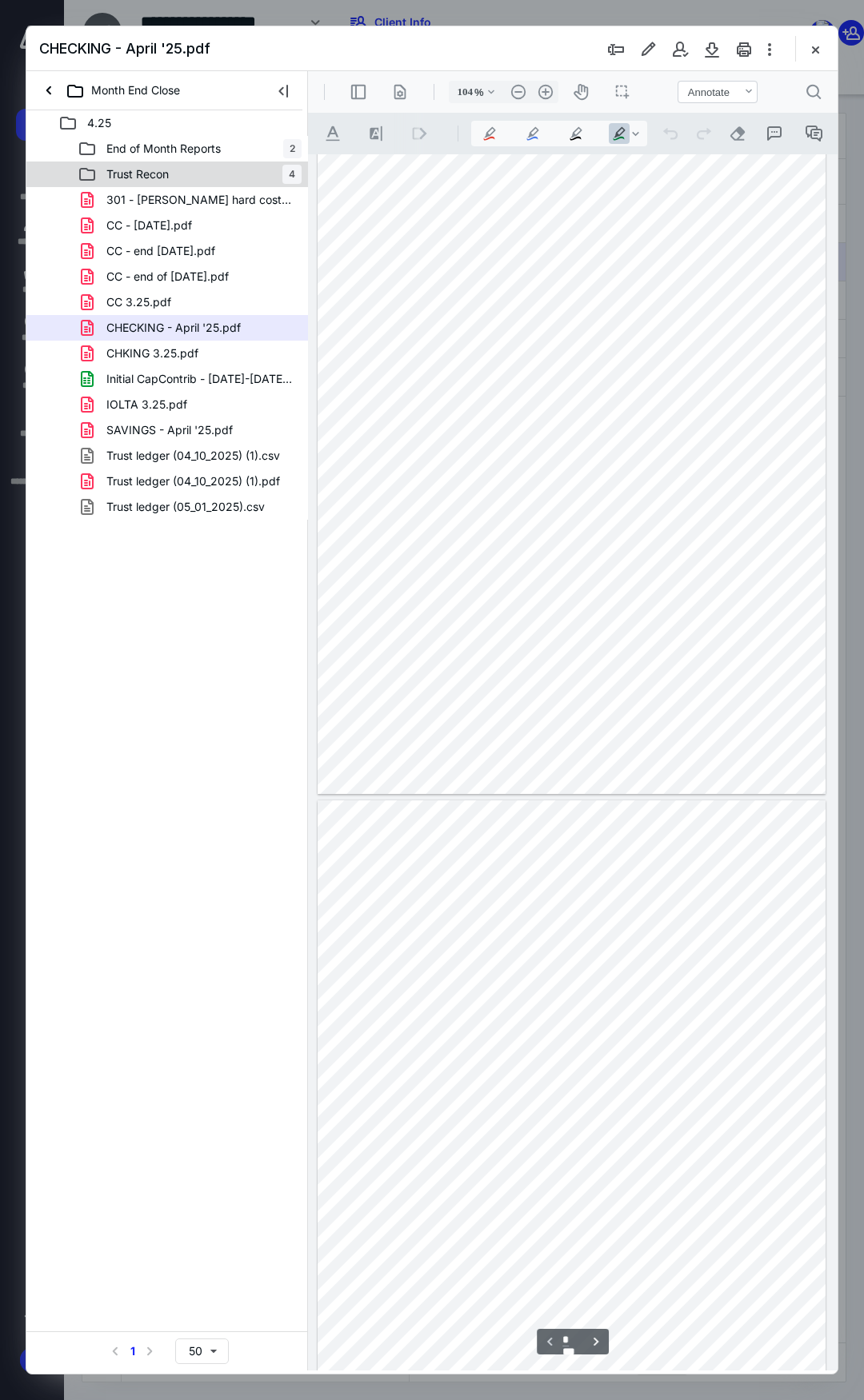 click on "Trust Recon" at bounding box center (138, 174) 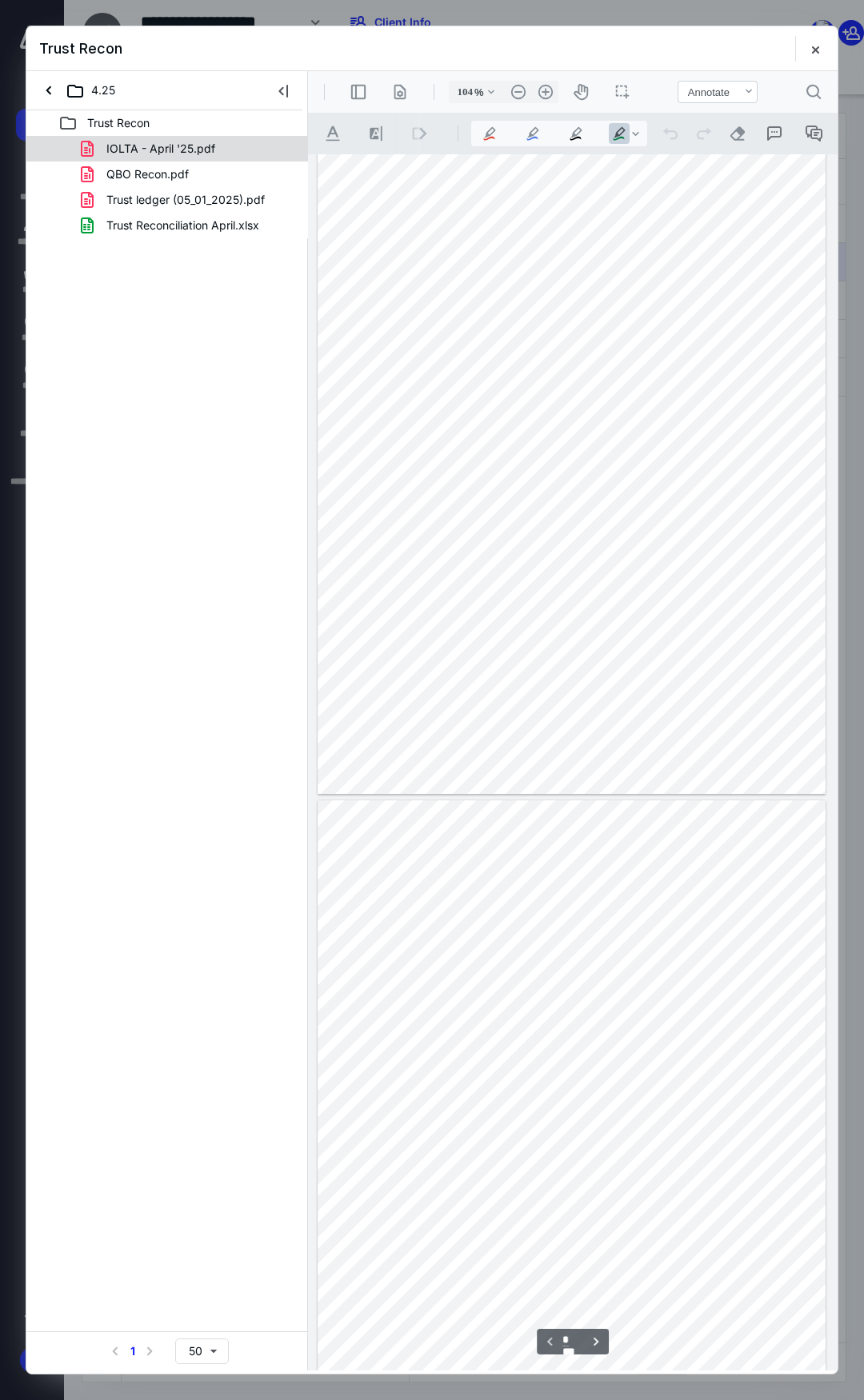 click on "IOLTA - April '25.pdf" at bounding box center [161, 149] 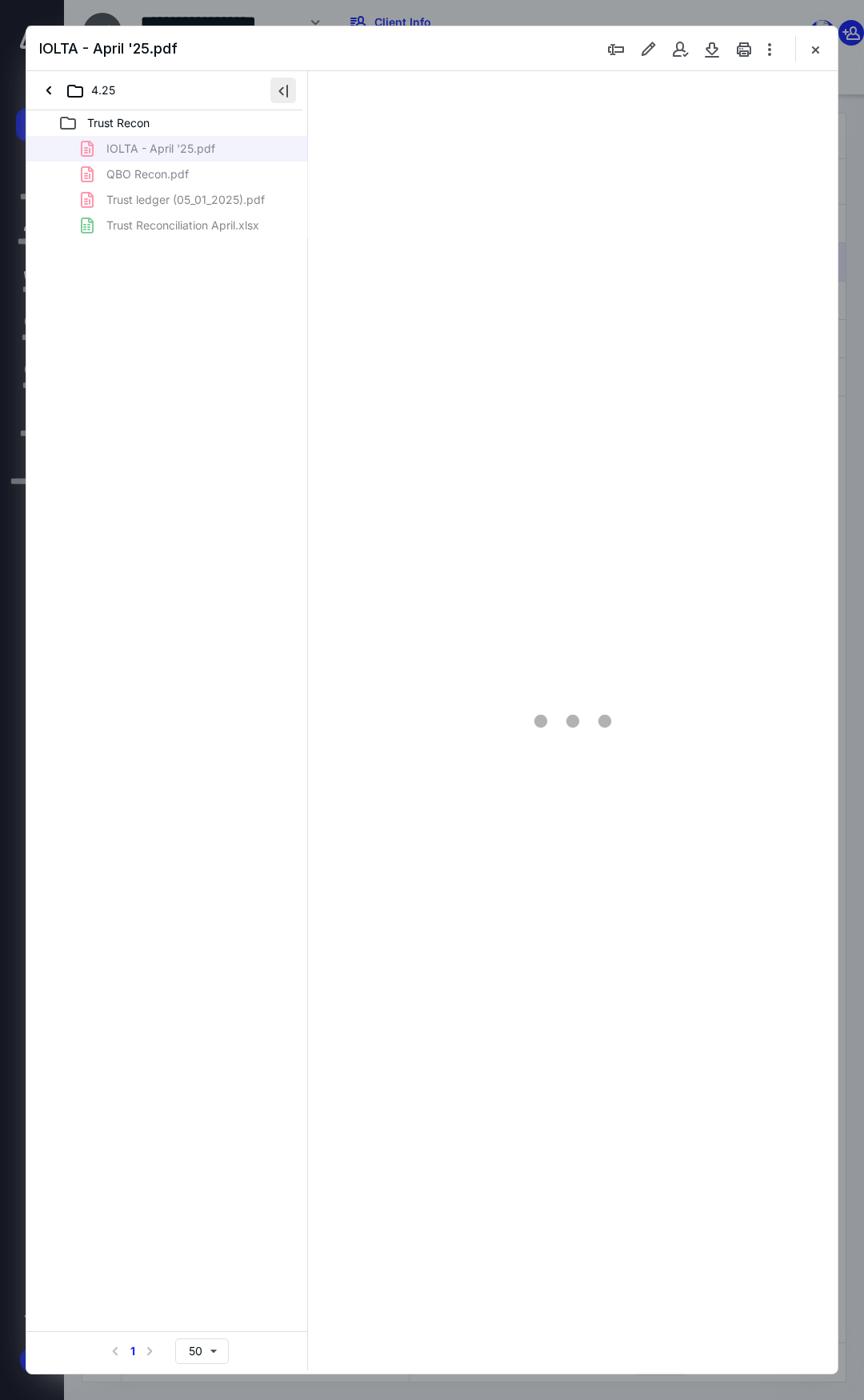 click at bounding box center [283, 90] 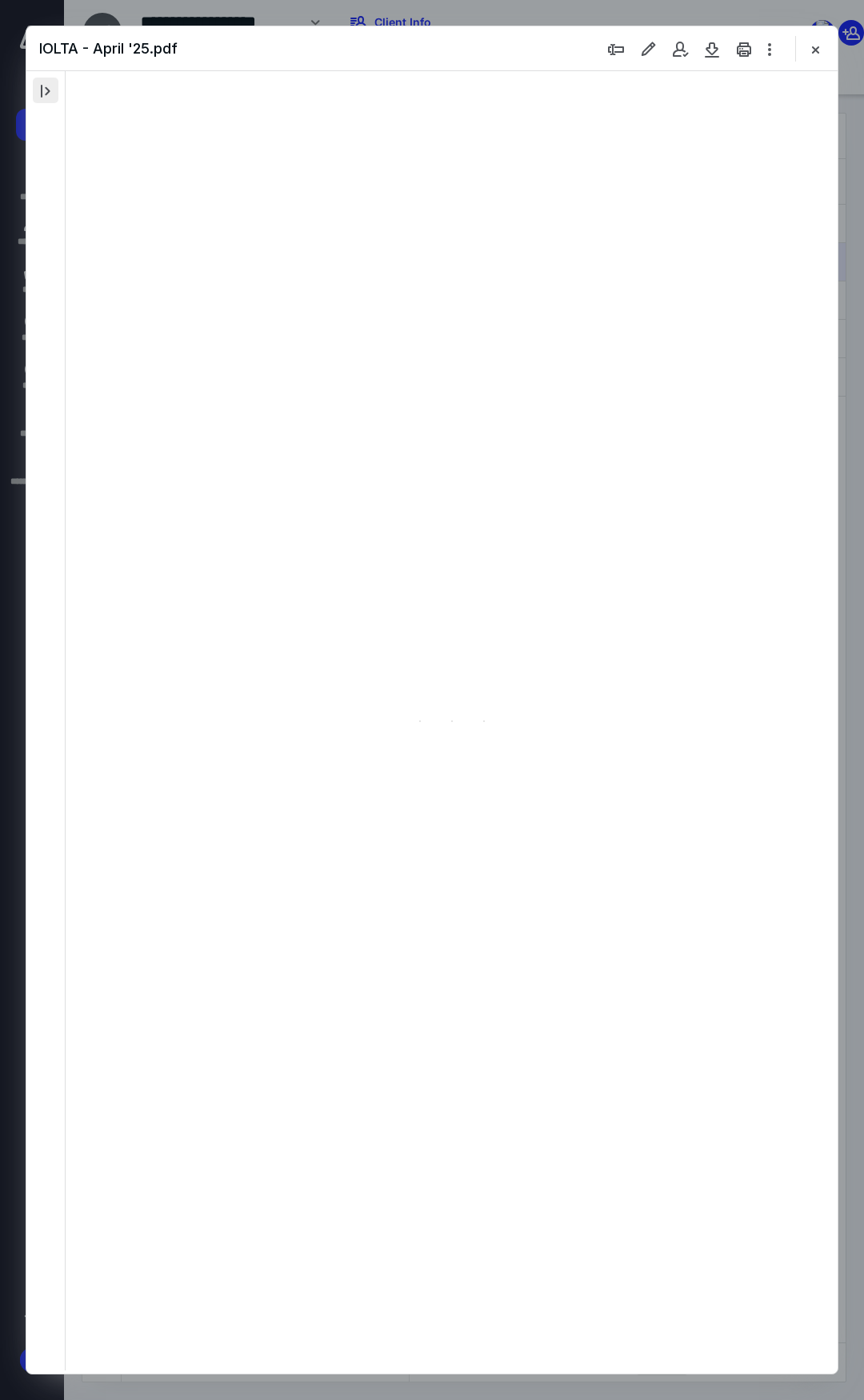 type on "106" 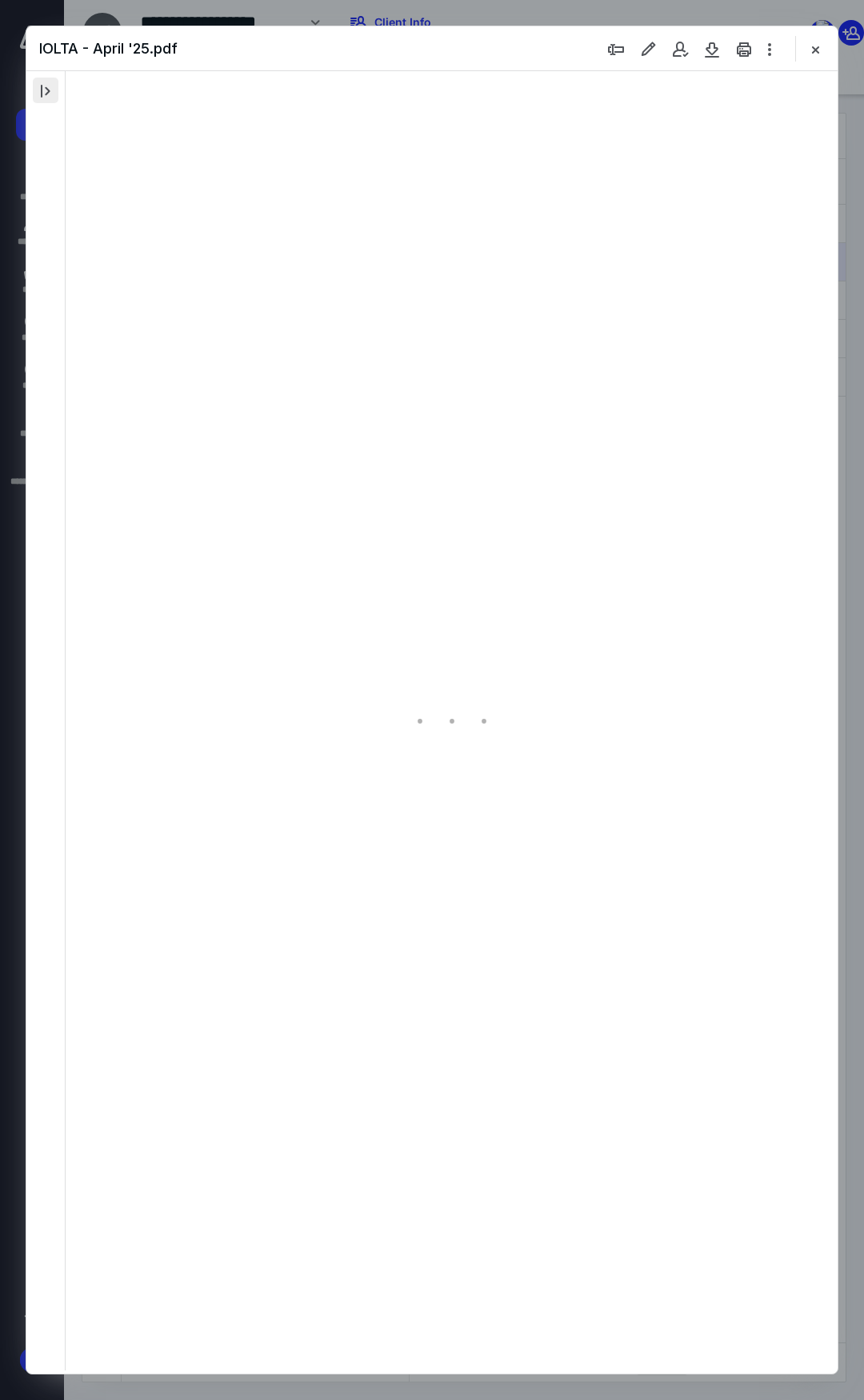 type on "*" 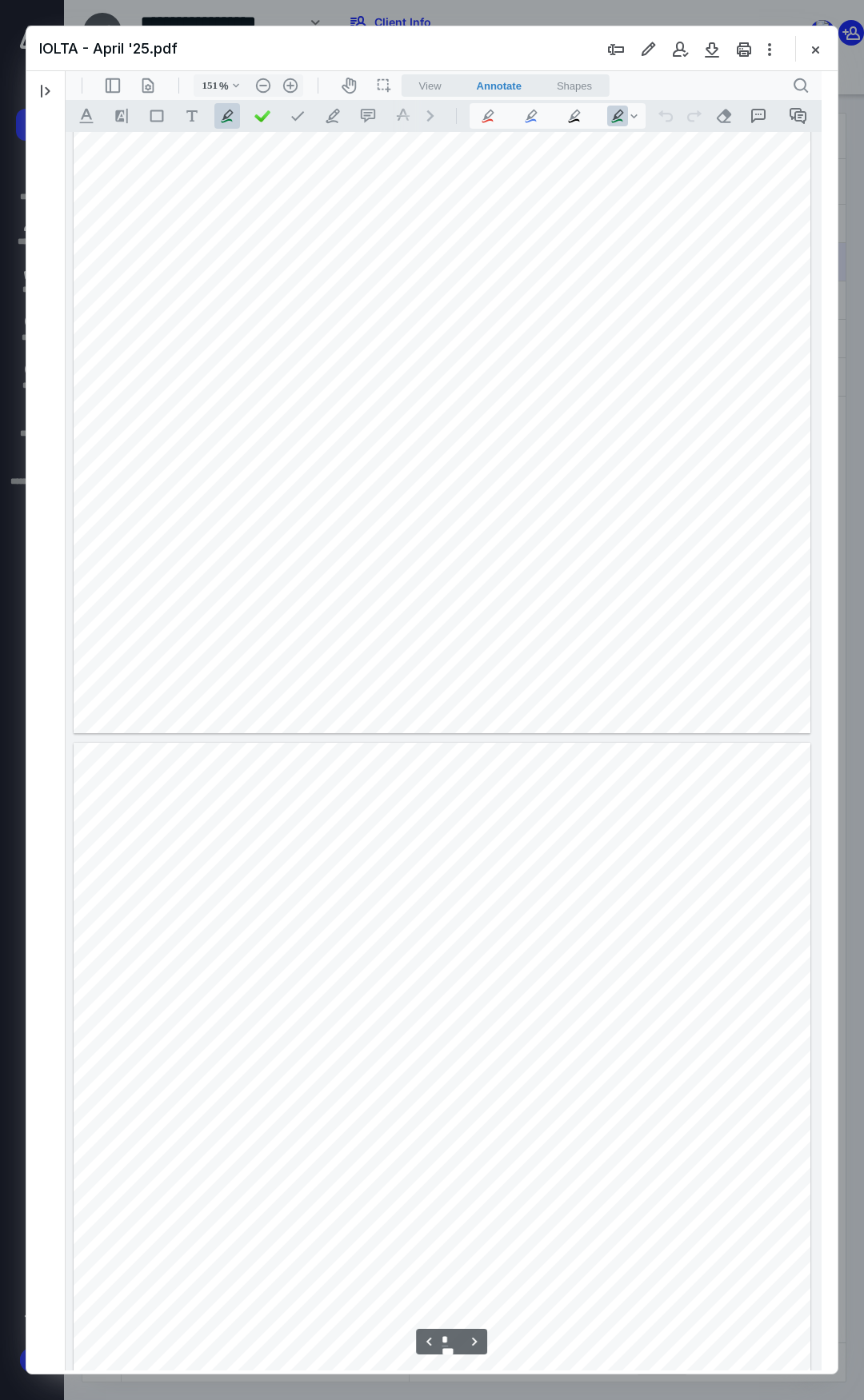 type on "153" 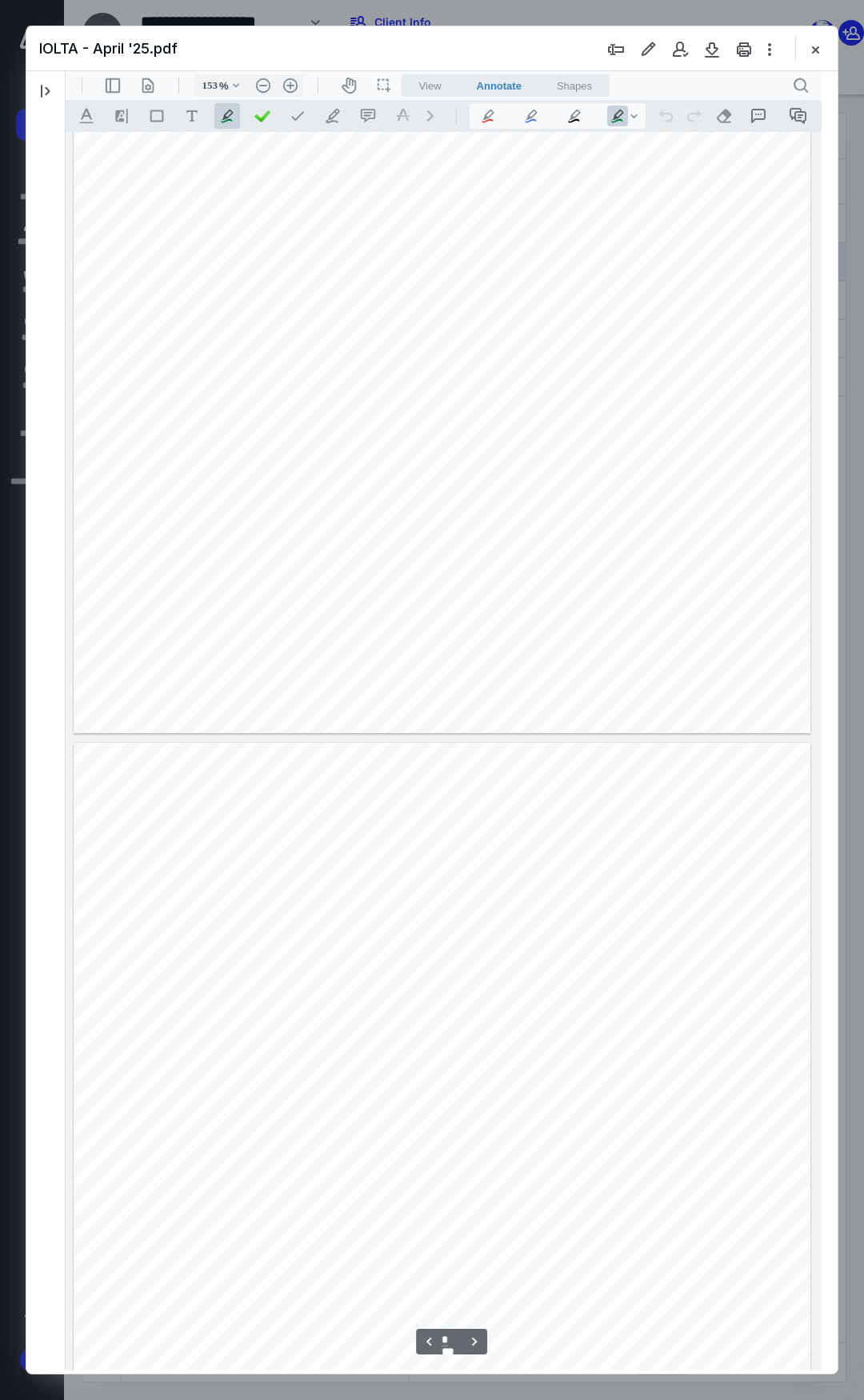scroll, scrollTop: 370, scrollLeft: 0, axis: vertical 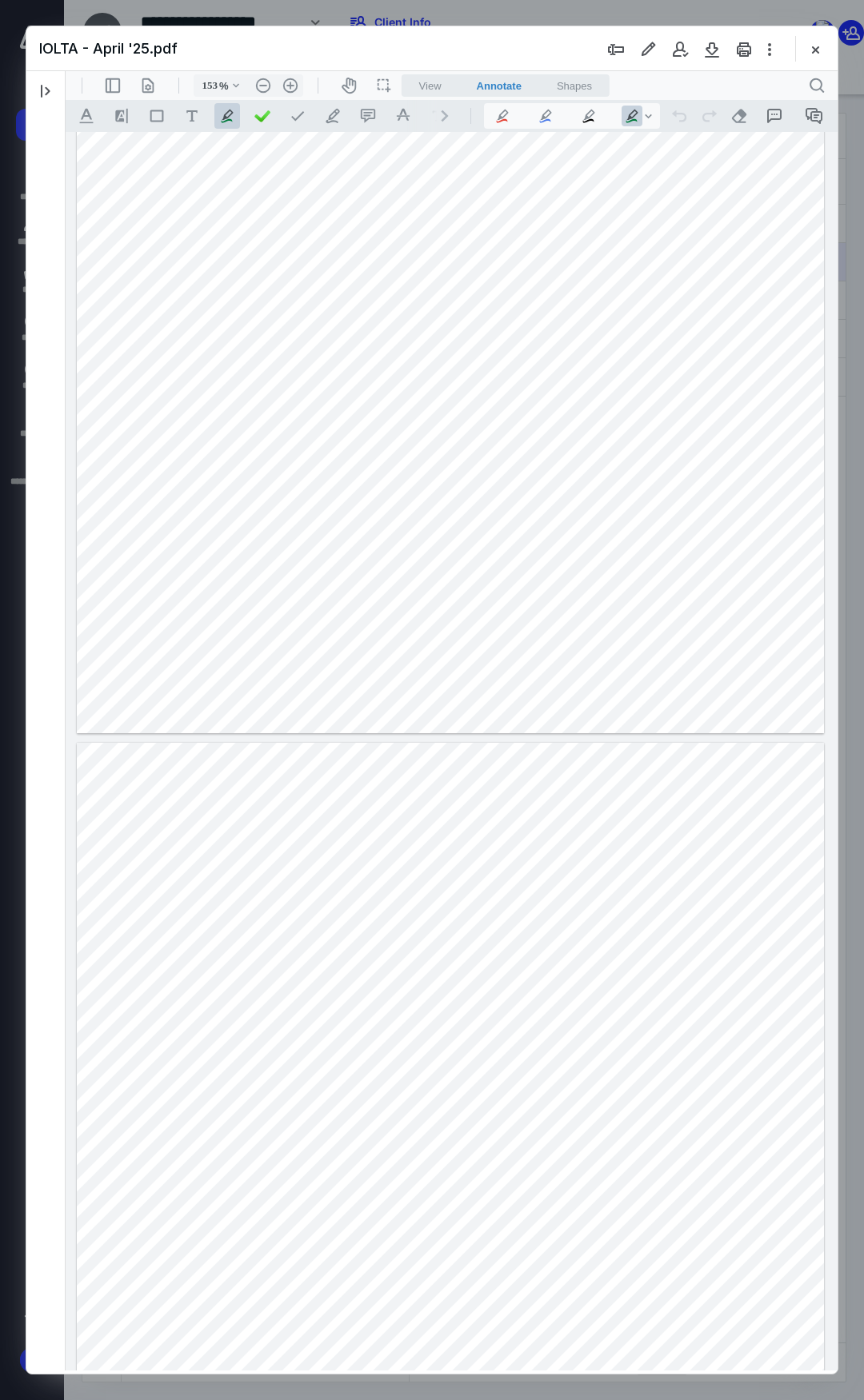 type on "*" 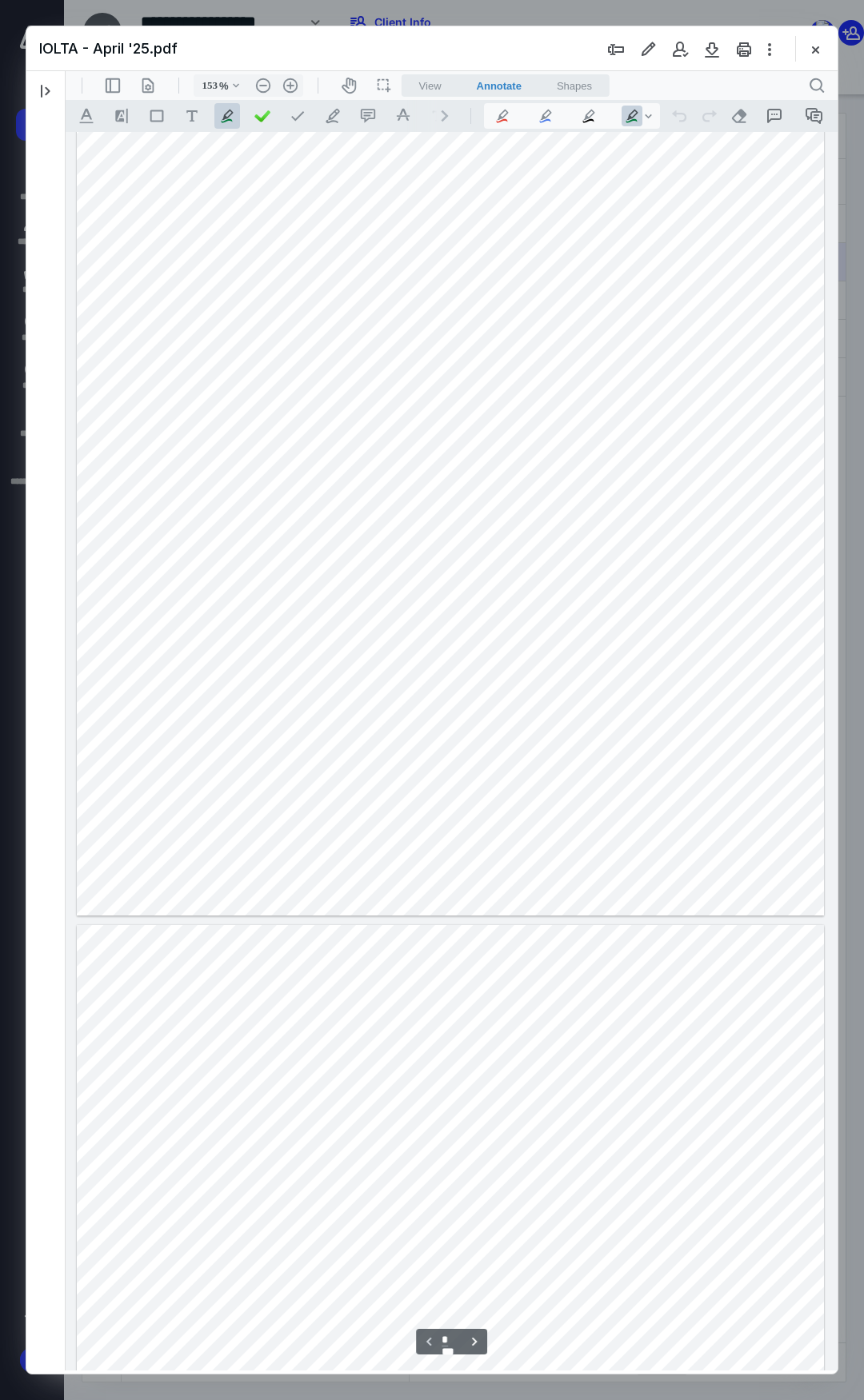 scroll, scrollTop: 0, scrollLeft: 0, axis: both 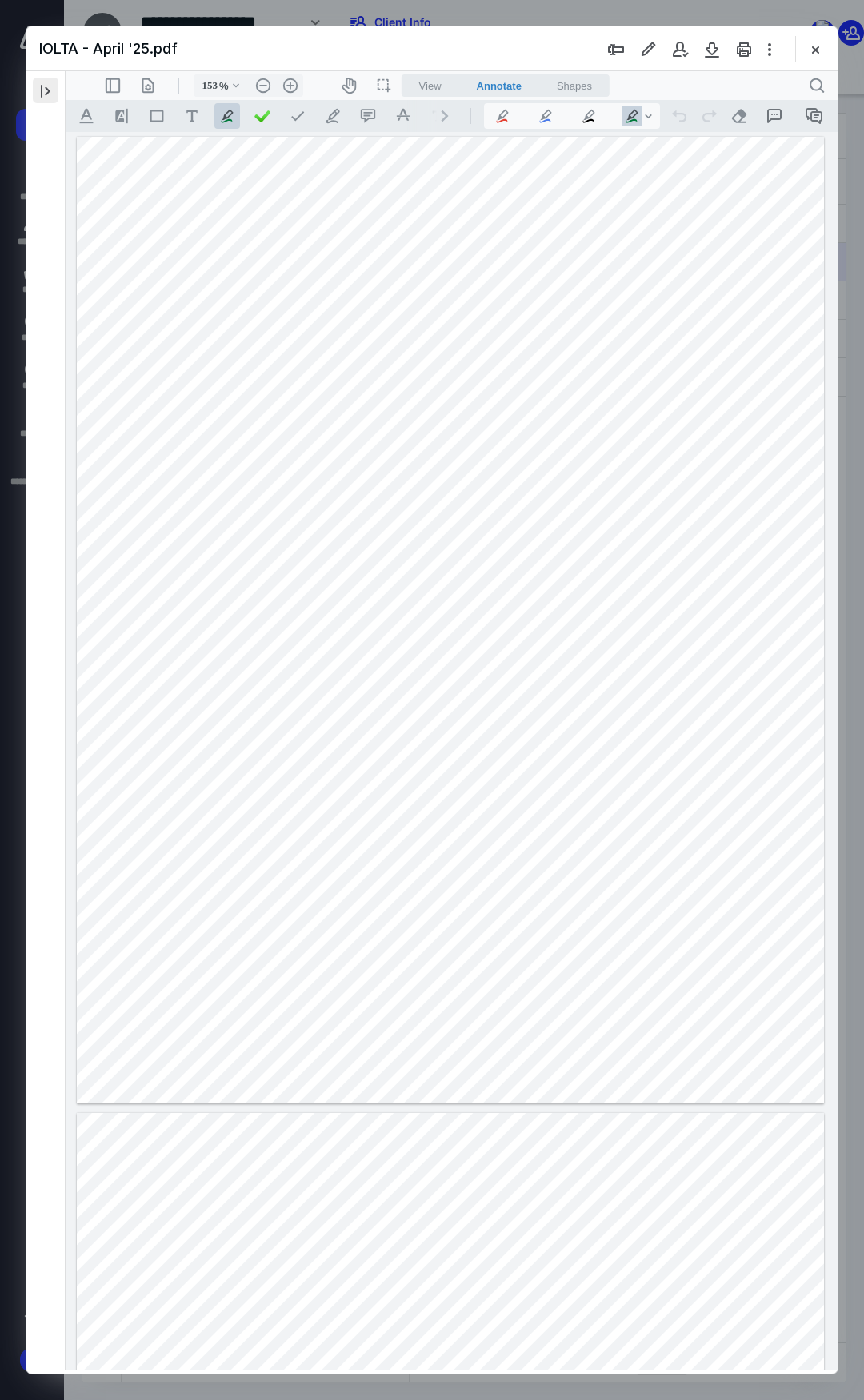 click at bounding box center (46, 90) 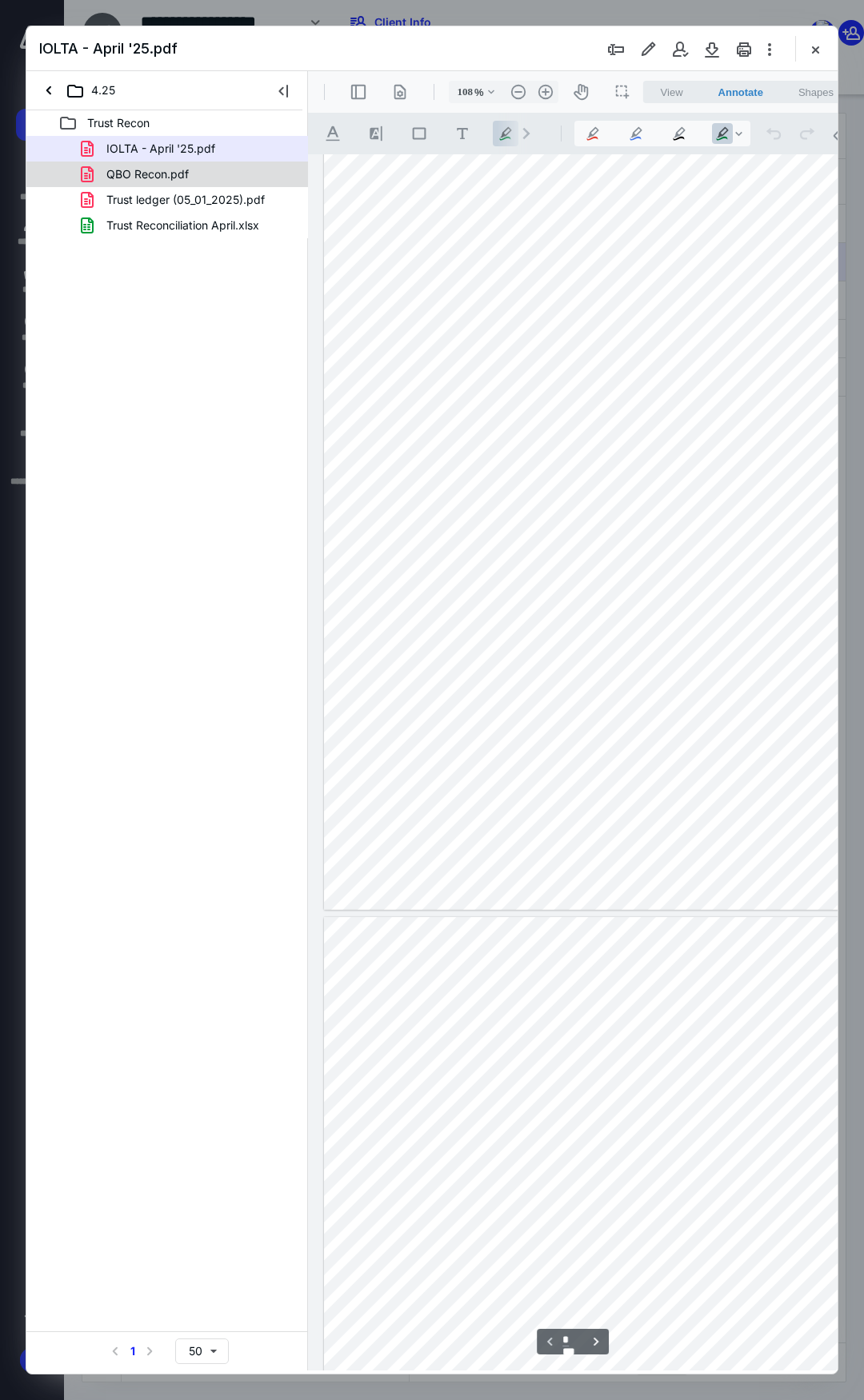scroll, scrollTop: 21, scrollLeft: 0, axis: vertical 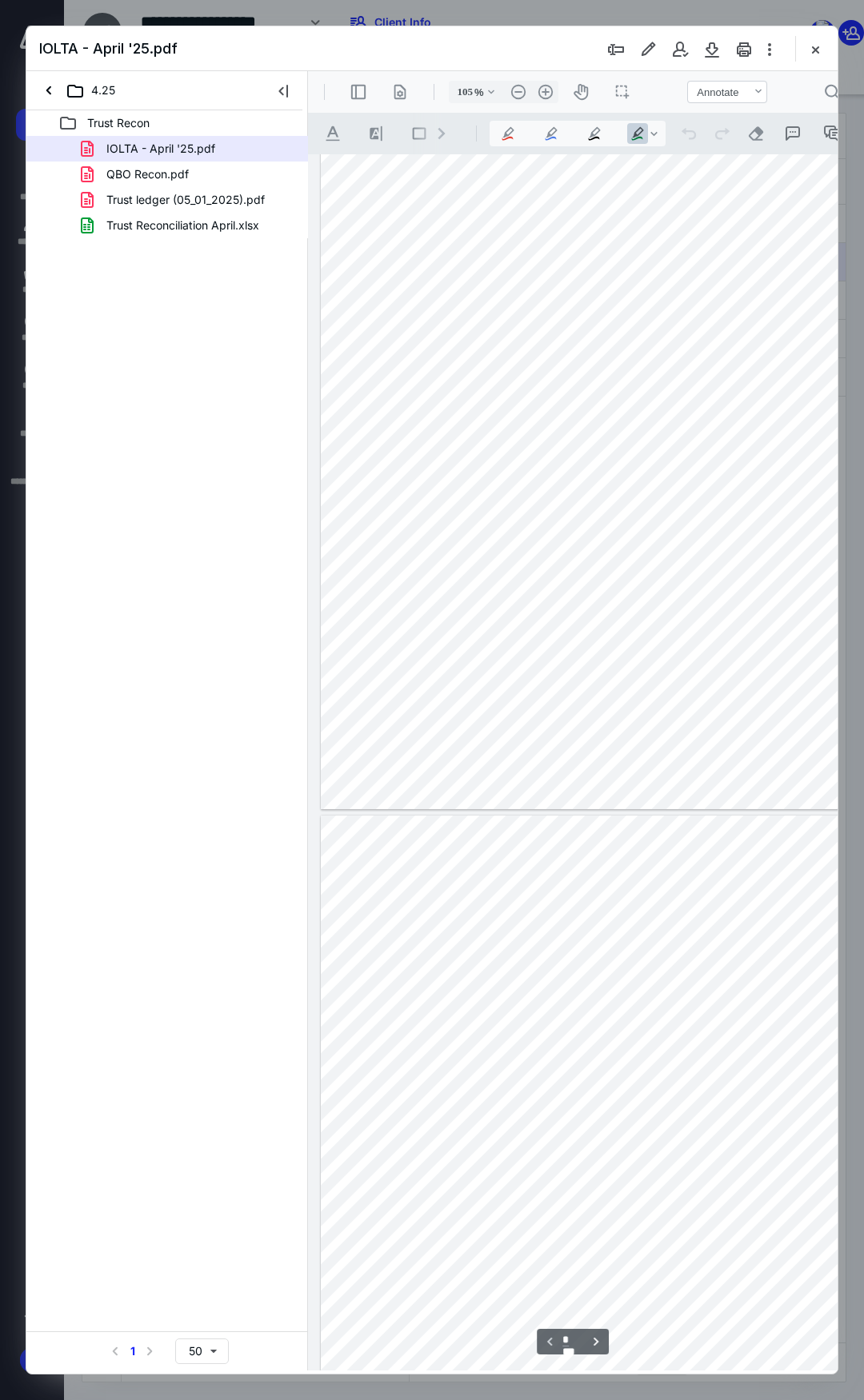 type on "104" 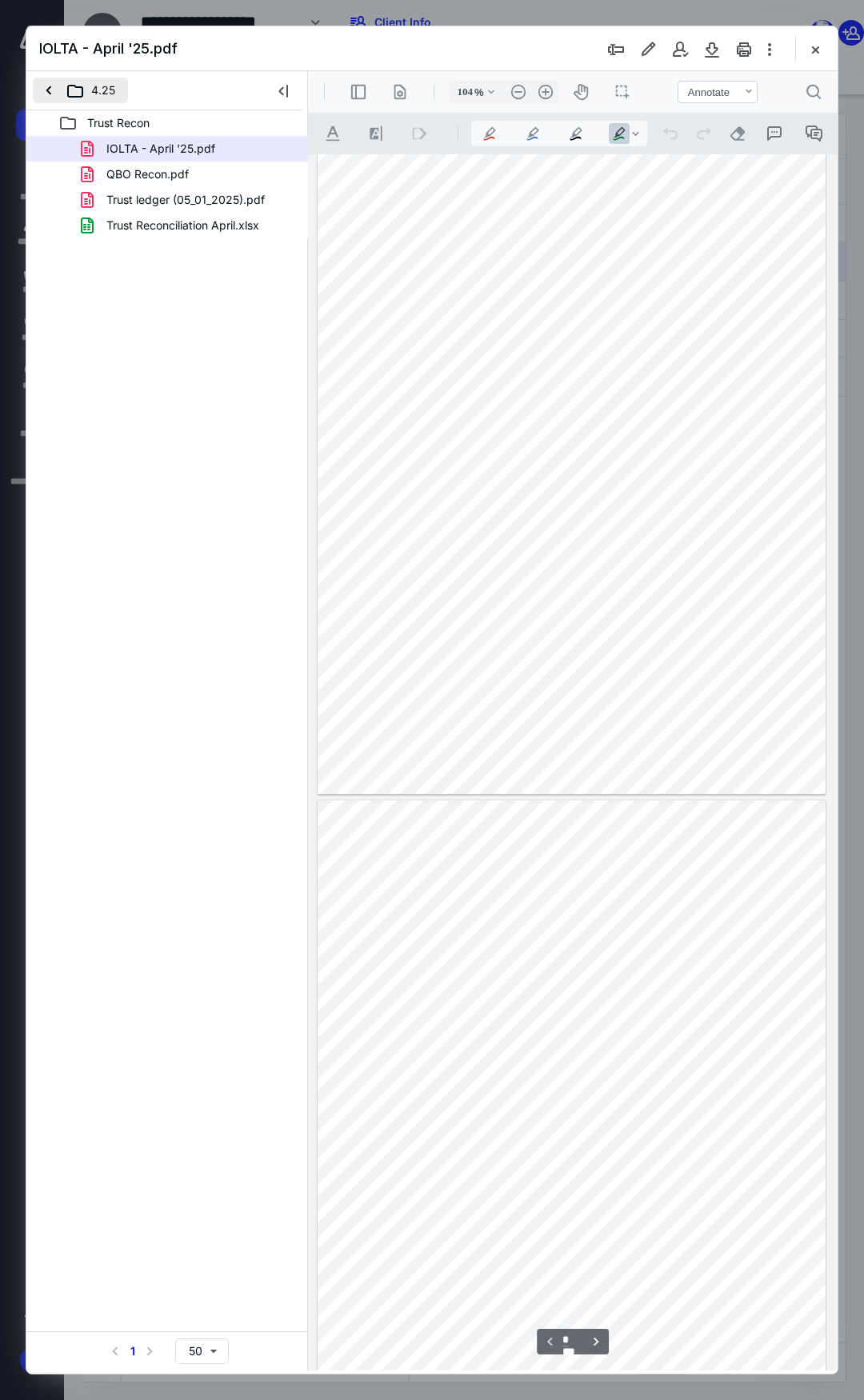 click on "4.25" at bounding box center (80, 90) 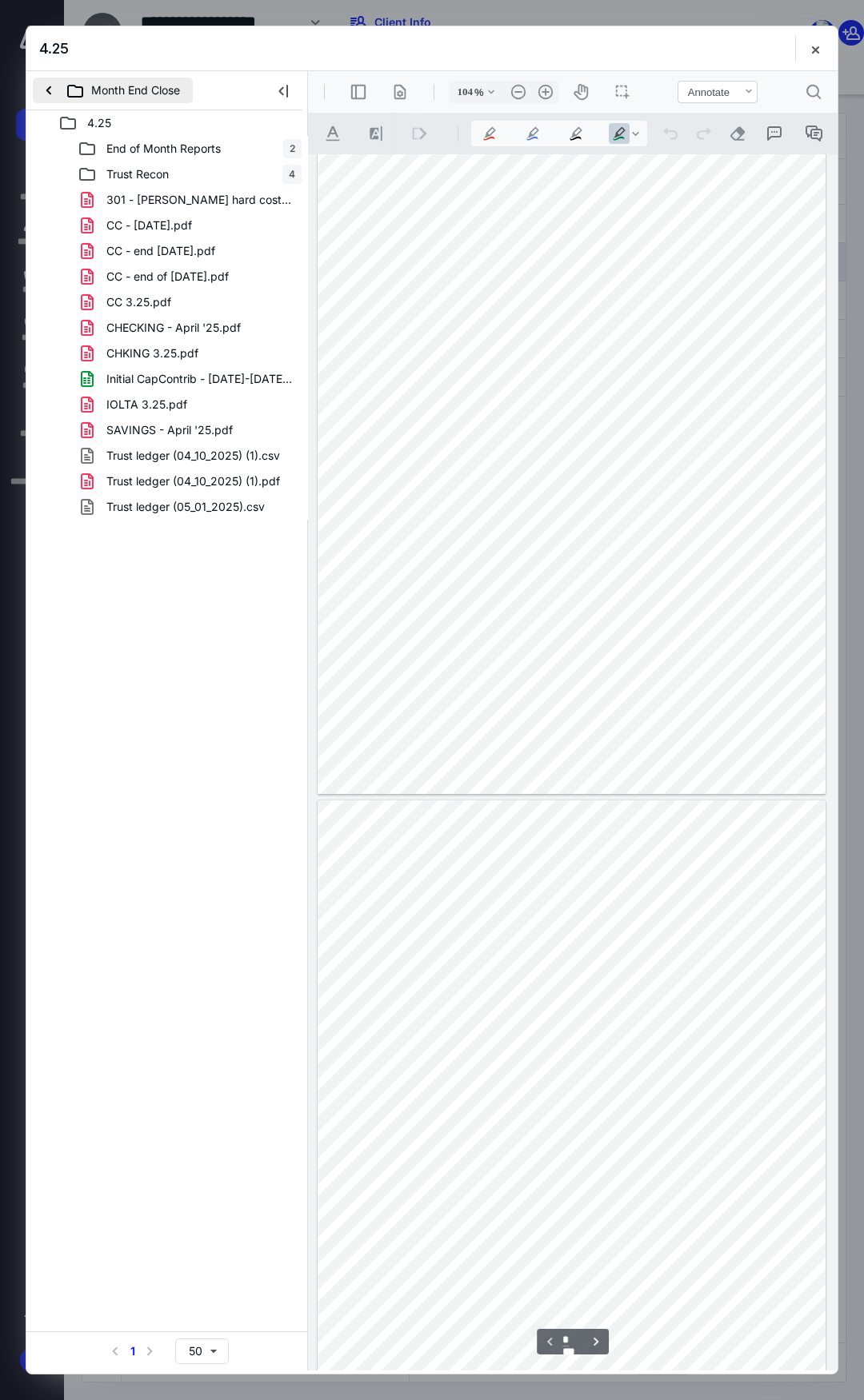 click on "Month End Close" at bounding box center (113, 90) 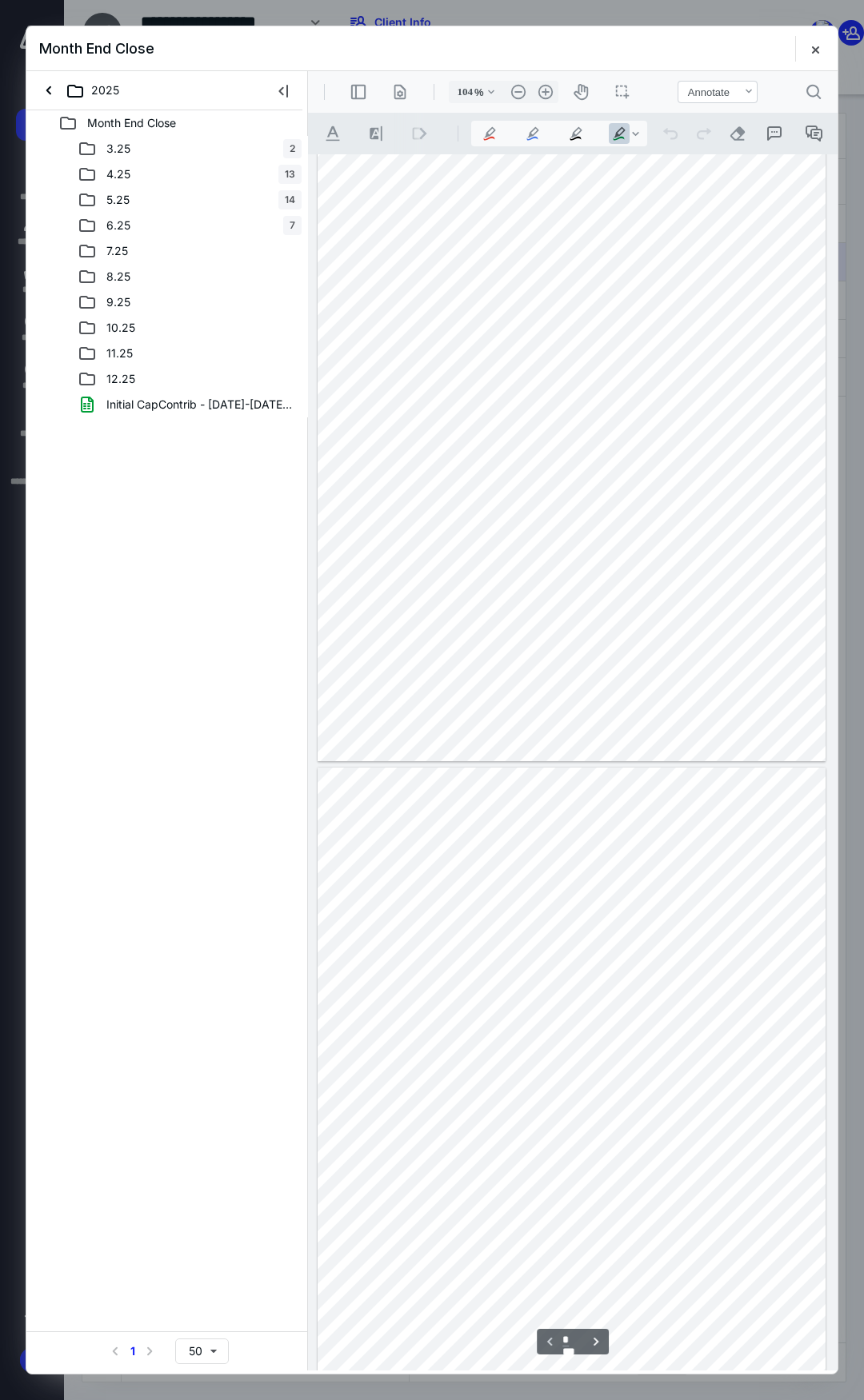 type on "*" 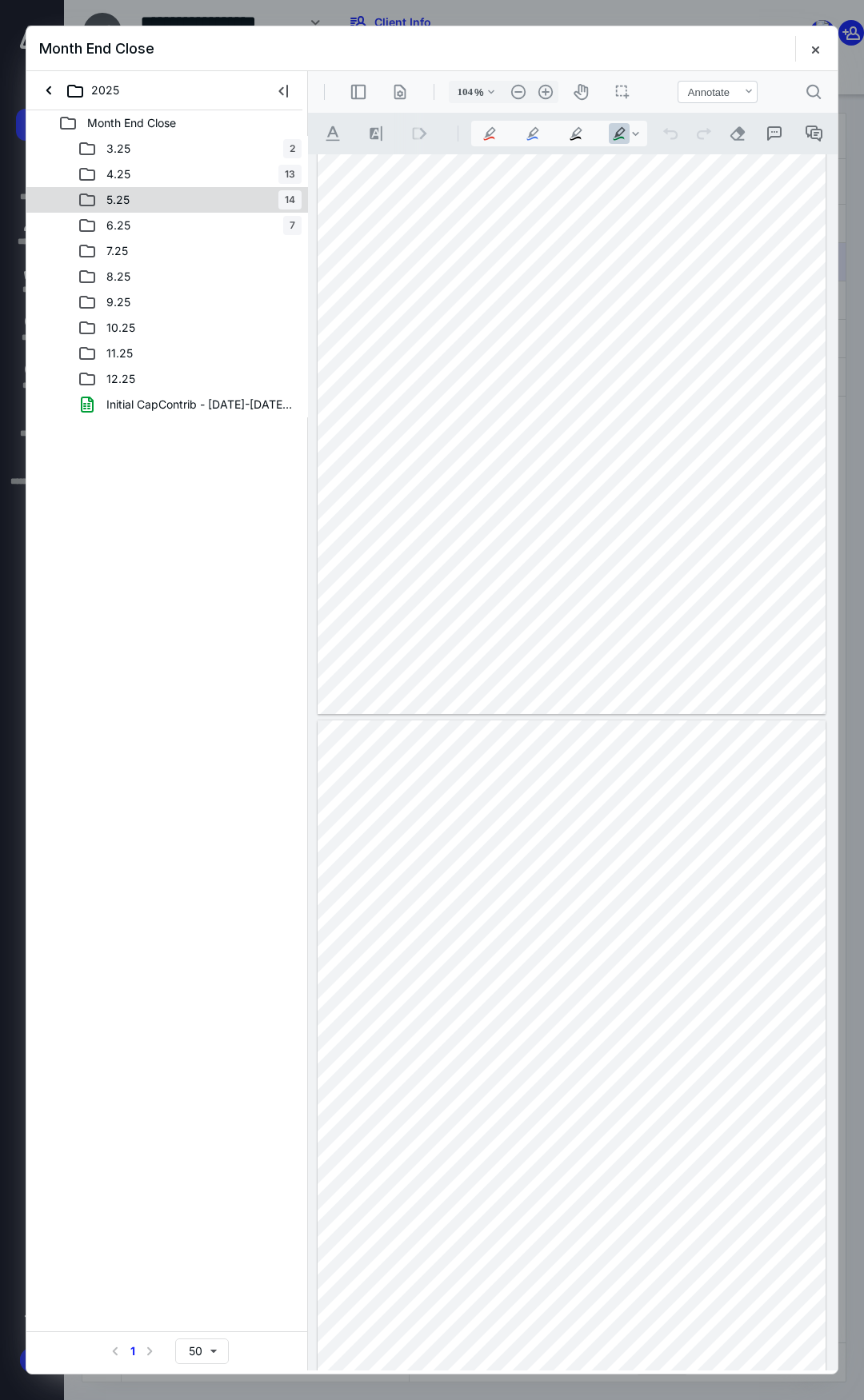 drag, startPoint x: 141, startPoint y: 196, endPoint x: 147, endPoint y: 206, distance: 11.661904 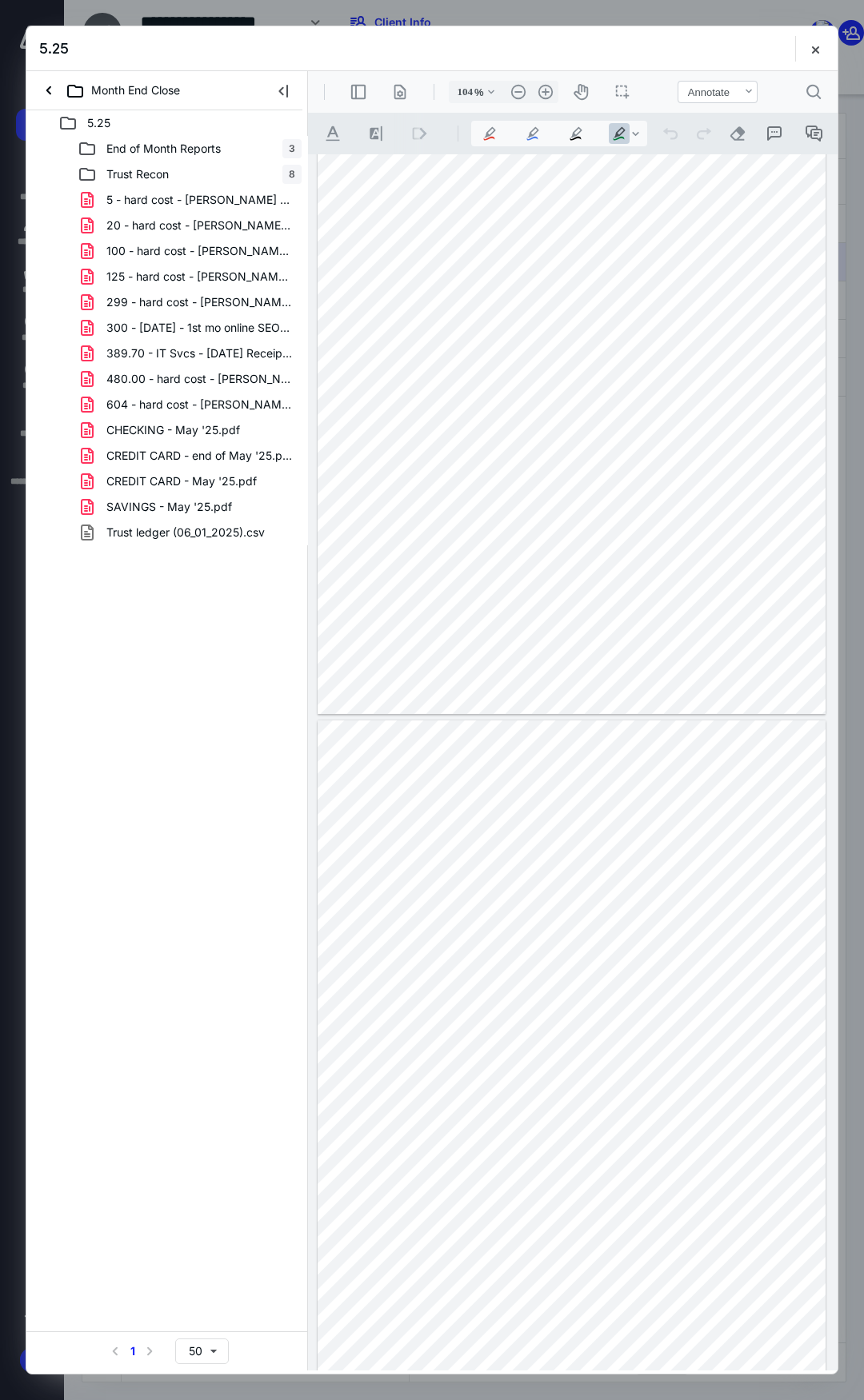 click on "Trust Recon" at bounding box center (138, 174) 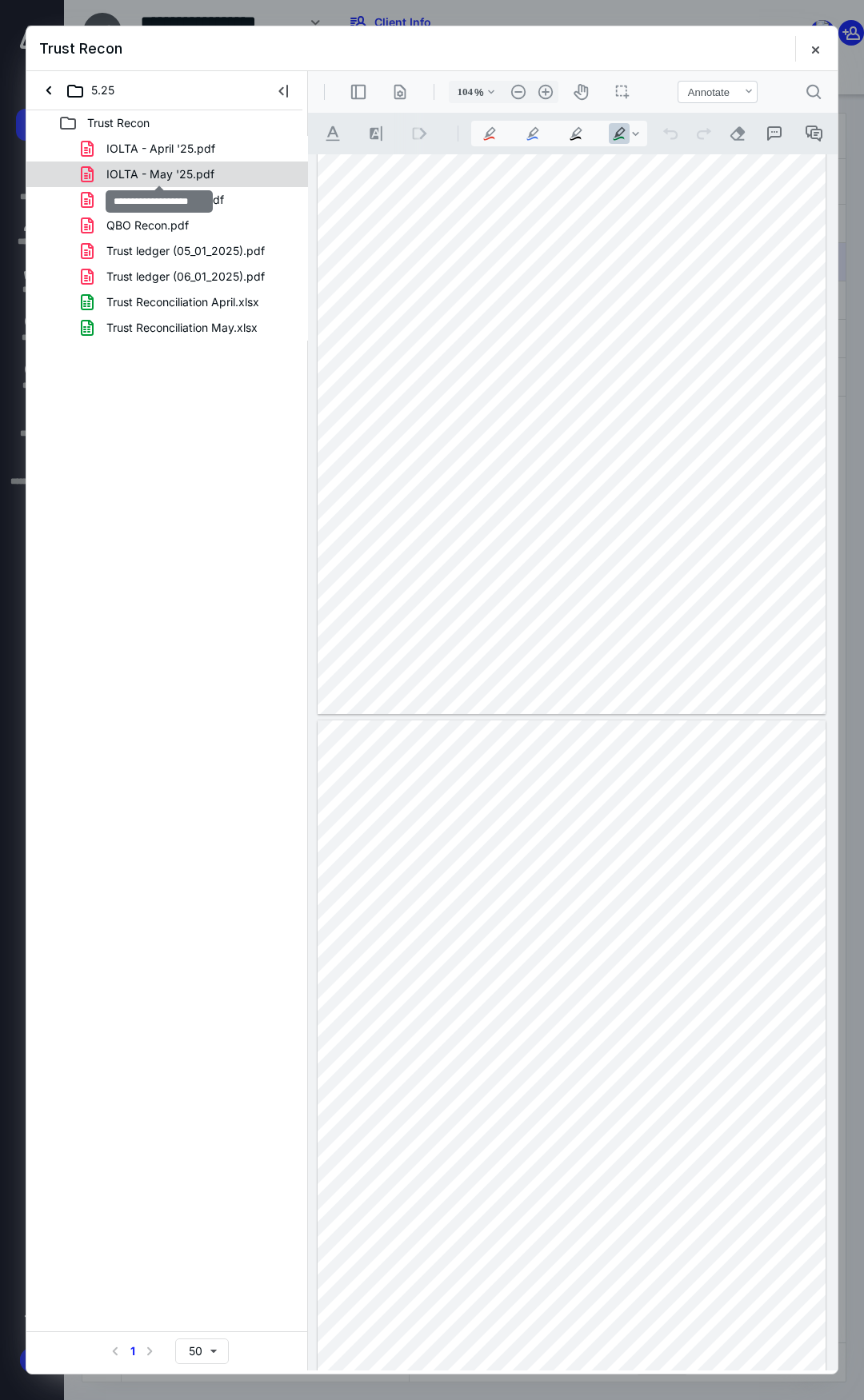 click on "IOLTA - May '25.pdf" at bounding box center (160, 174) 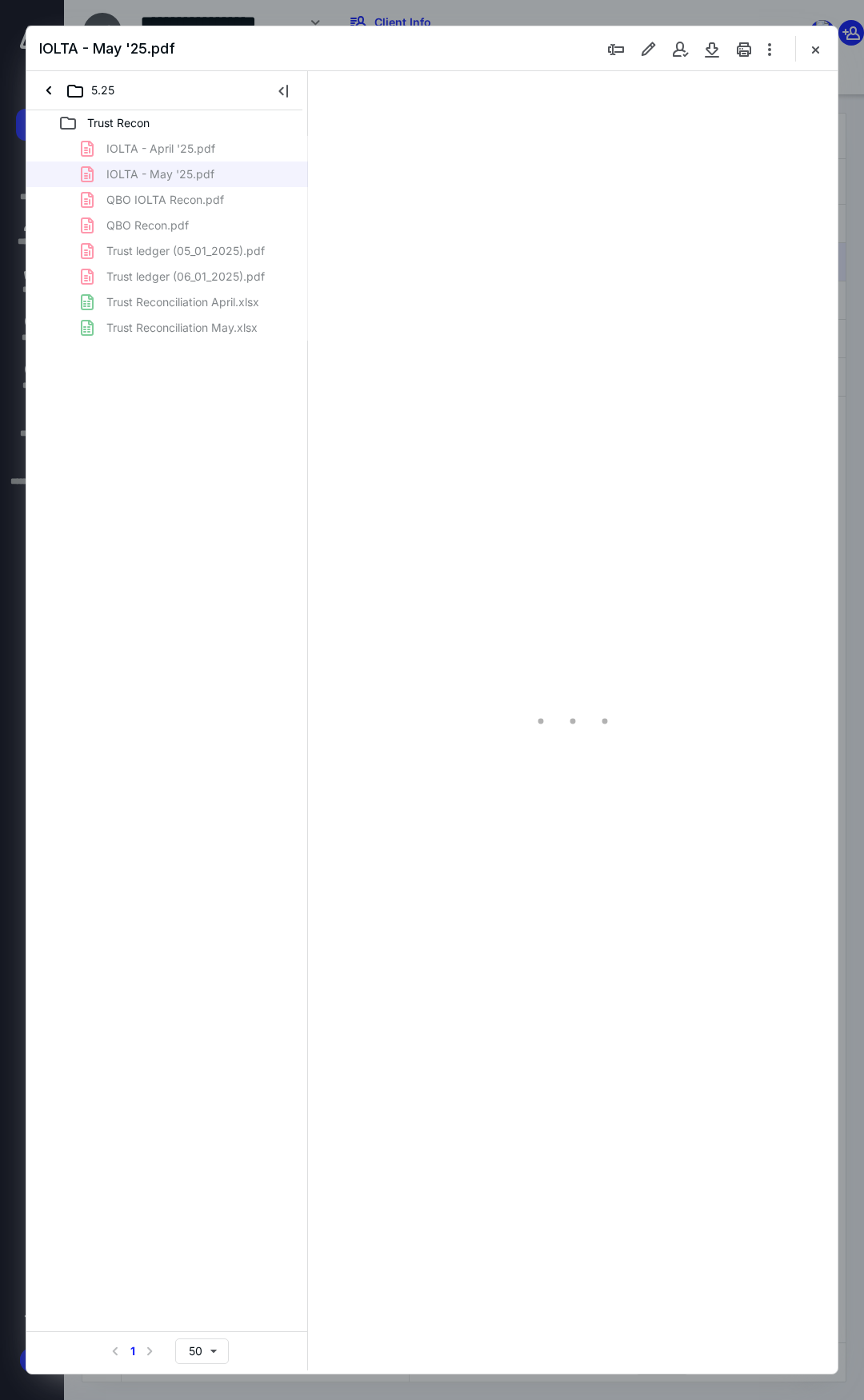 type on "105" 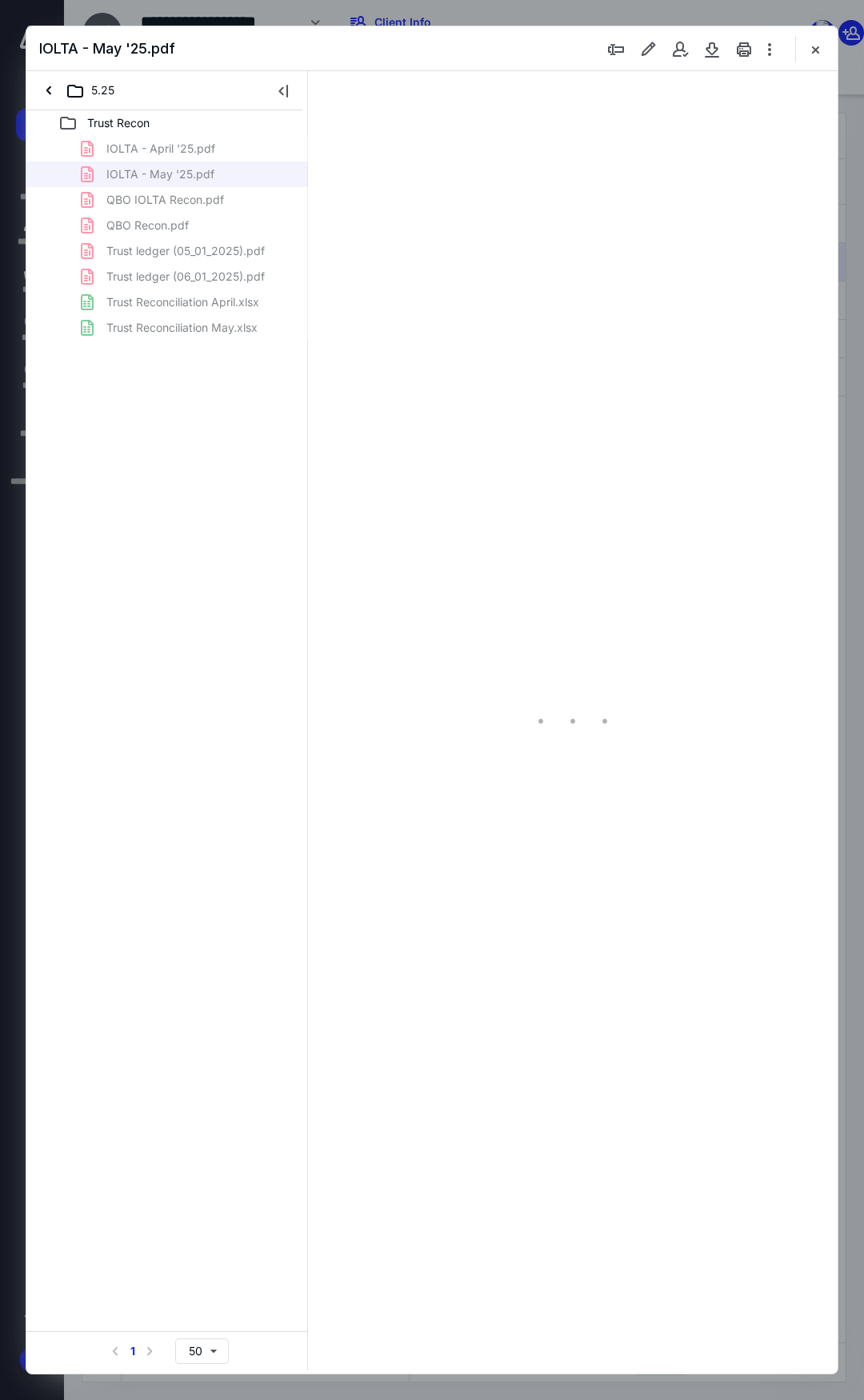 type on "*" 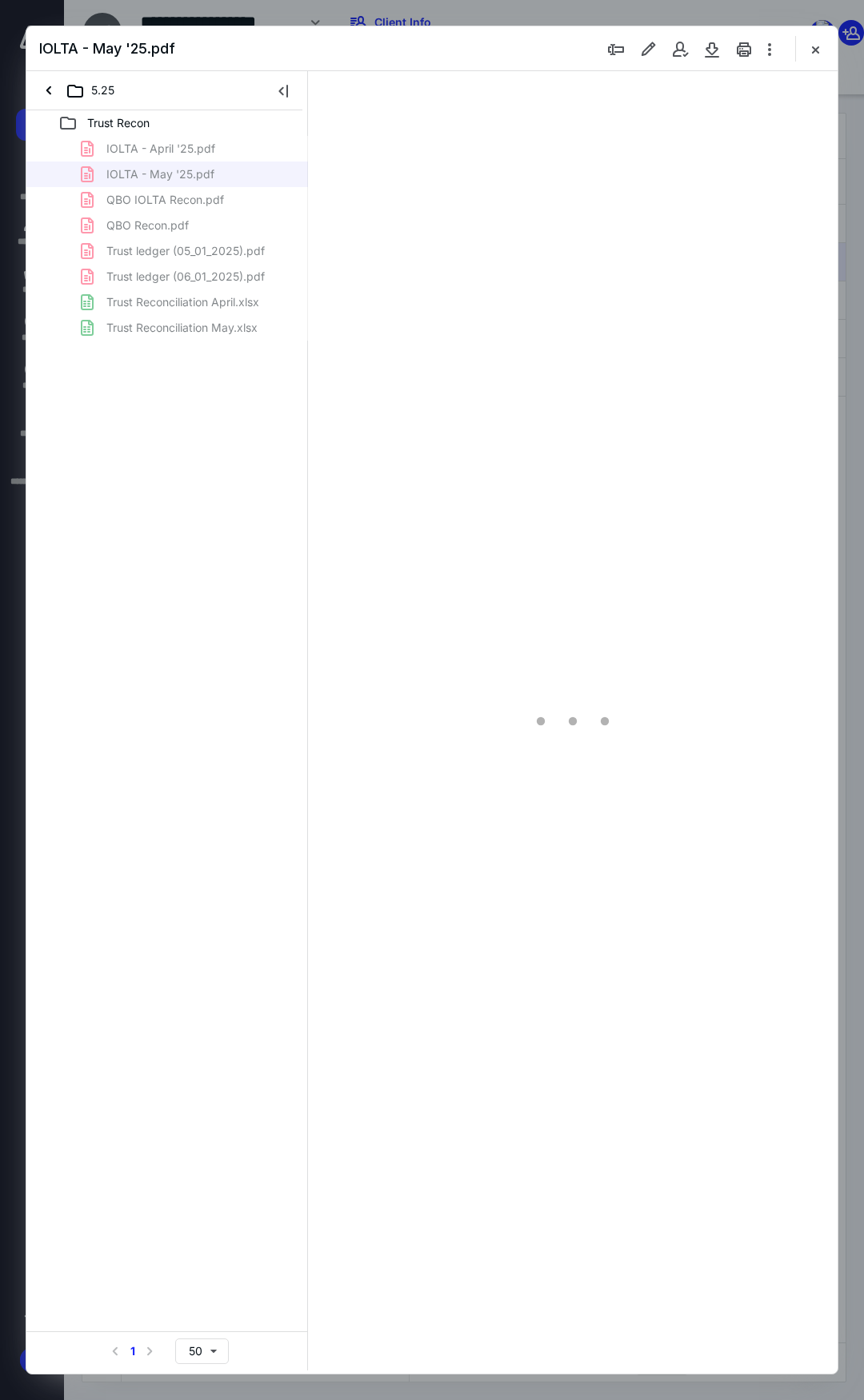 scroll, scrollTop: 86, scrollLeft: 0, axis: vertical 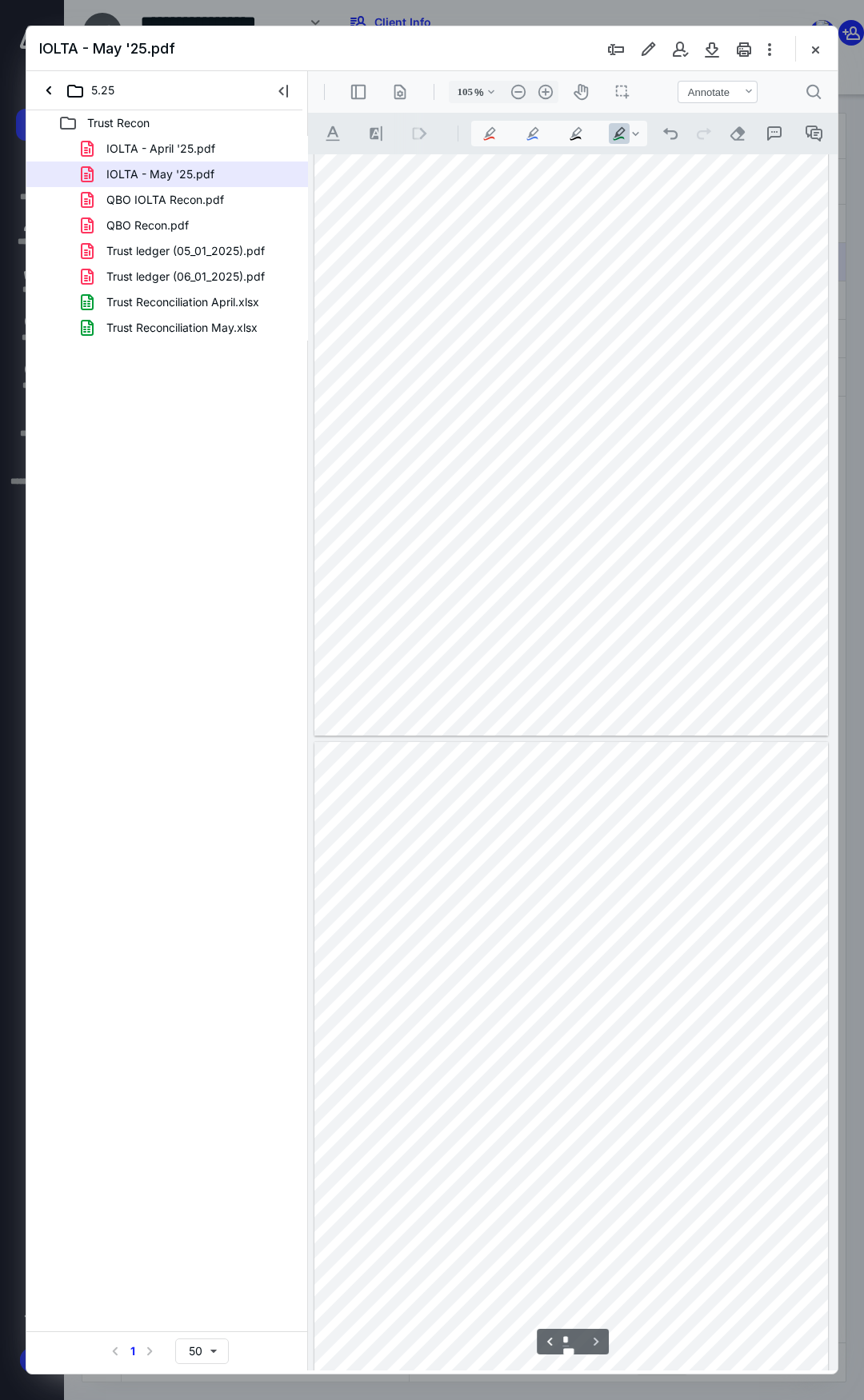 drag, startPoint x: 275, startPoint y: 81, endPoint x: 286, endPoint y: 114, distance: 34.785054 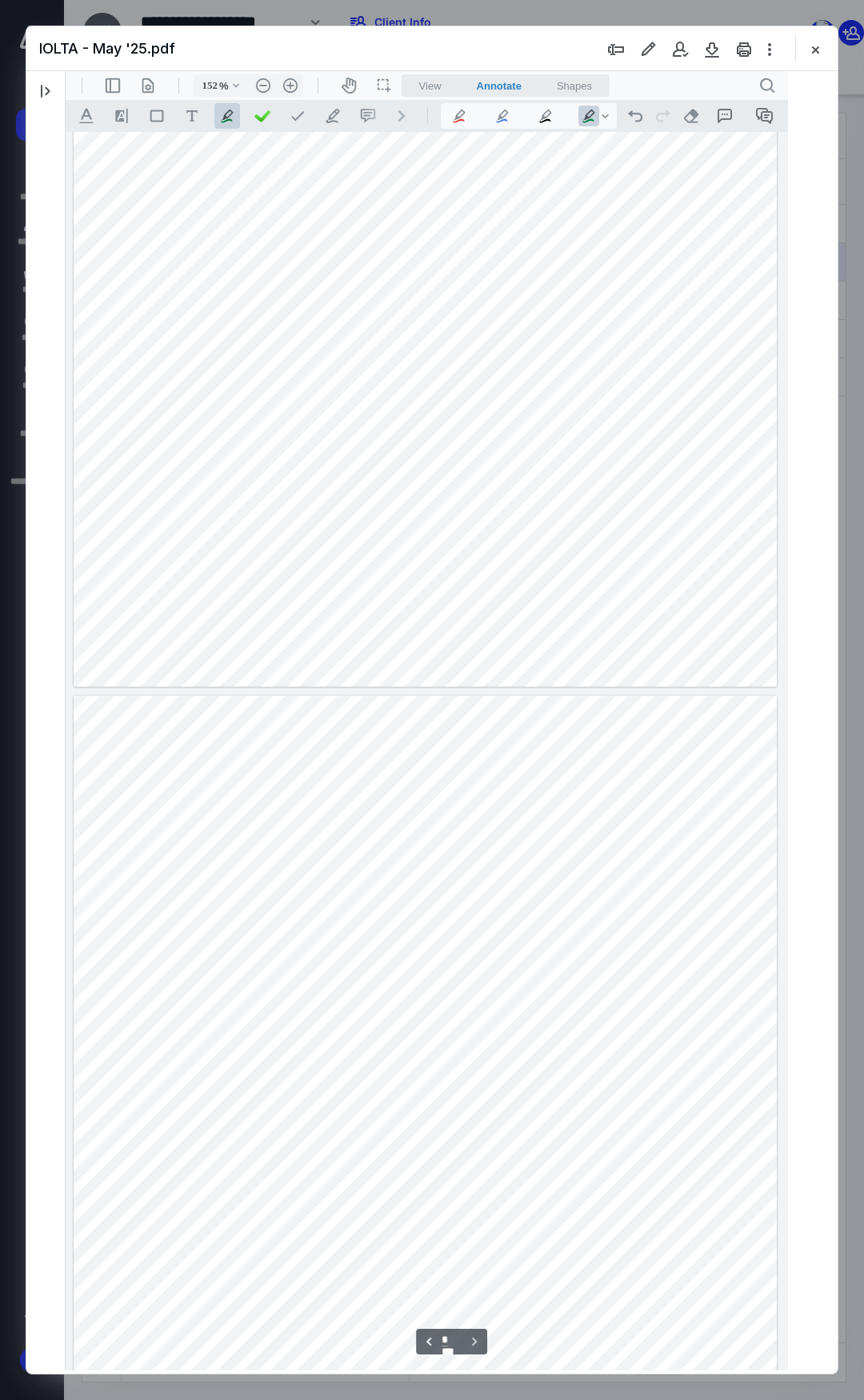 type on "153" 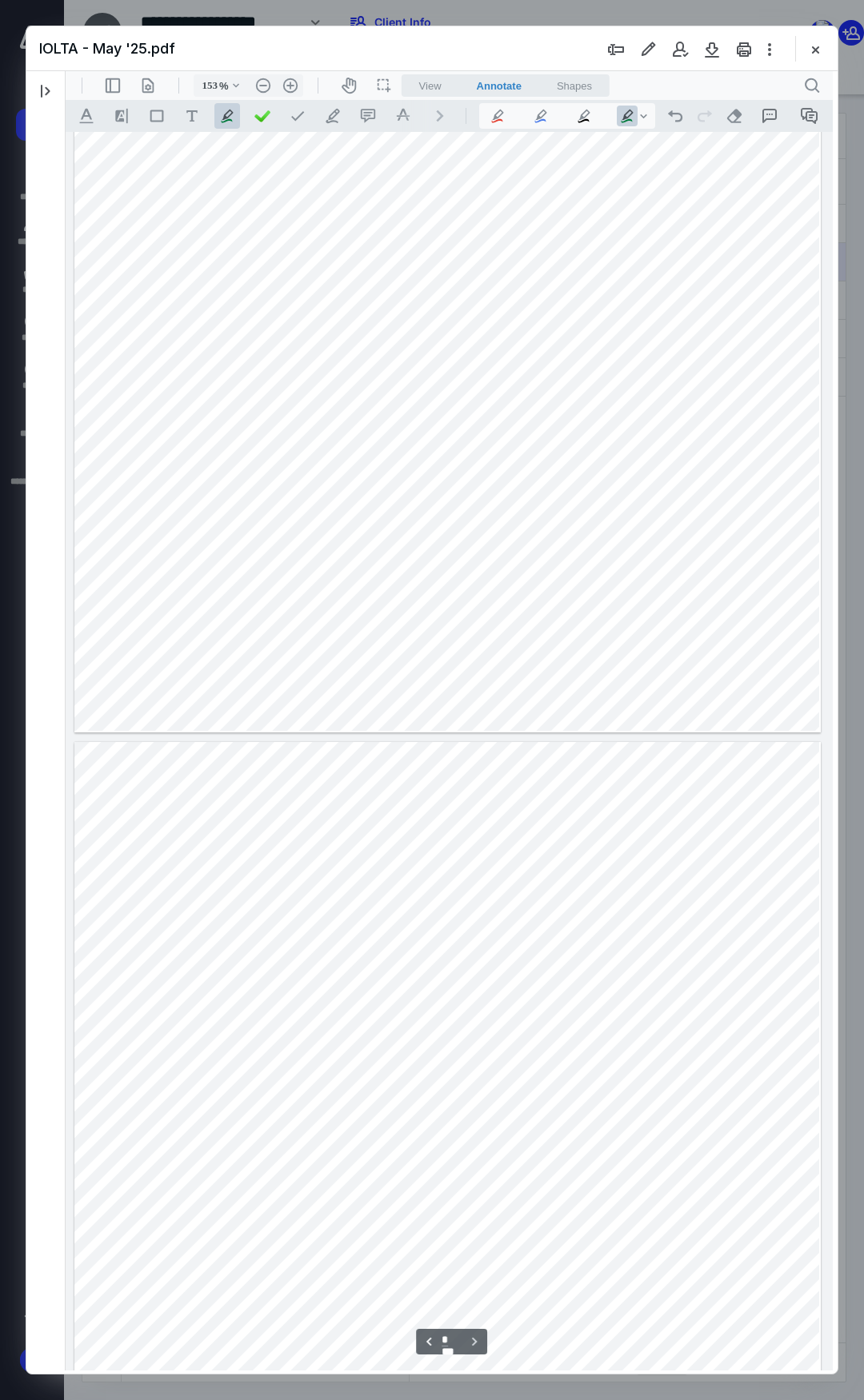 scroll, scrollTop: 371, scrollLeft: 0, axis: vertical 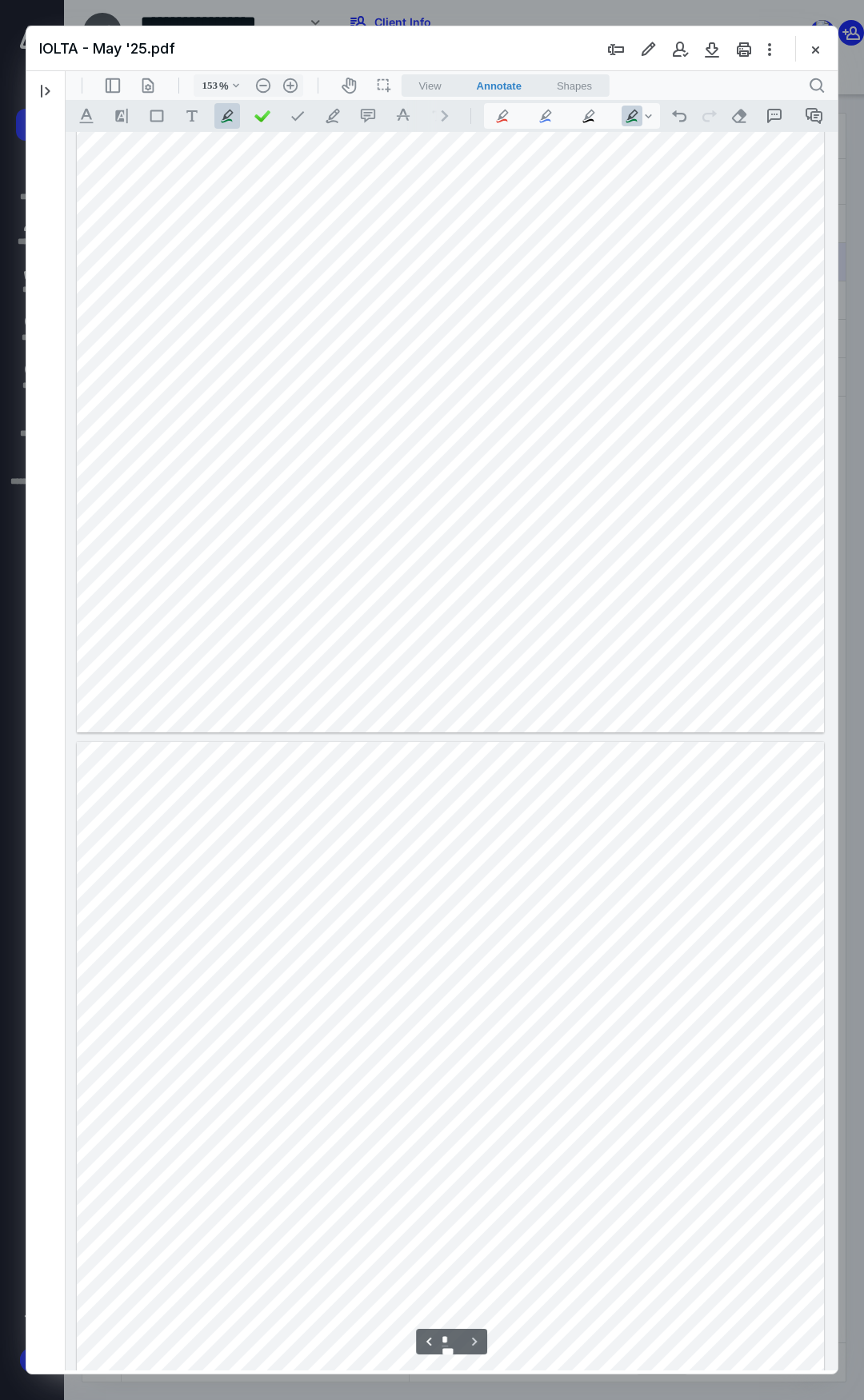 type on "*" 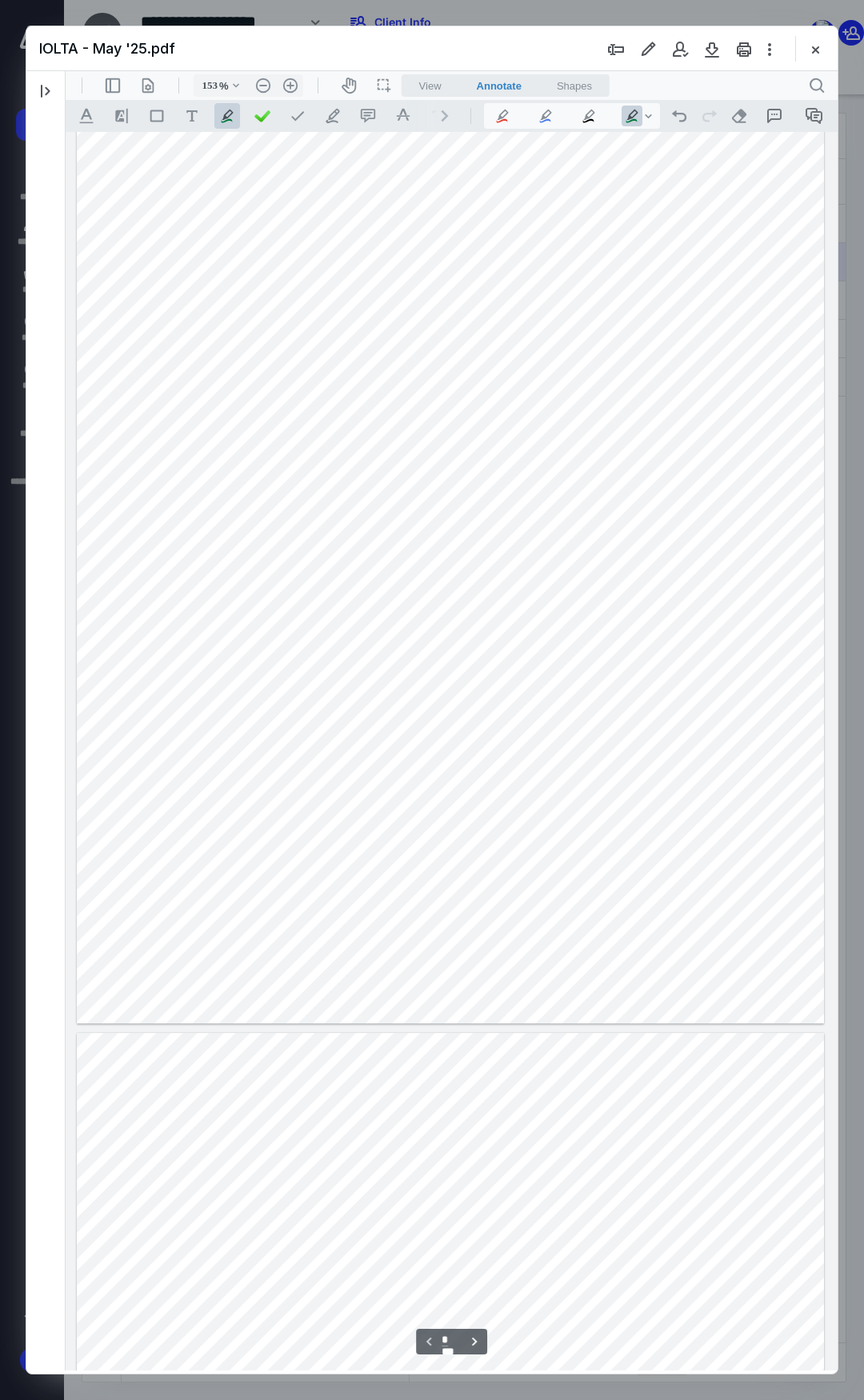 scroll, scrollTop: 51, scrollLeft: 0, axis: vertical 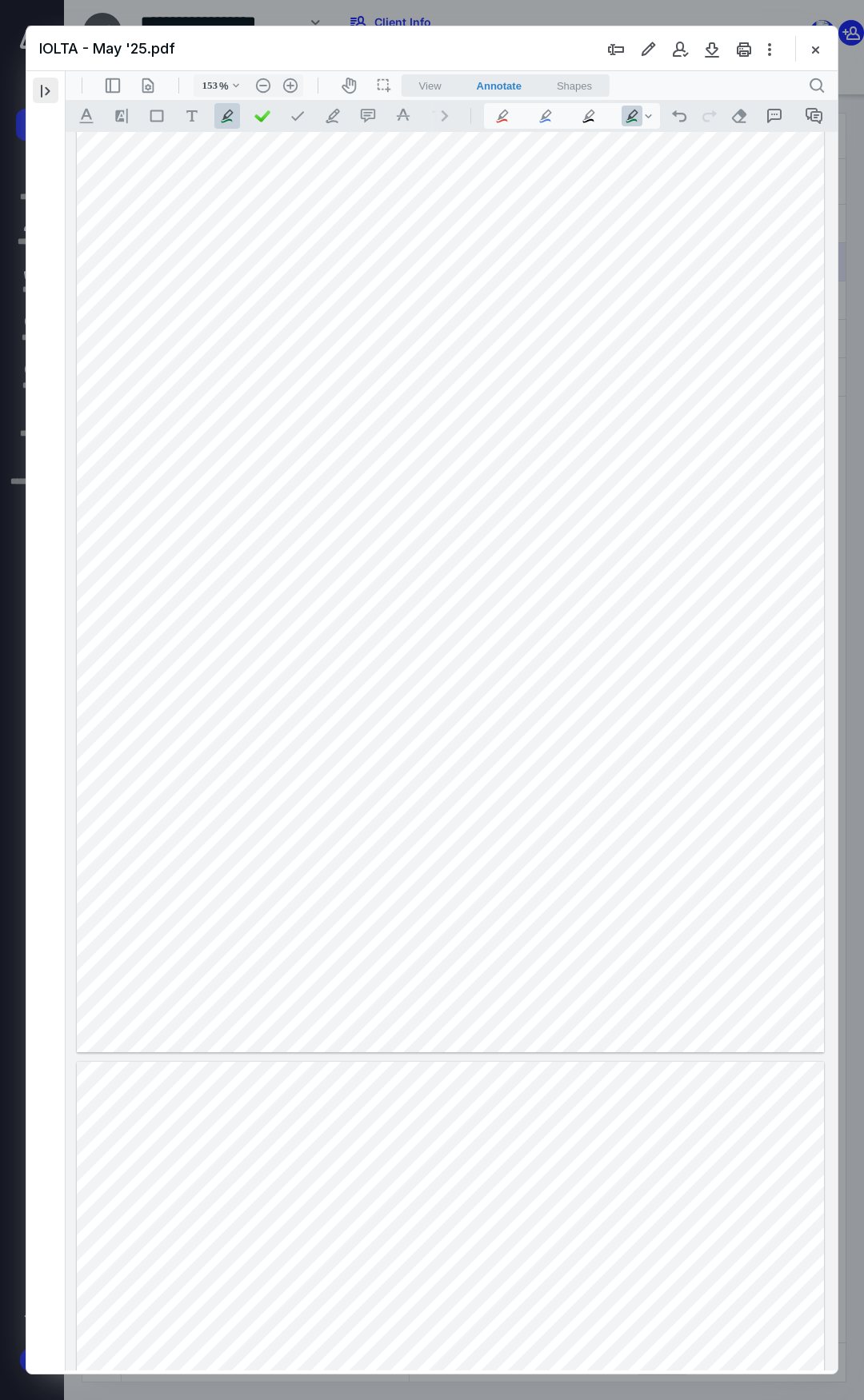 click at bounding box center [46, 90] 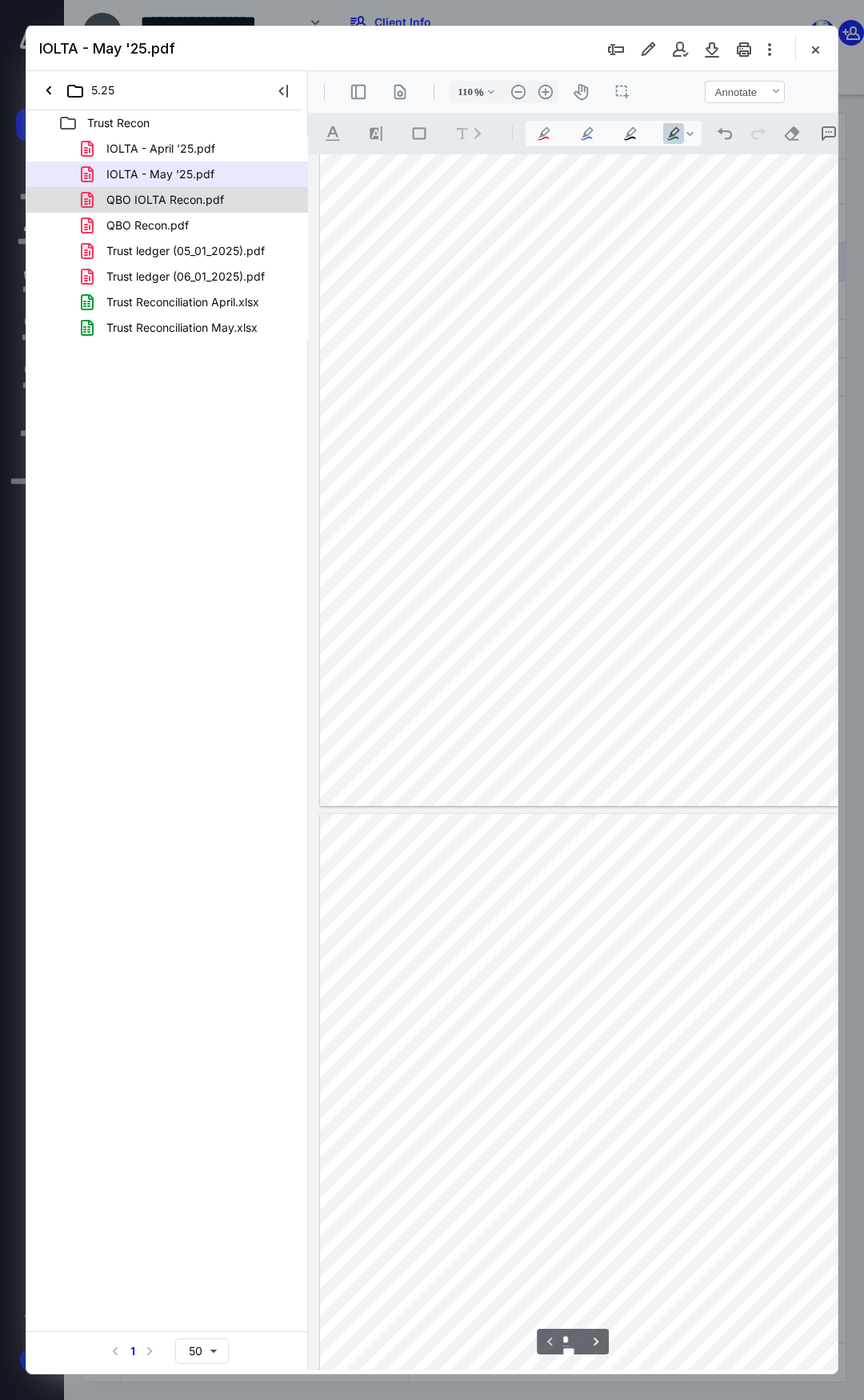 type on "107" 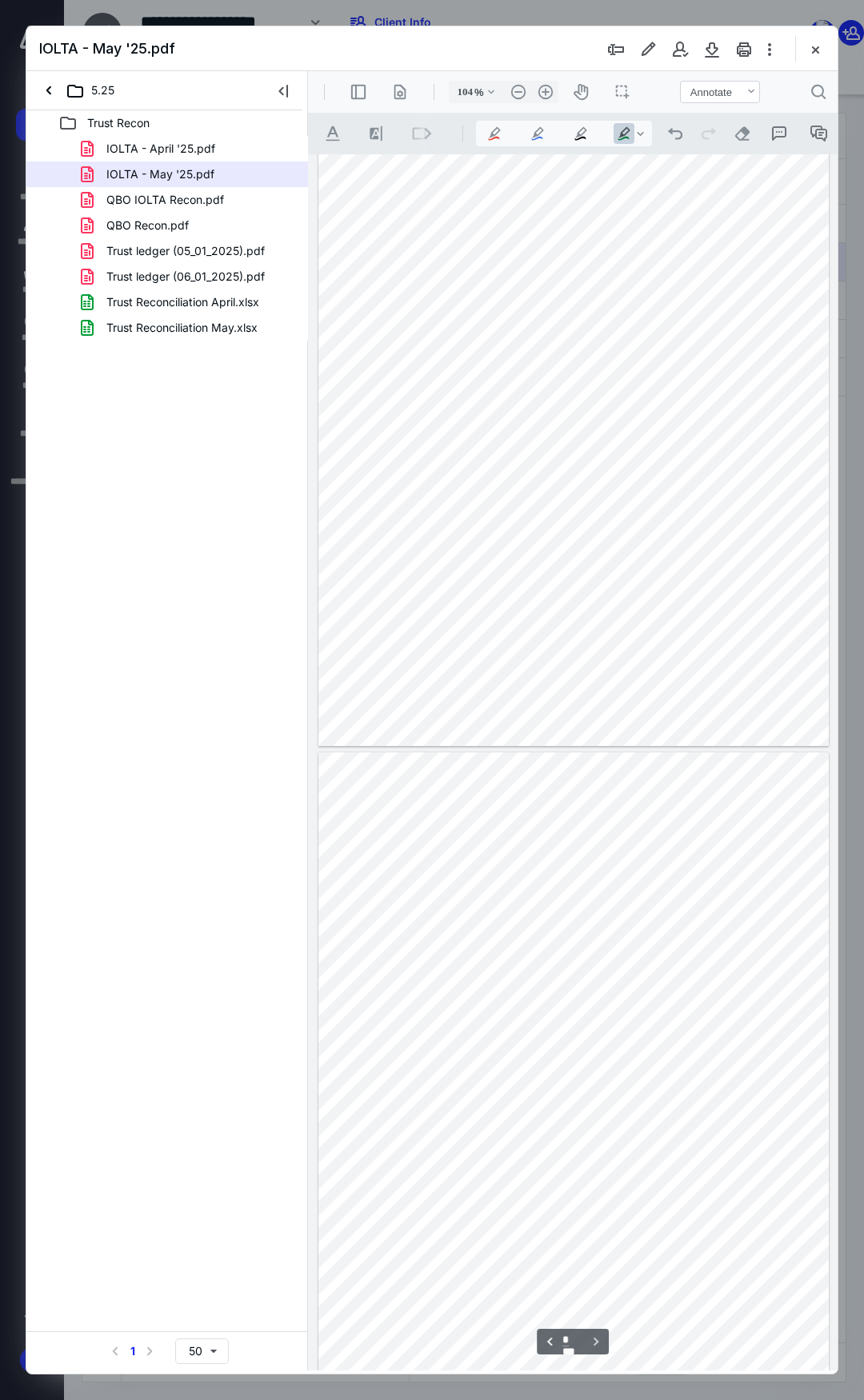 scroll, scrollTop: 57, scrollLeft: 0, axis: vertical 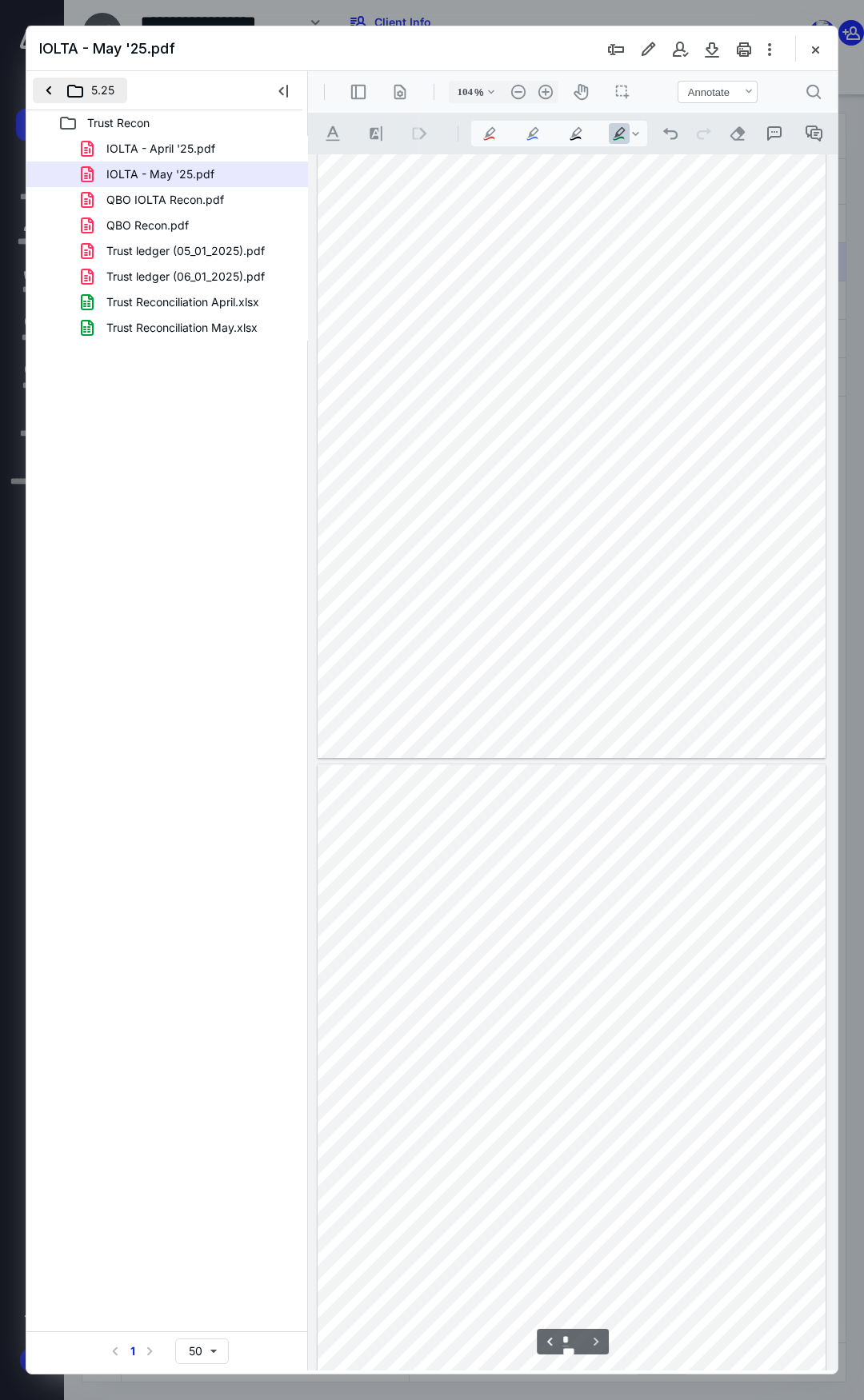 click on "5.25" at bounding box center [80, 90] 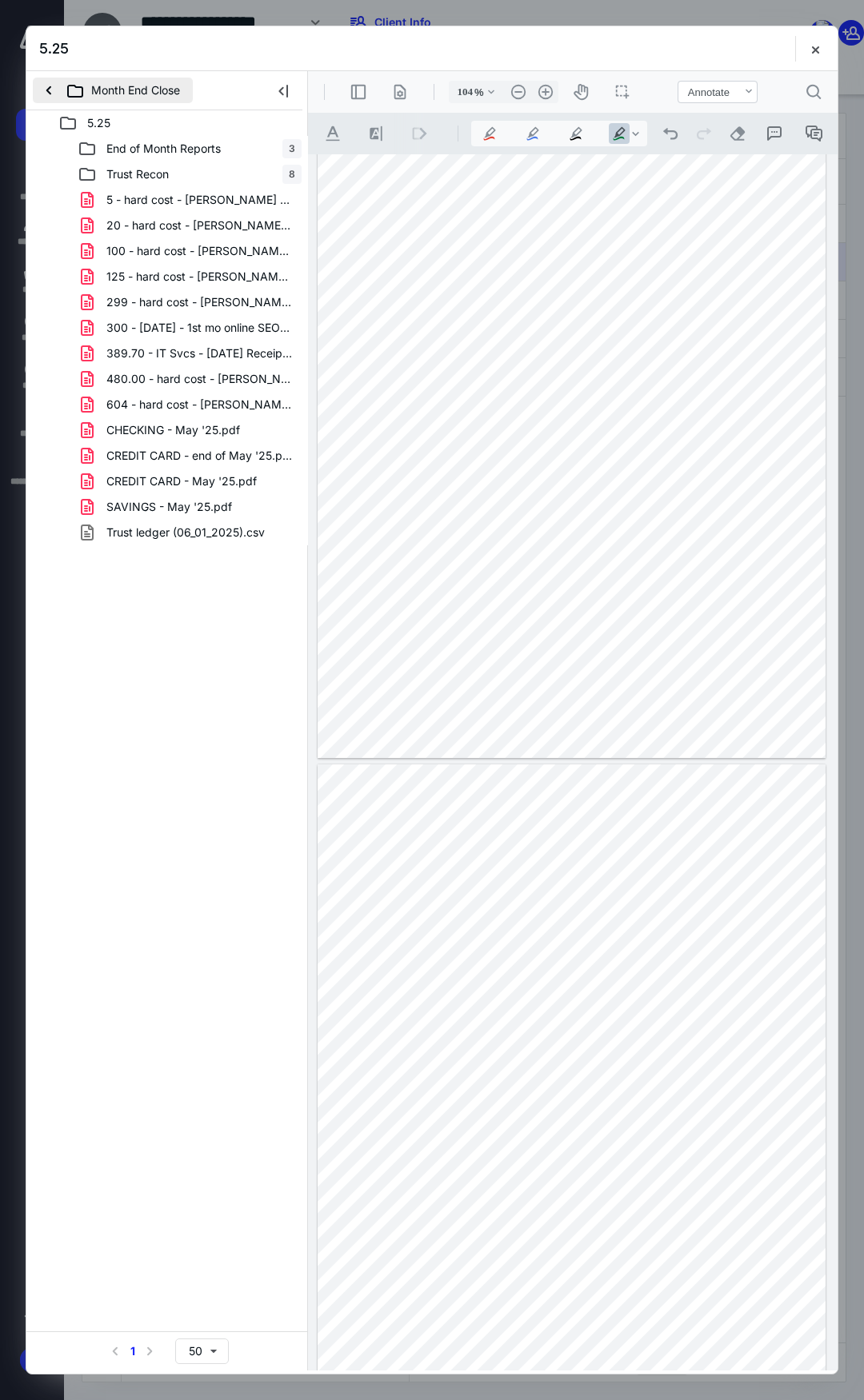 click on "Month End Close" at bounding box center [113, 90] 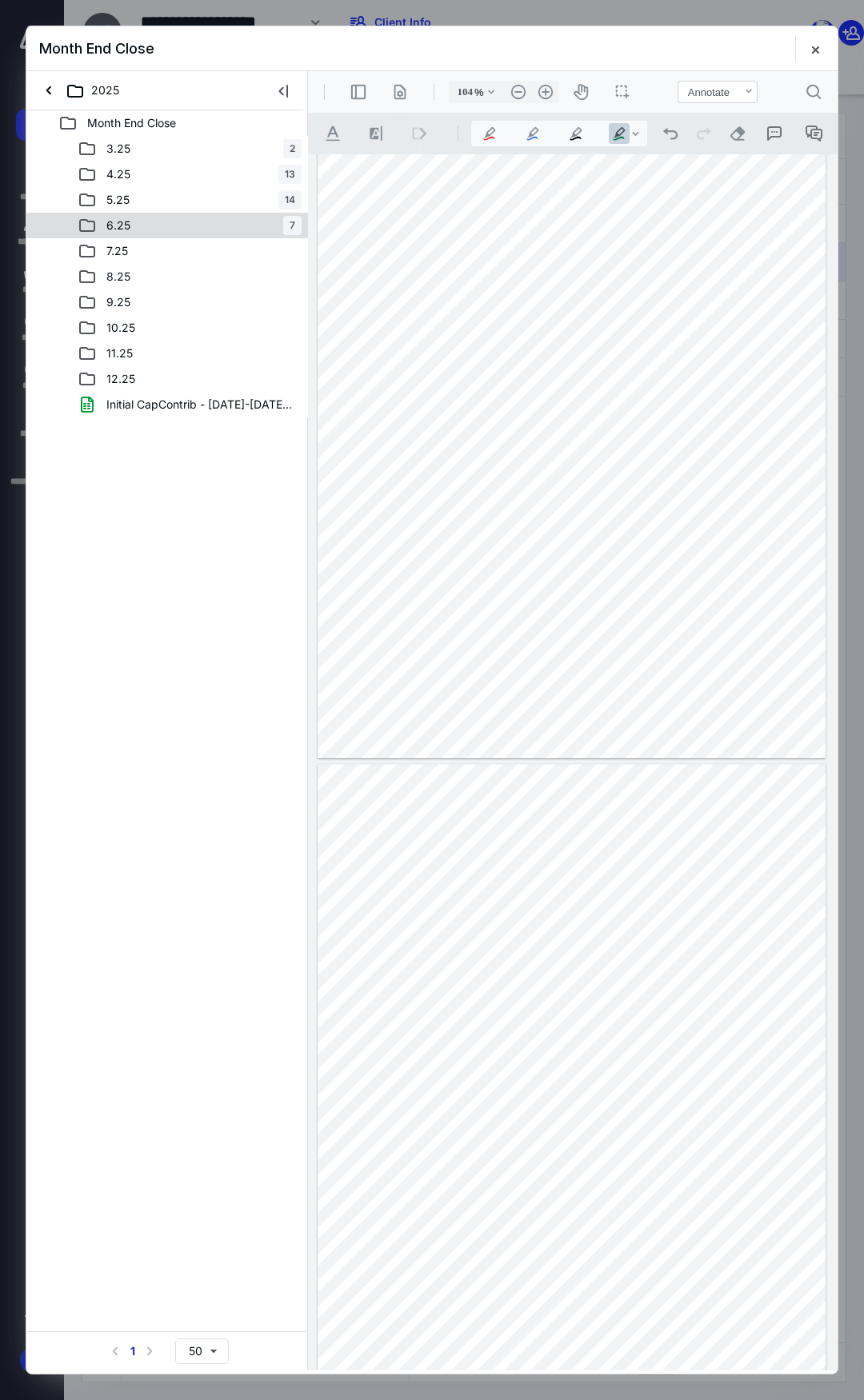click on "6.25 7" at bounding box center [167, 225] 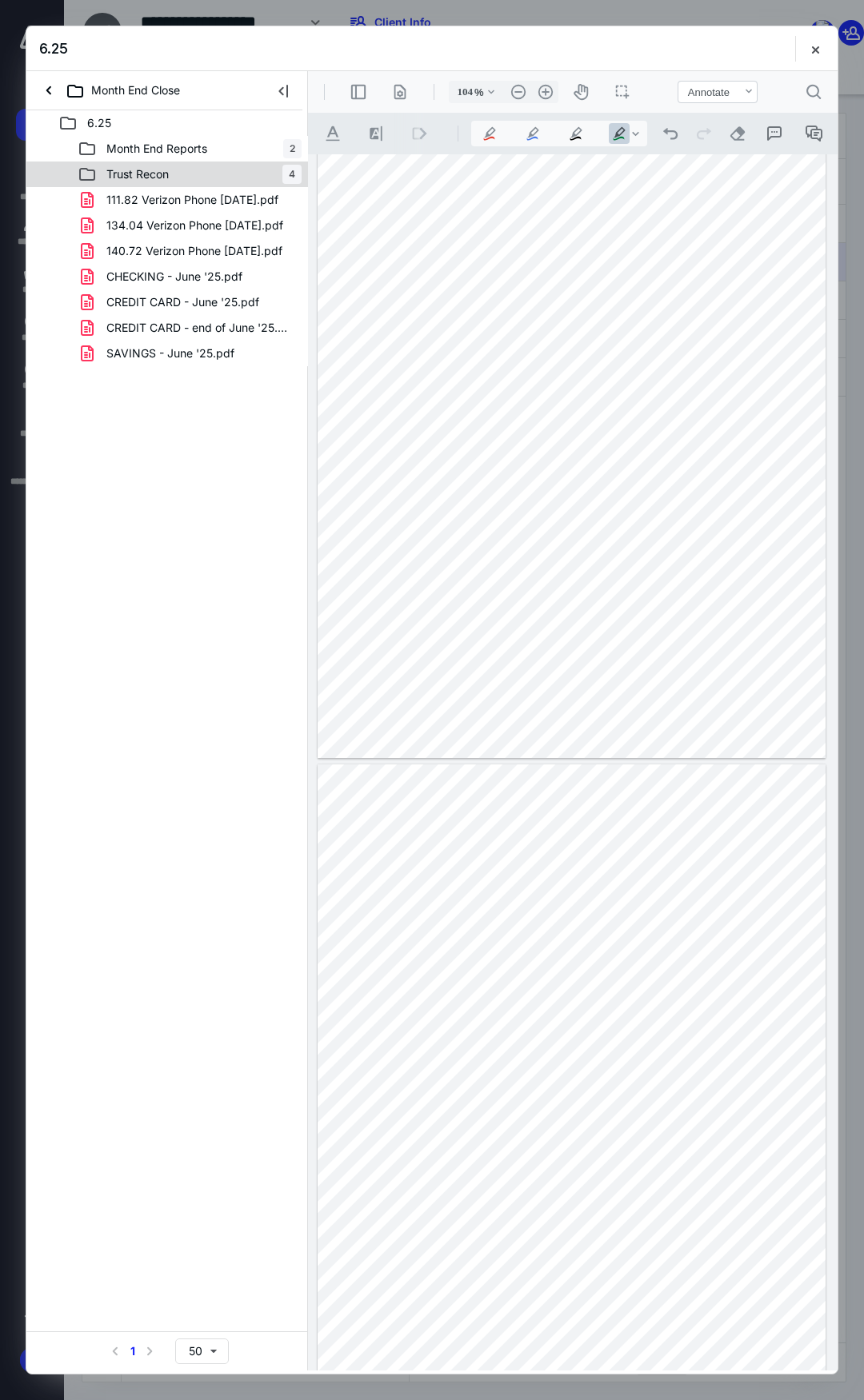 click on "Trust Recon" at bounding box center [138, 174] 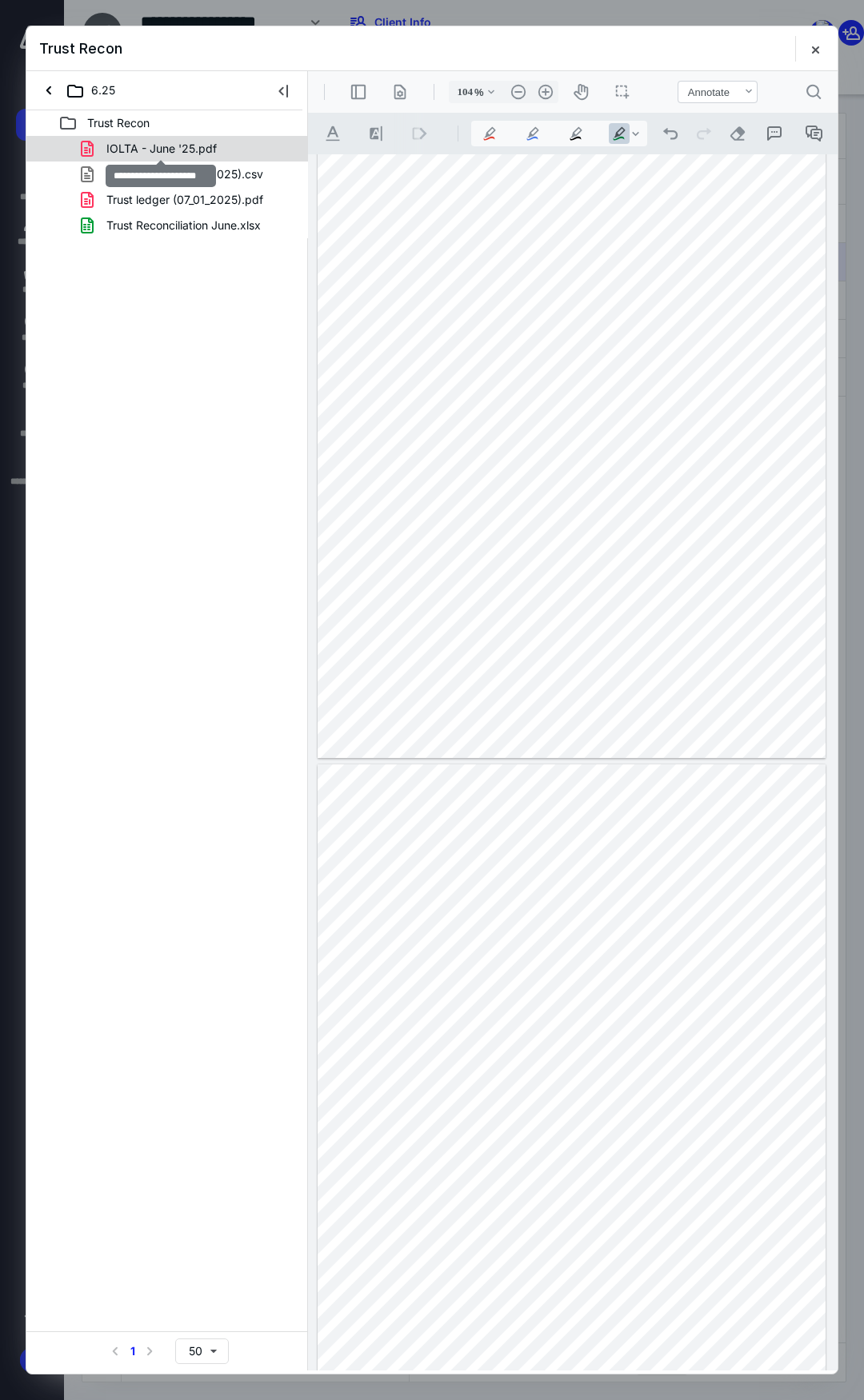 click on "IOLTA  - June '25.pdf" at bounding box center (162, 149) 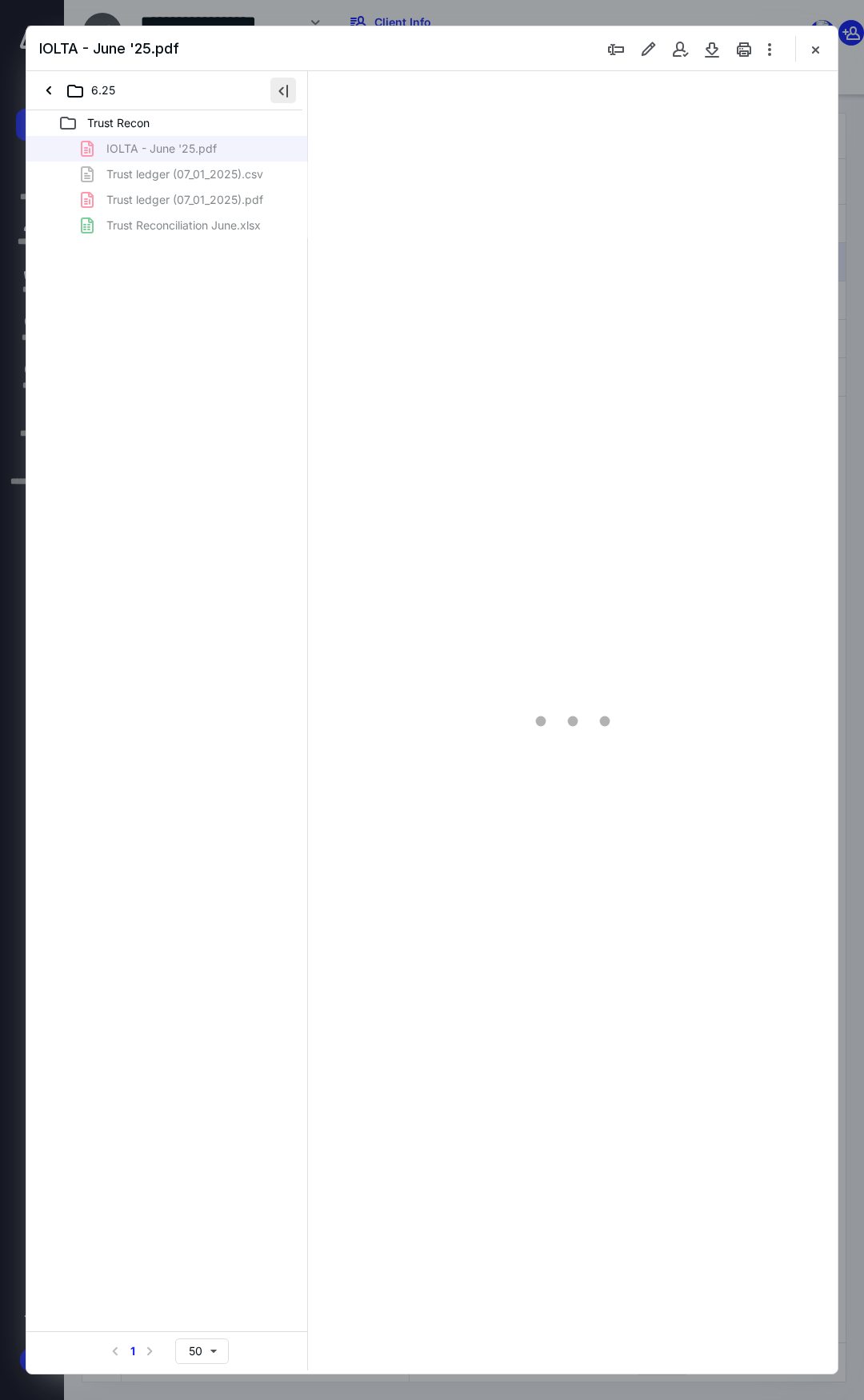 click at bounding box center [283, 90] 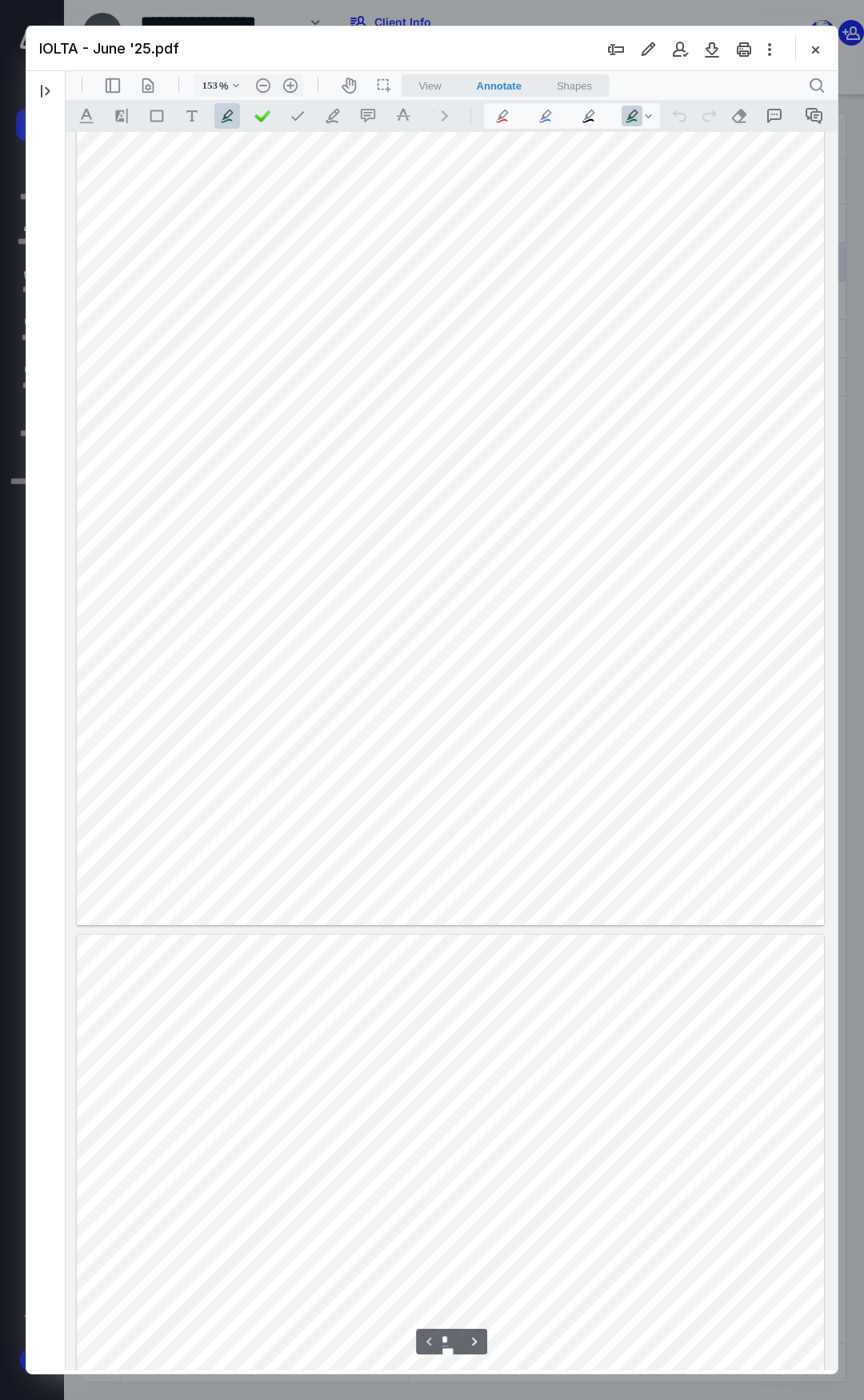 scroll, scrollTop: 225, scrollLeft: 0, axis: vertical 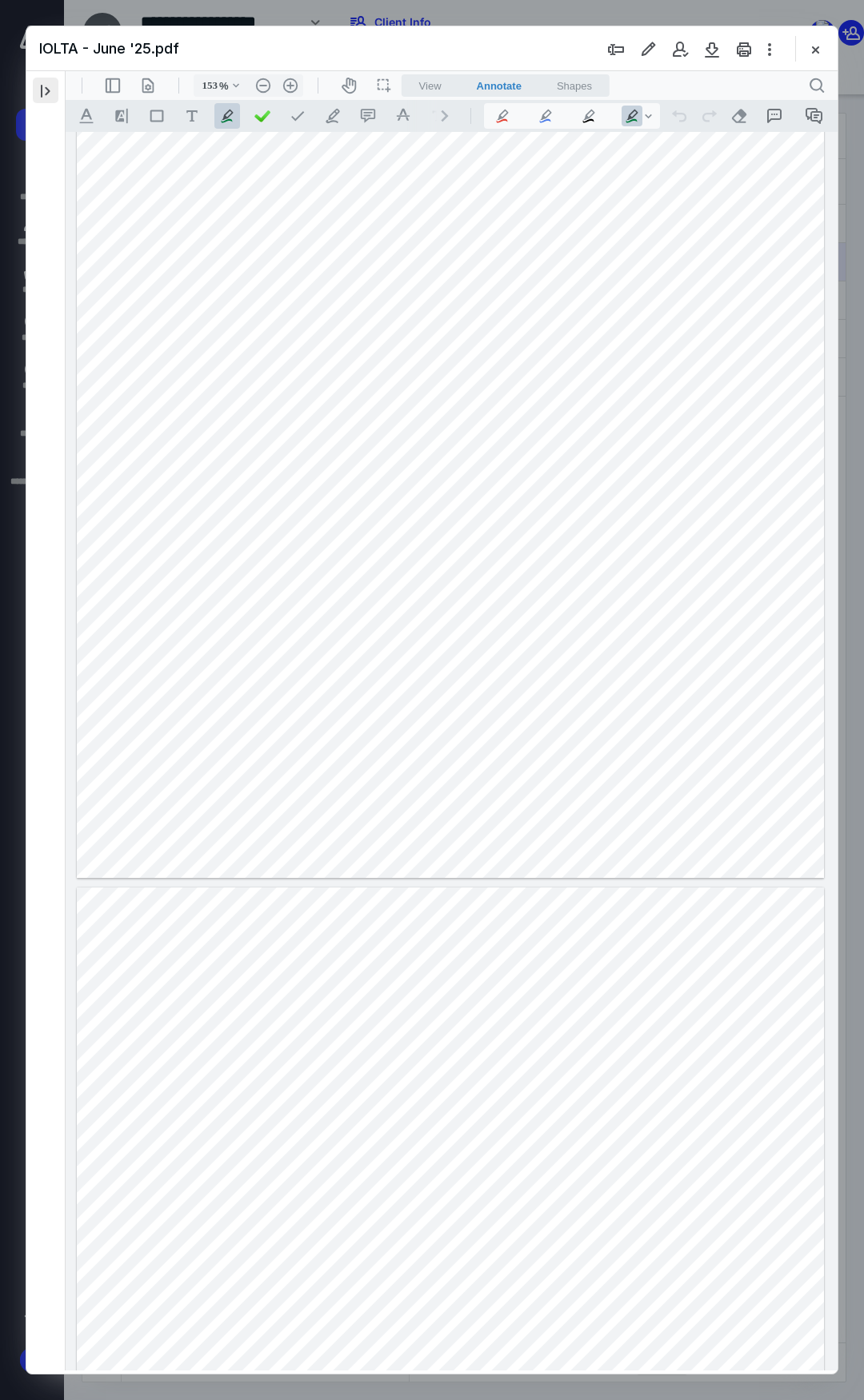 click at bounding box center [46, 90] 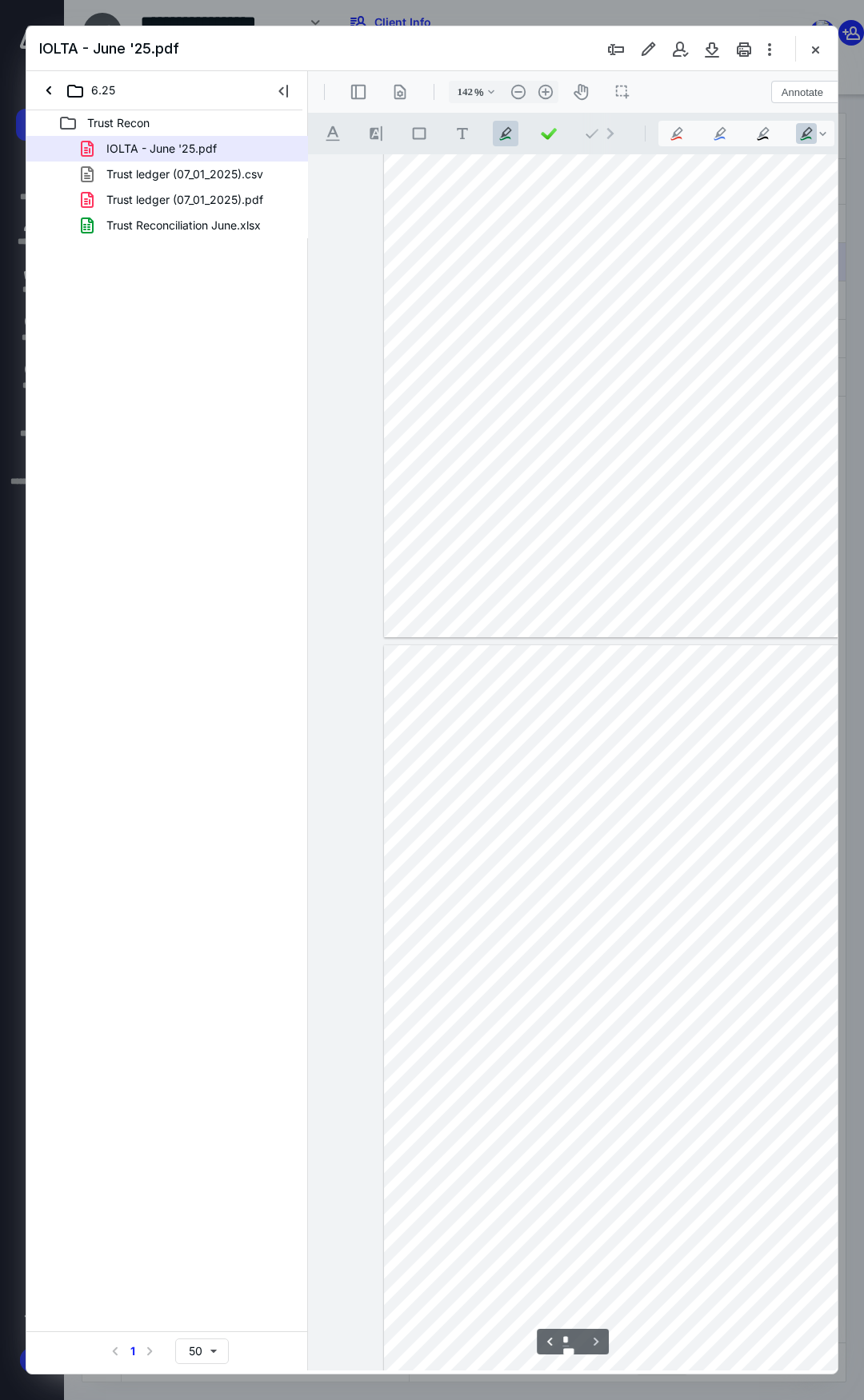 type on "115" 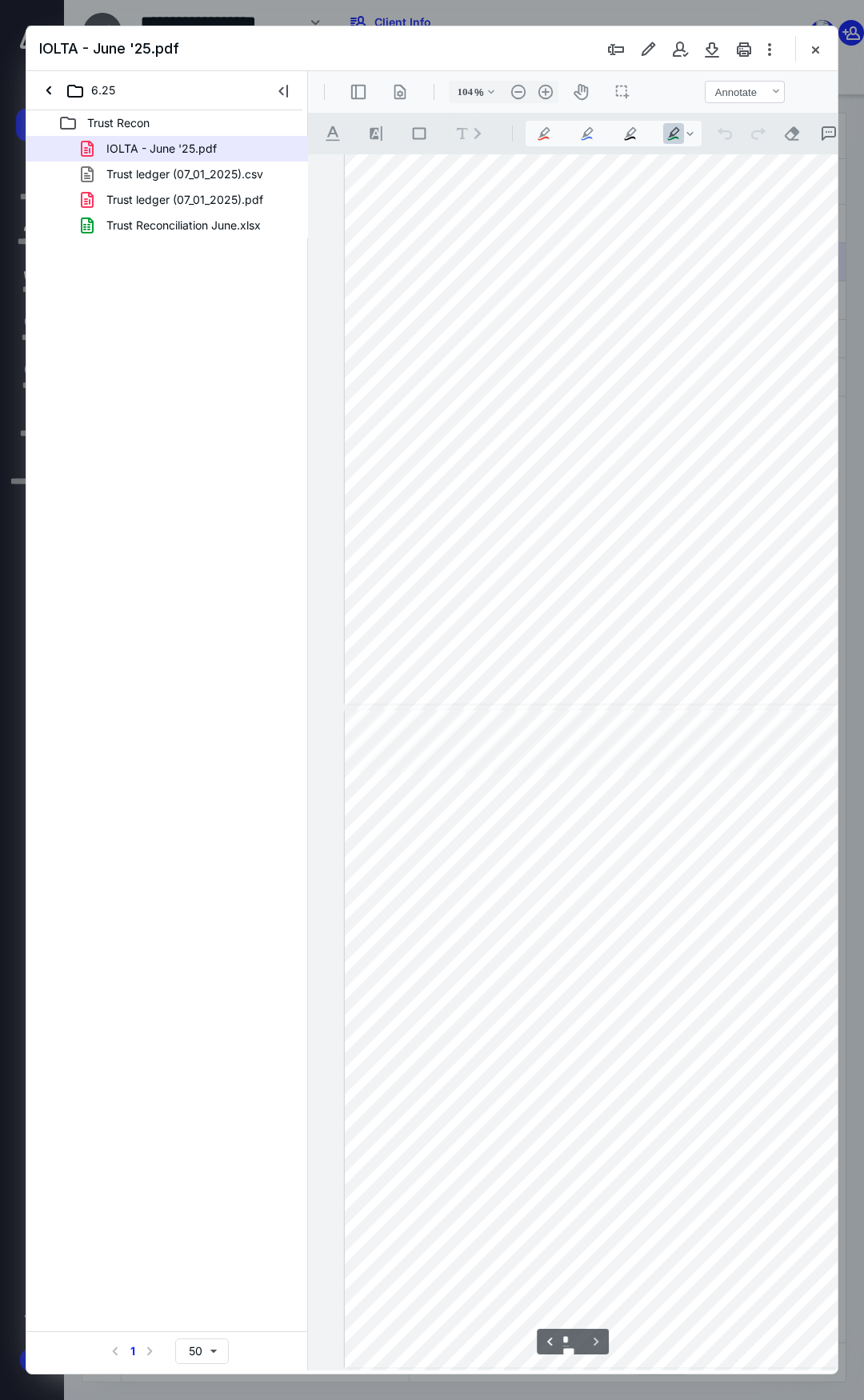 scroll, scrollTop: 111, scrollLeft: 0, axis: vertical 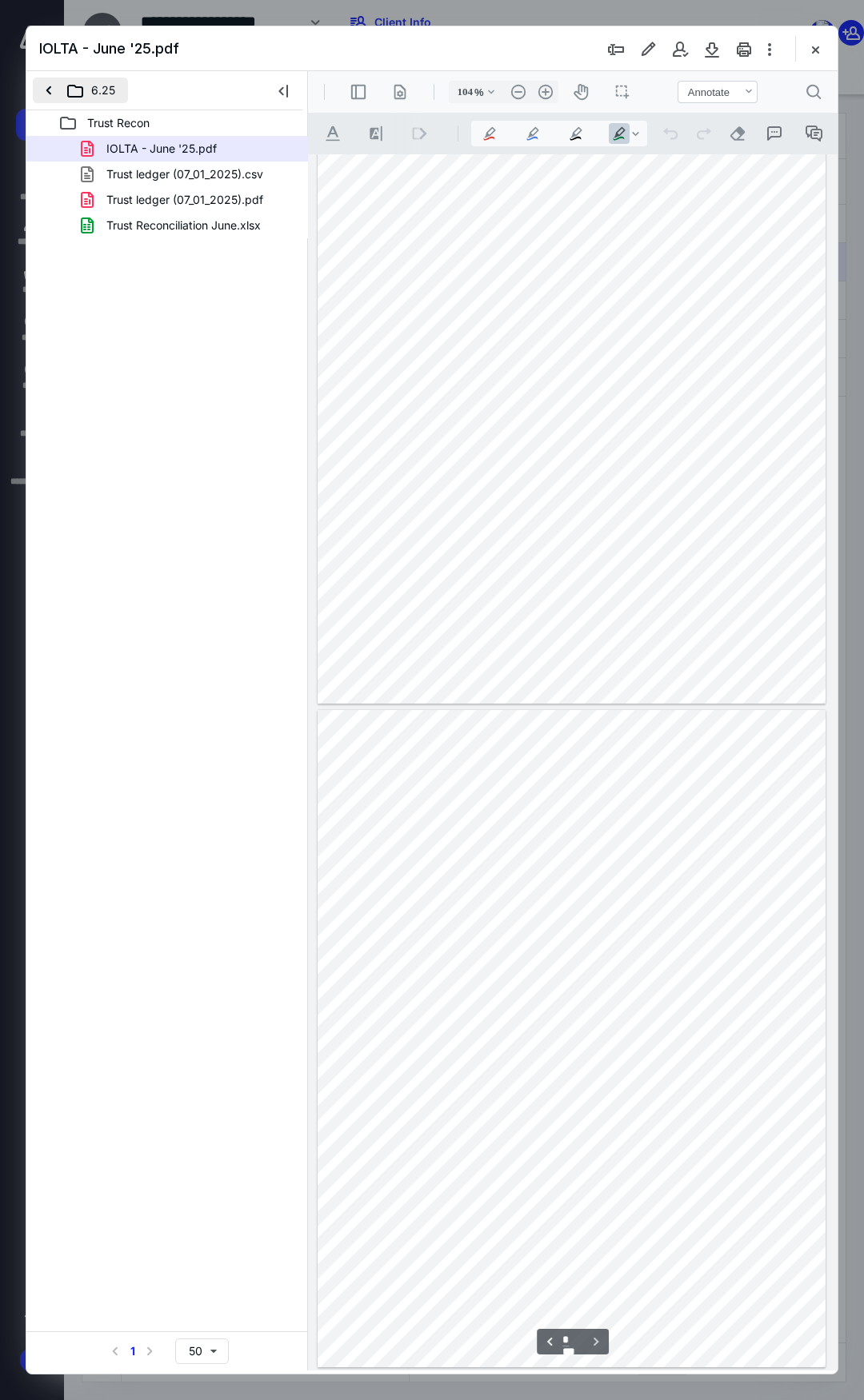 click on "6.25" at bounding box center [80, 90] 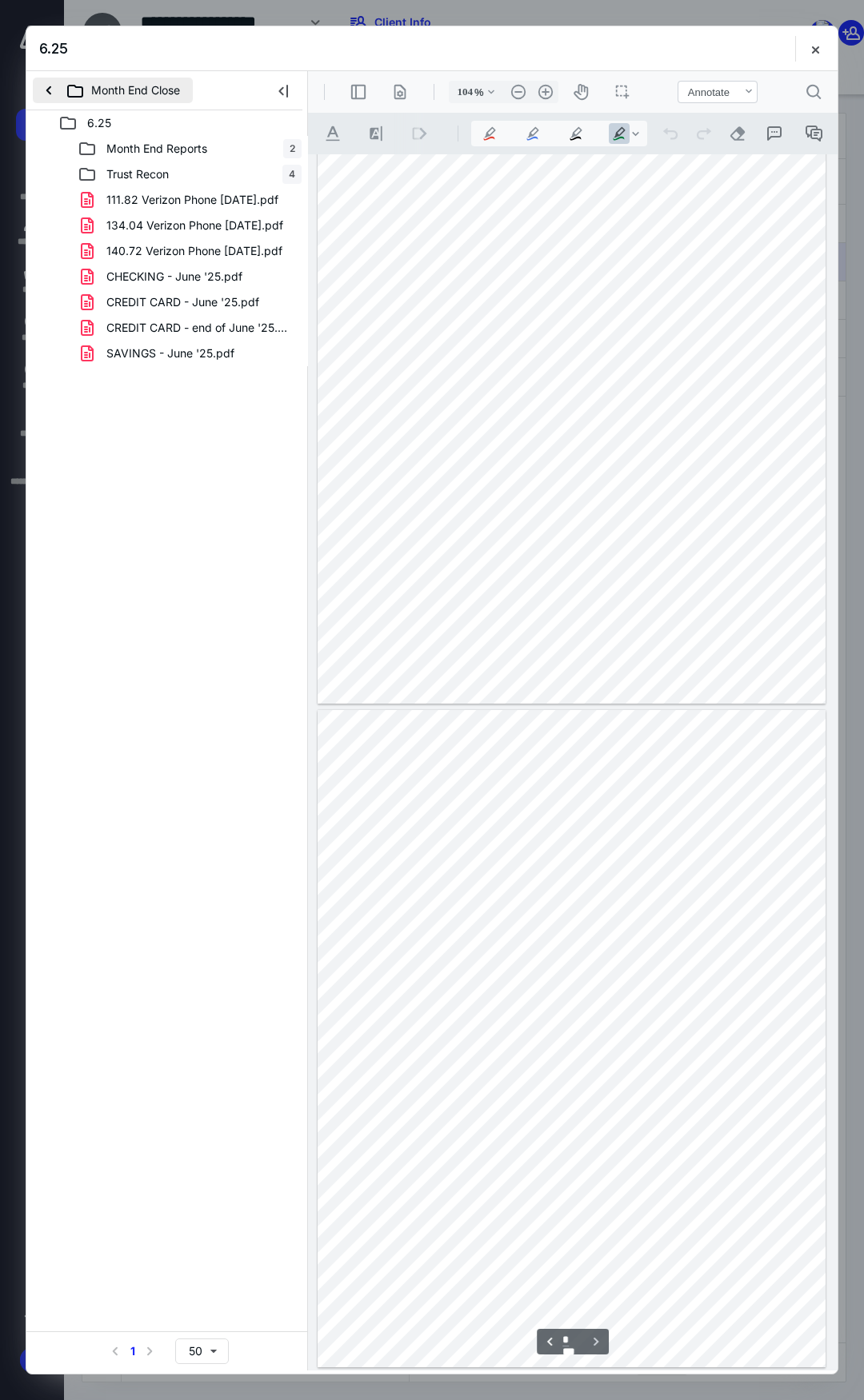 click on "Month End Close" at bounding box center [113, 90] 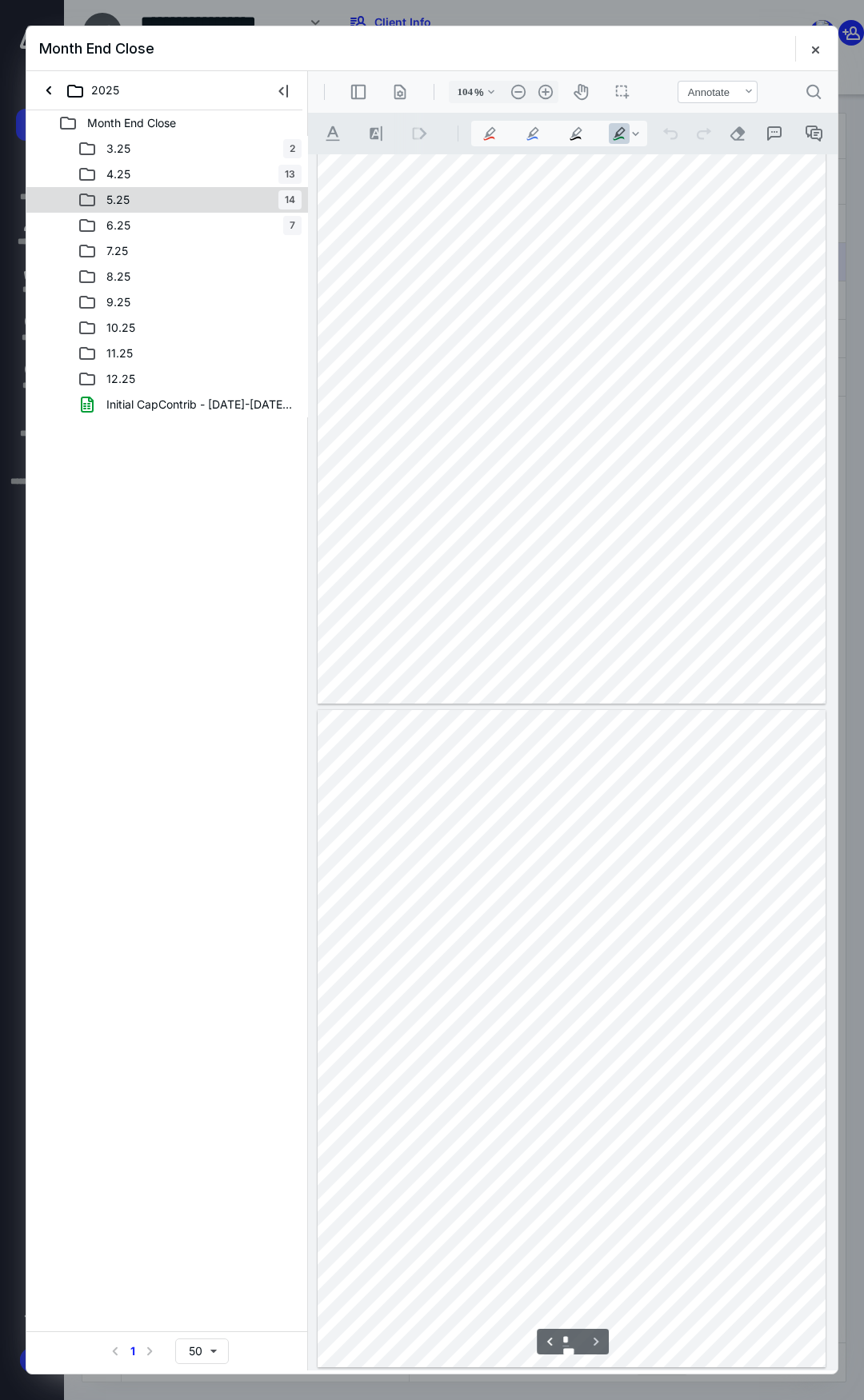 click on "5.25 14" at bounding box center (190, 200) 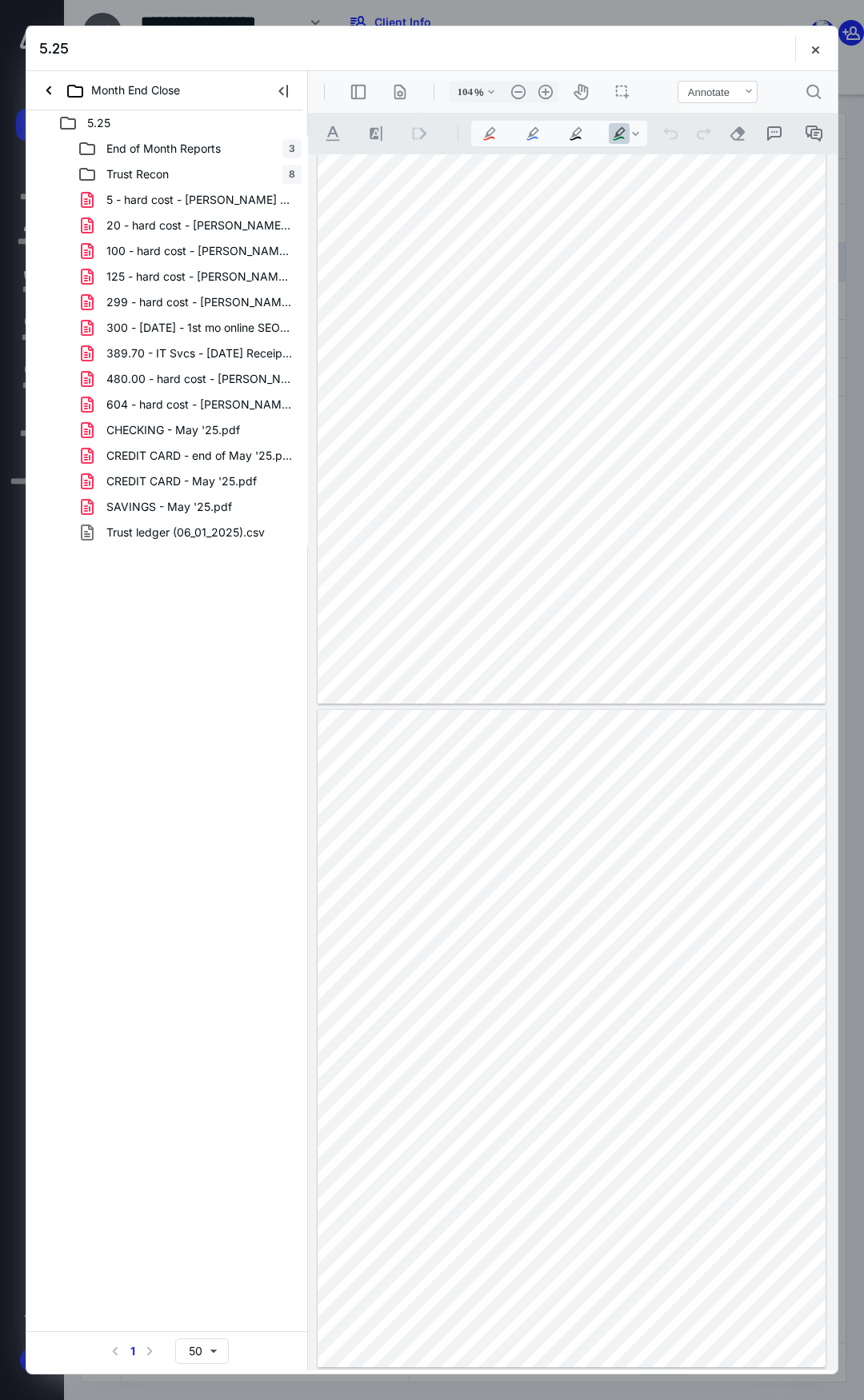 drag, startPoint x: 188, startPoint y: 433, endPoint x: 204, endPoint y: 449, distance: 22.627417 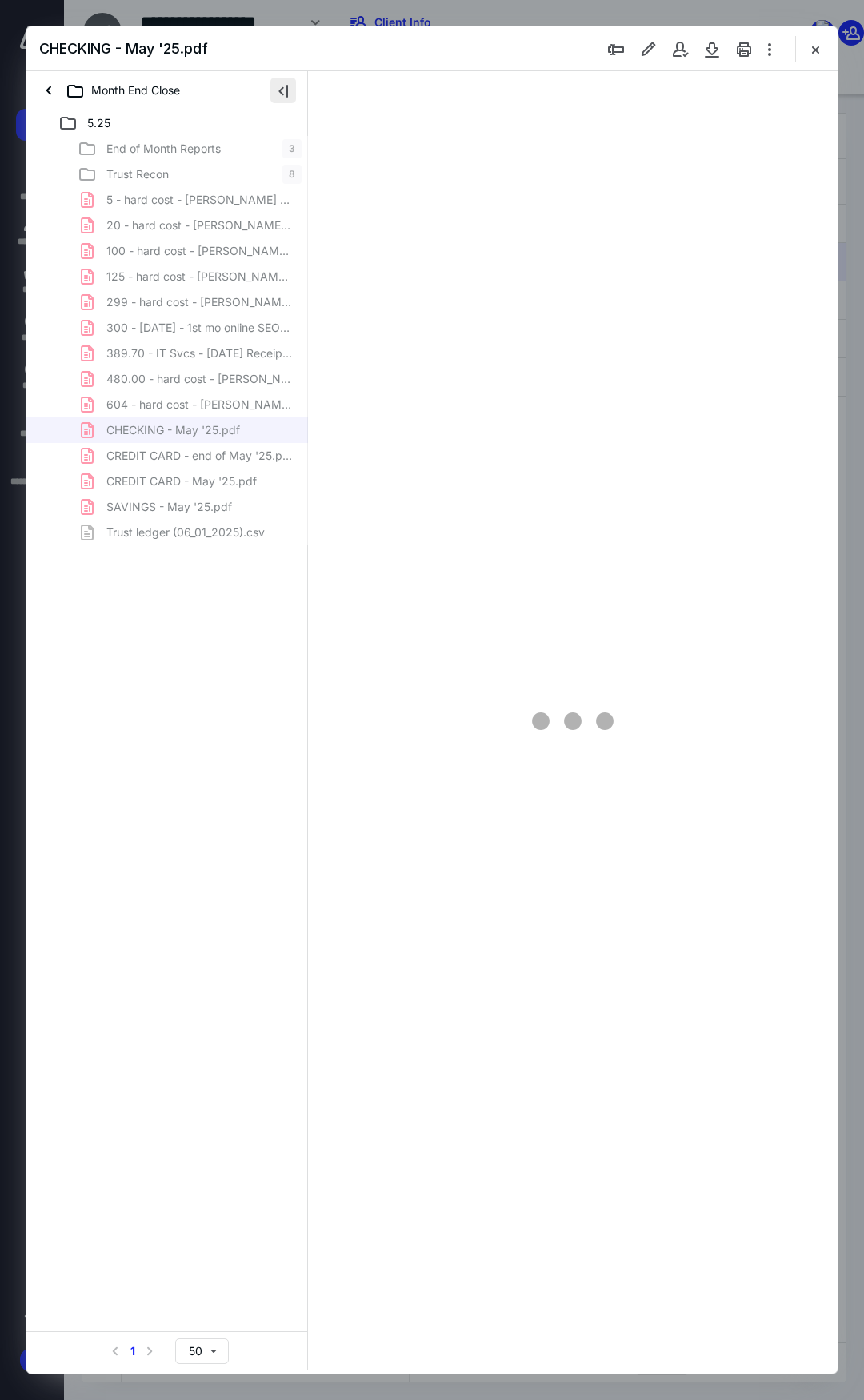 click at bounding box center [283, 90] 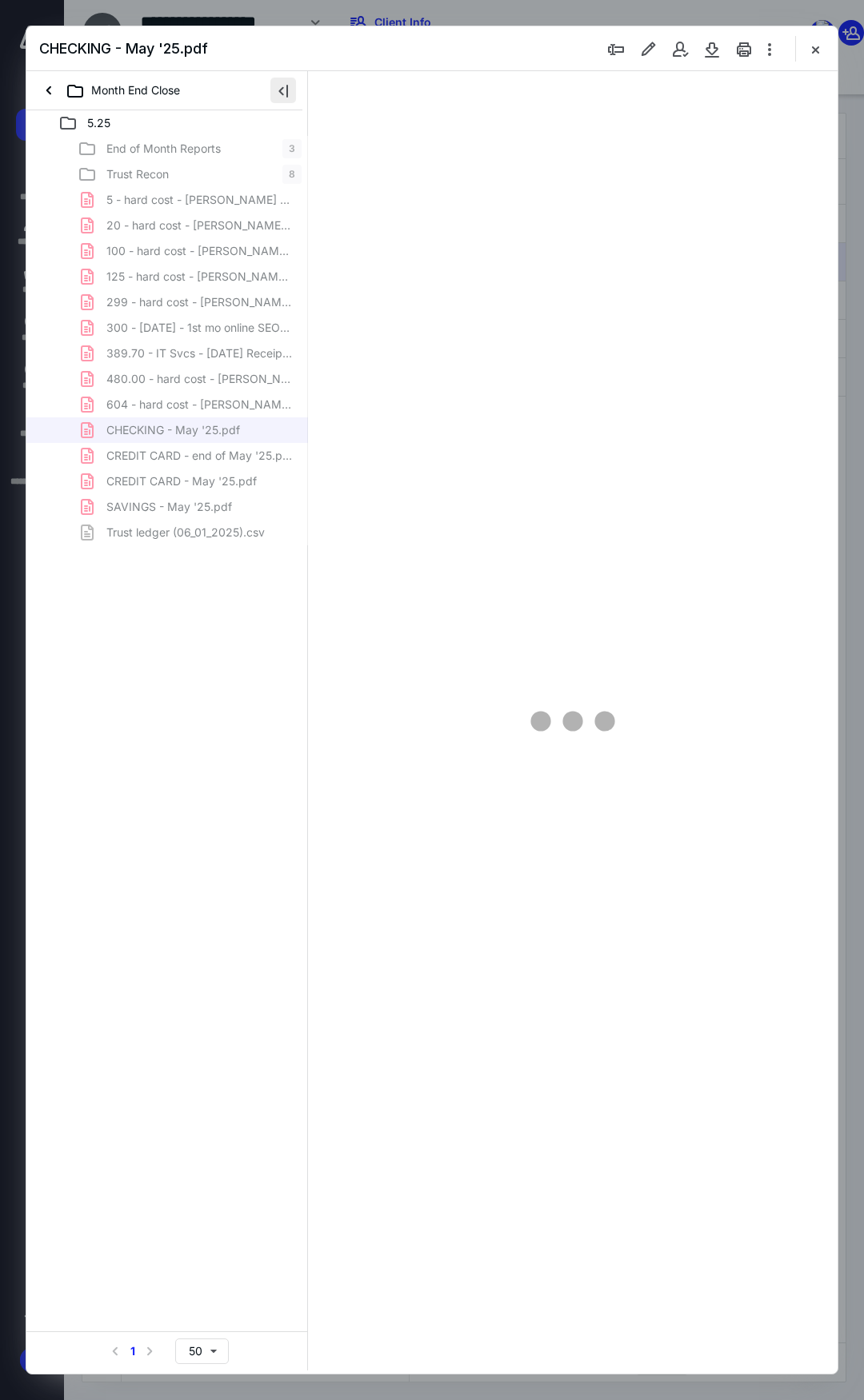 type on "105" 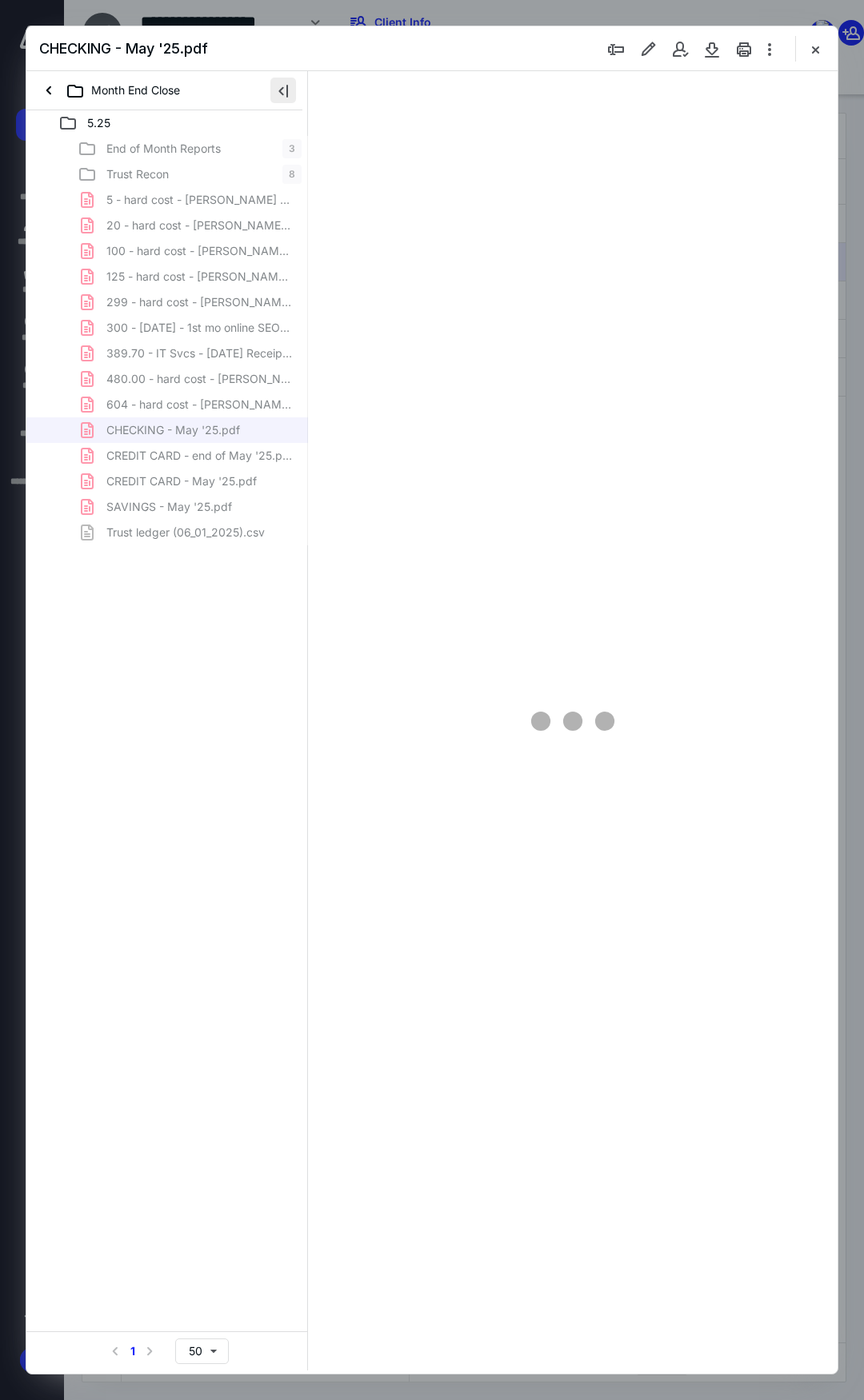 type on "*" 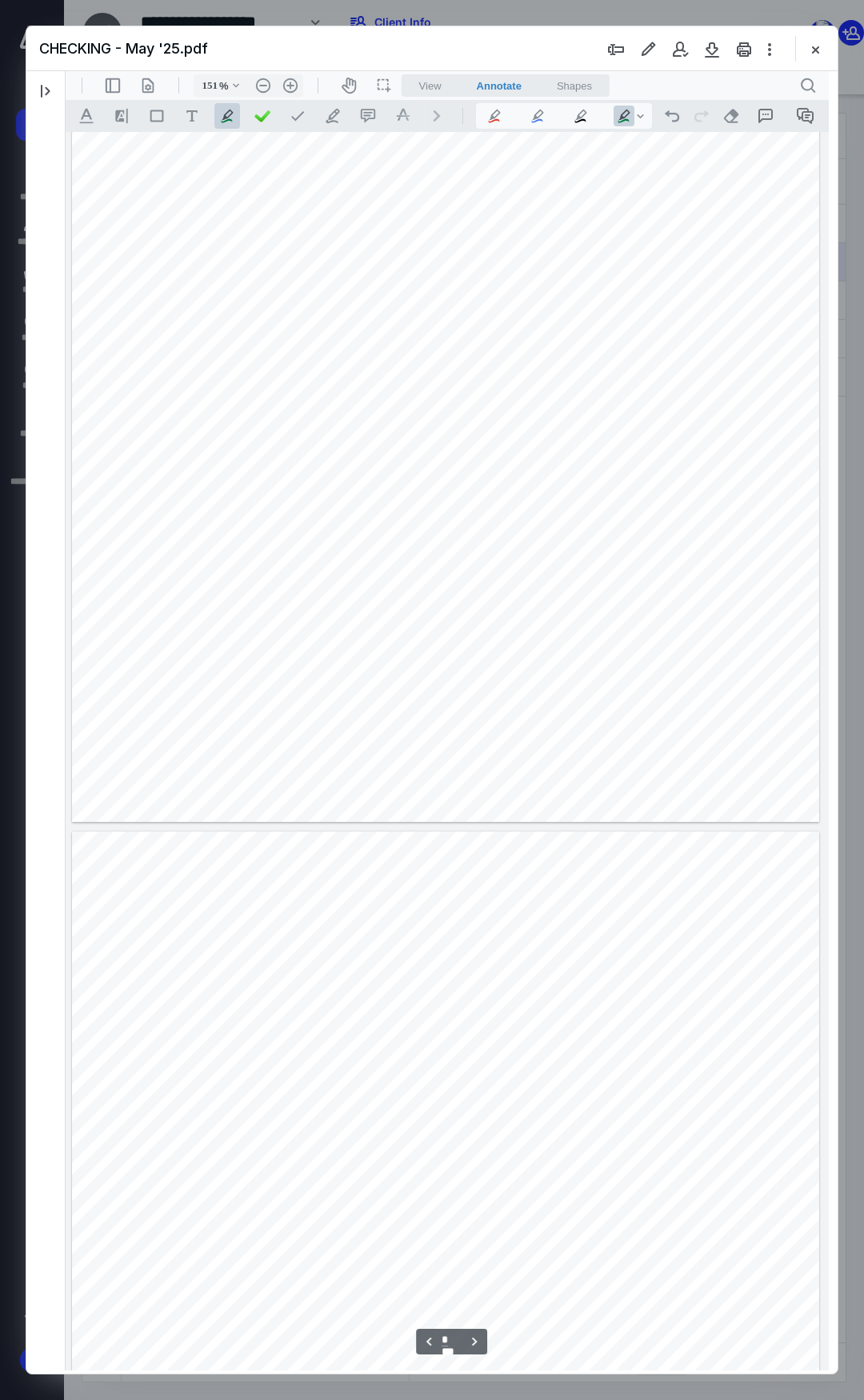 type on "153" 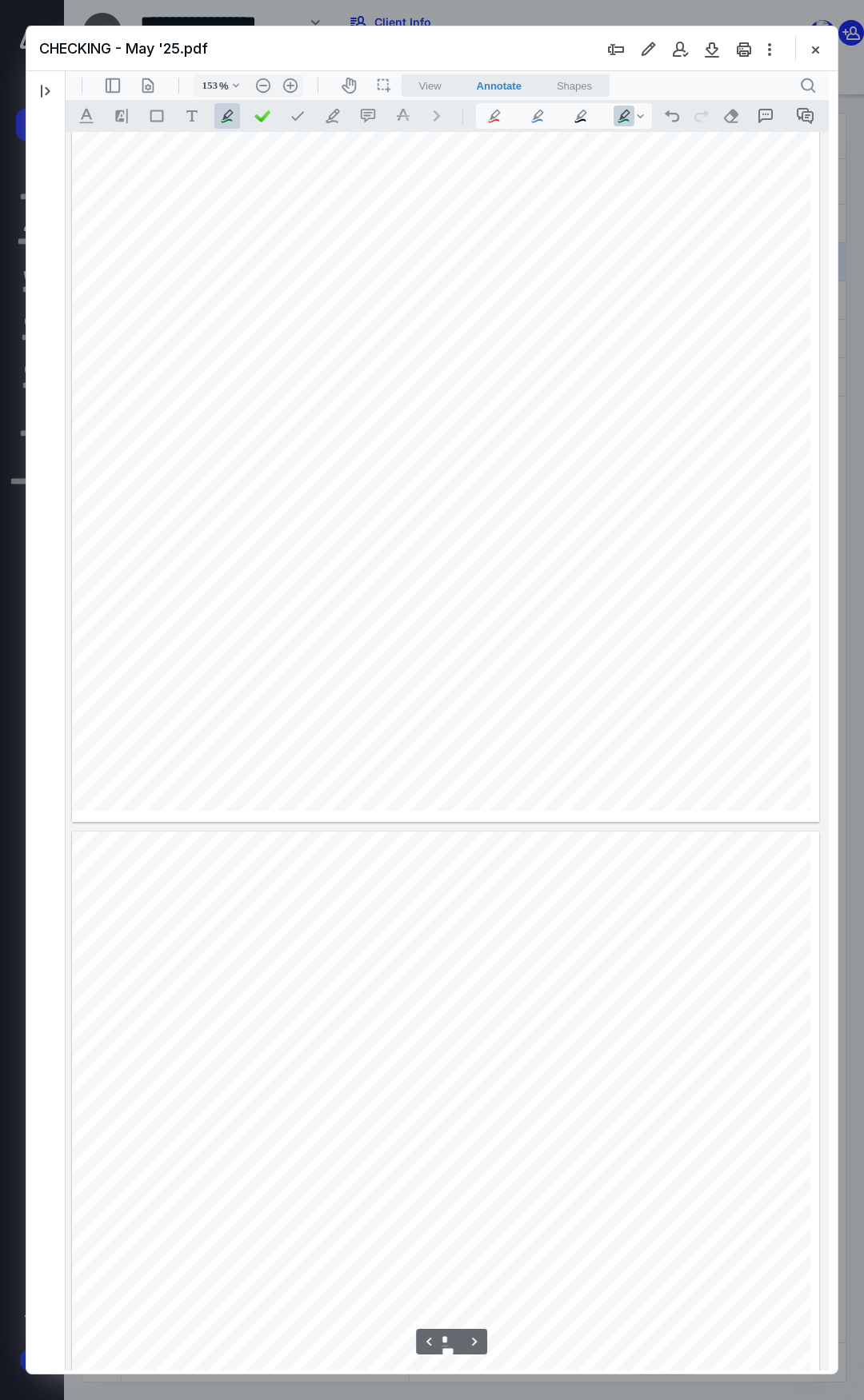scroll, scrollTop: 371, scrollLeft: 0, axis: vertical 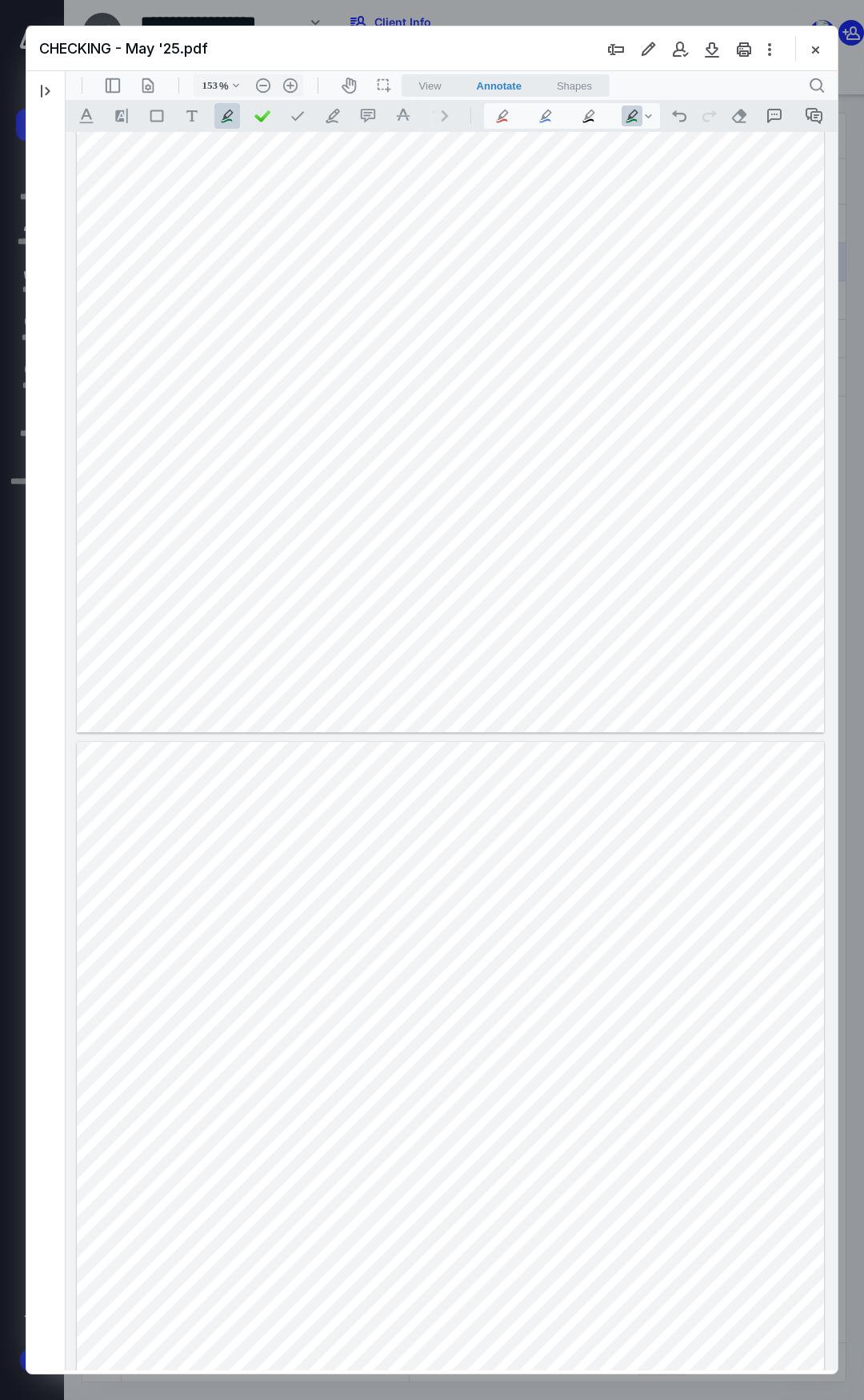 type on "*" 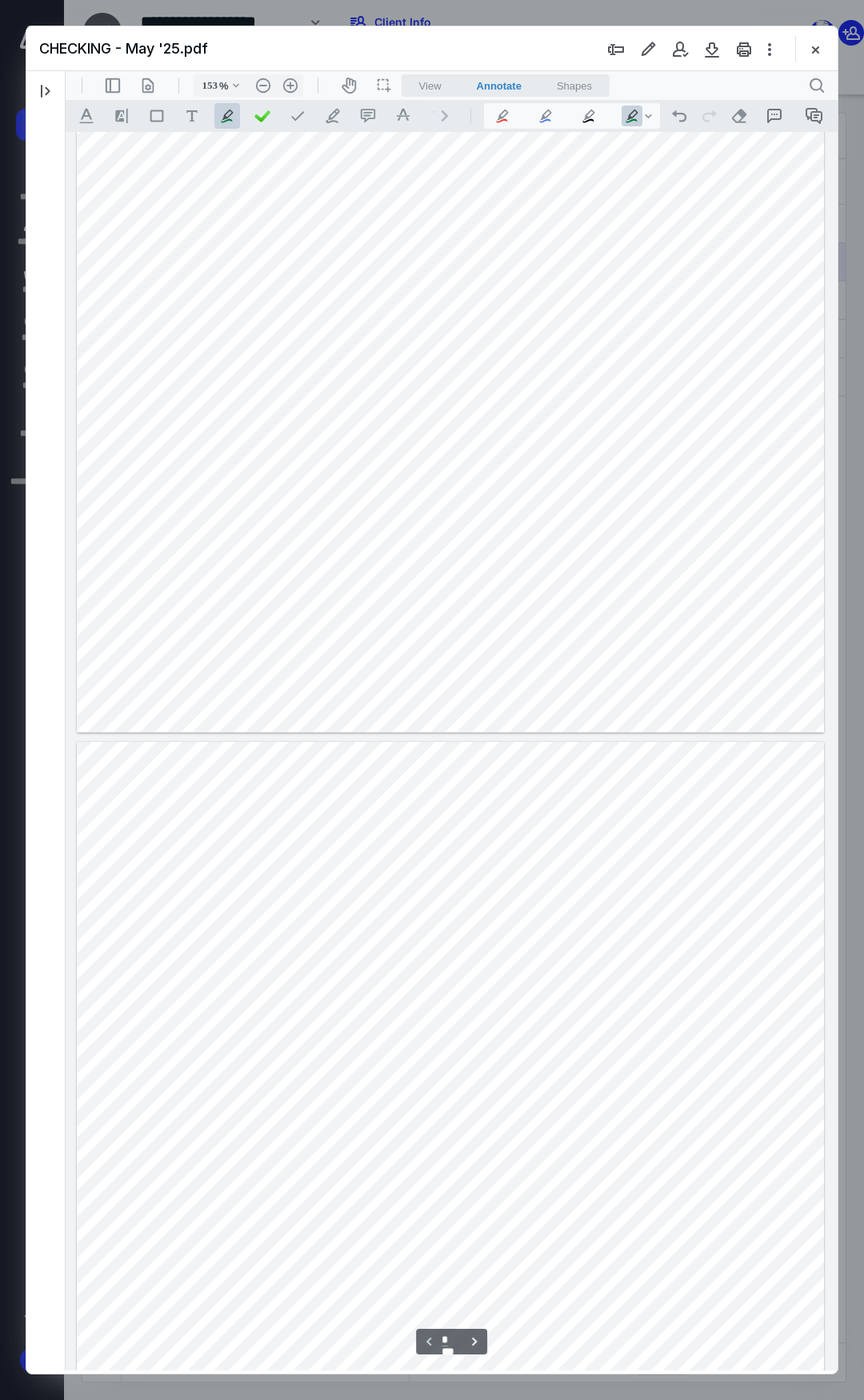 scroll, scrollTop: 0, scrollLeft: 0, axis: both 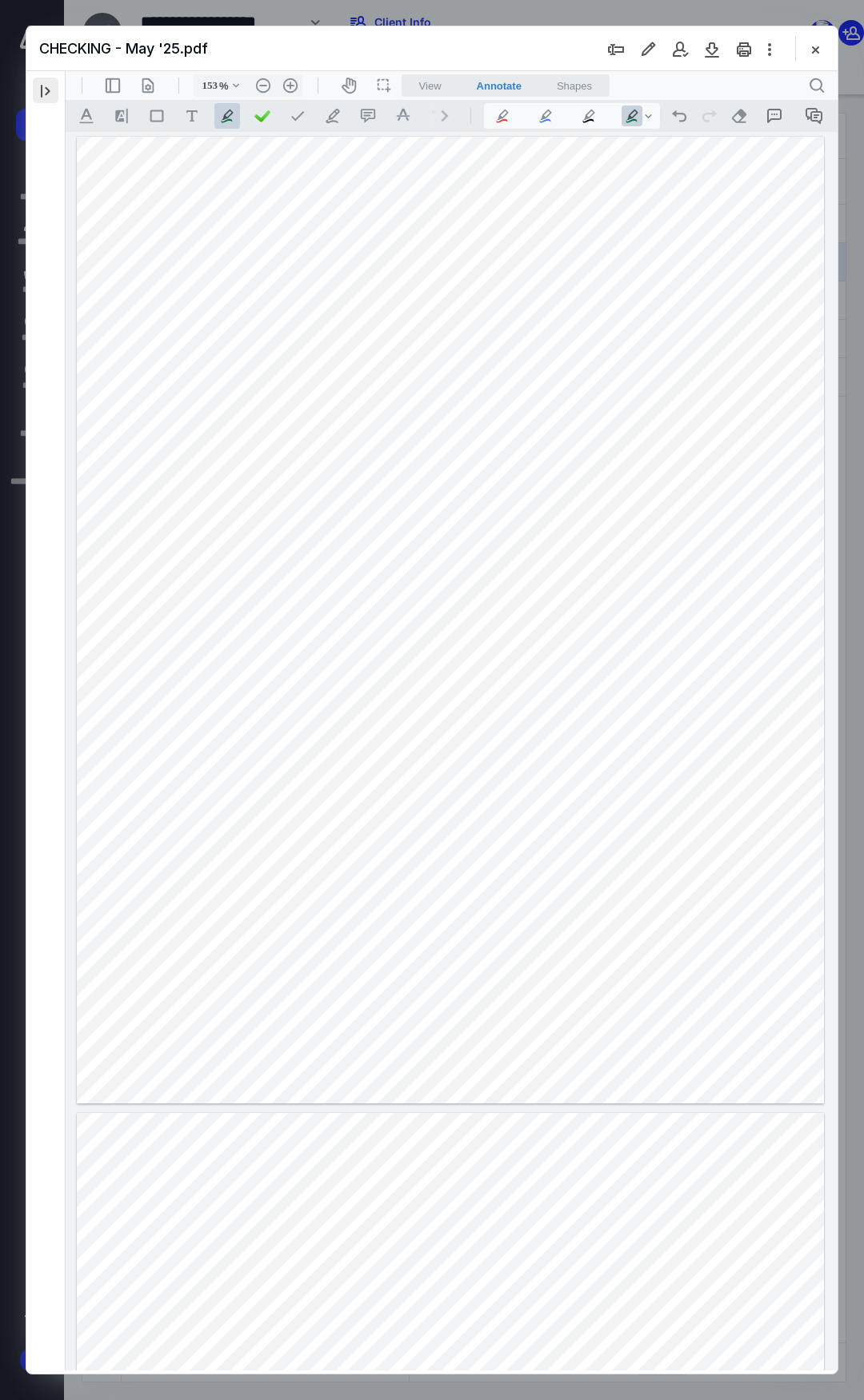 click at bounding box center (46, 90) 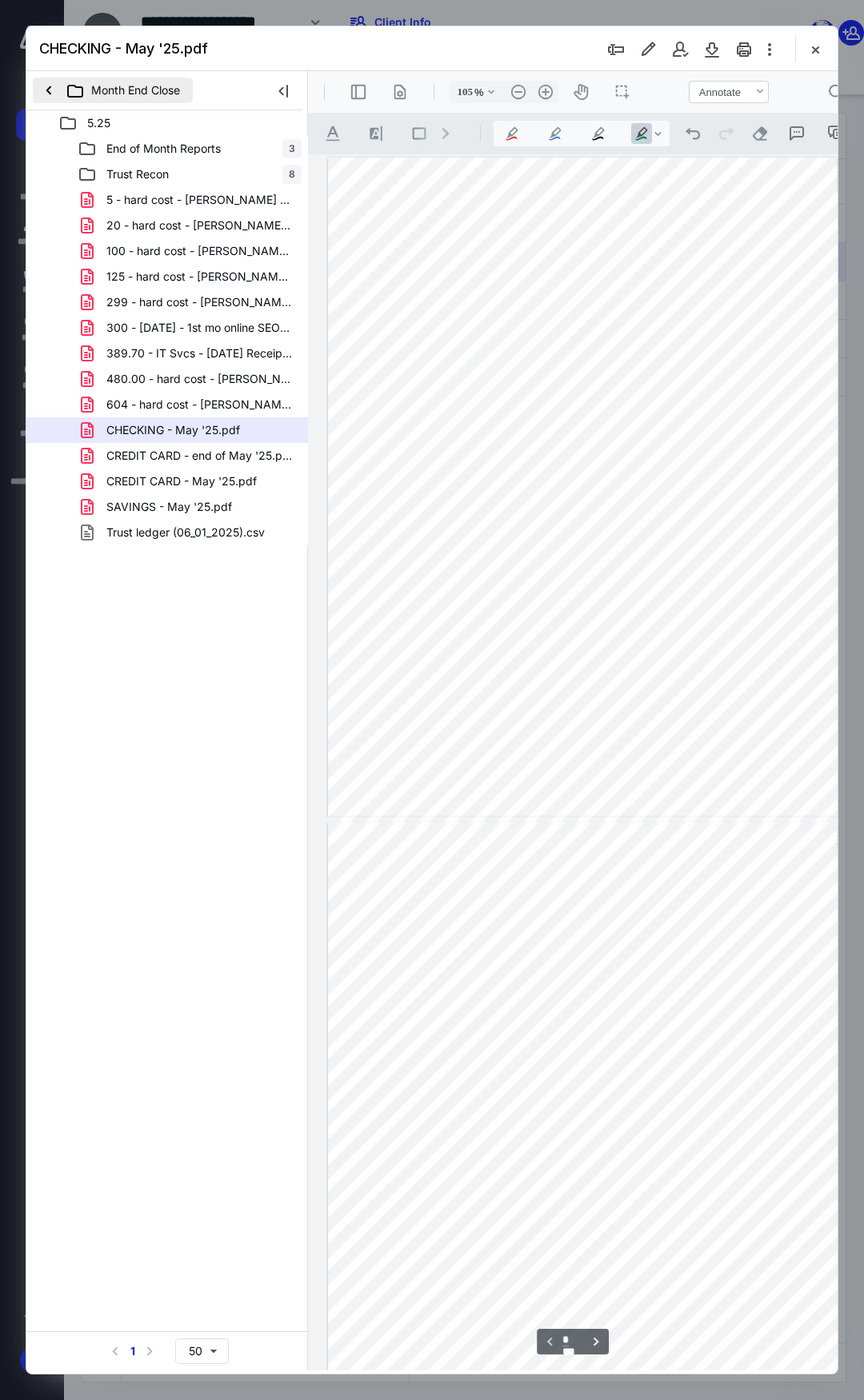 scroll, scrollTop: 21, scrollLeft: 0, axis: vertical 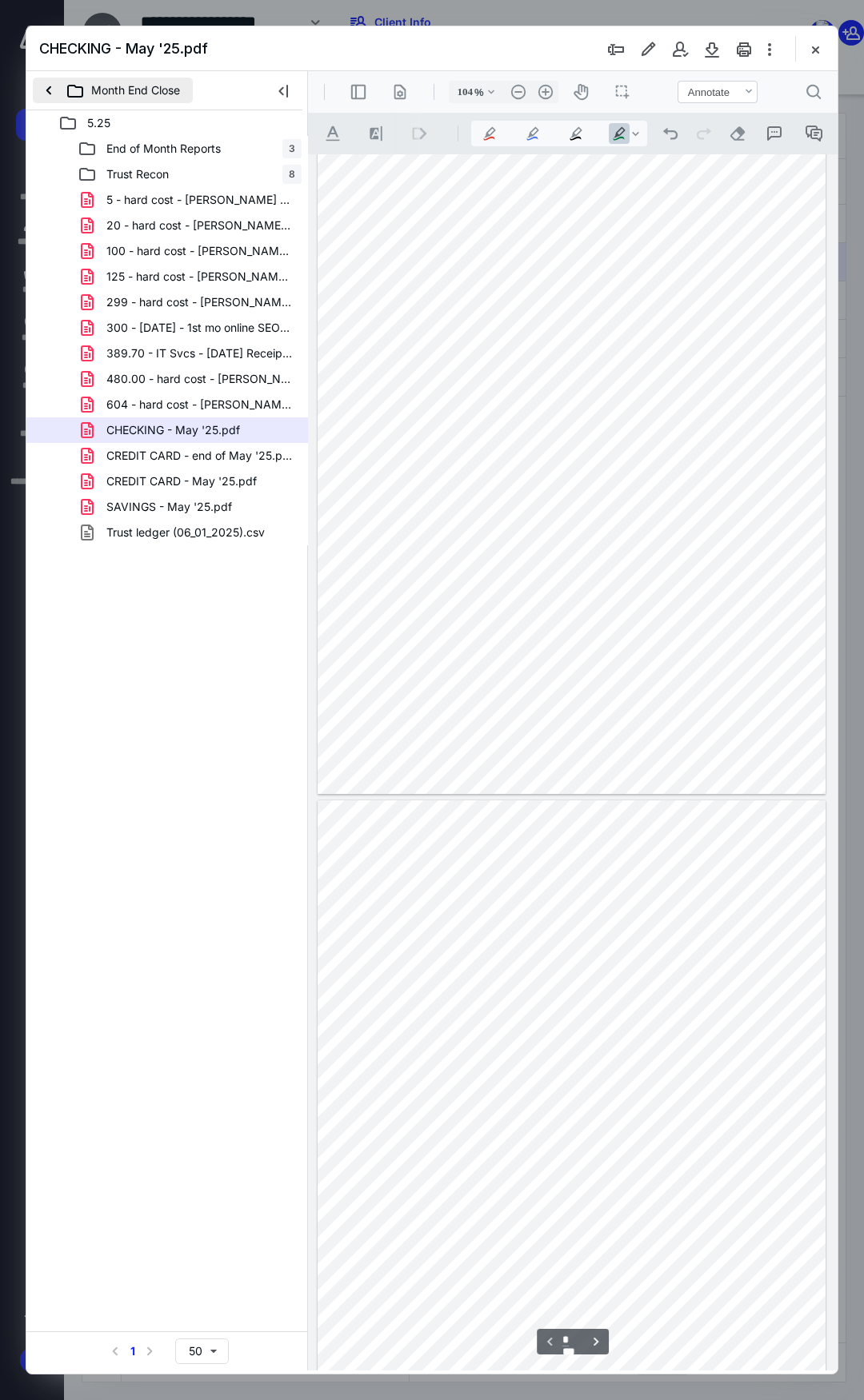 click on "Month End Close" at bounding box center (113, 90) 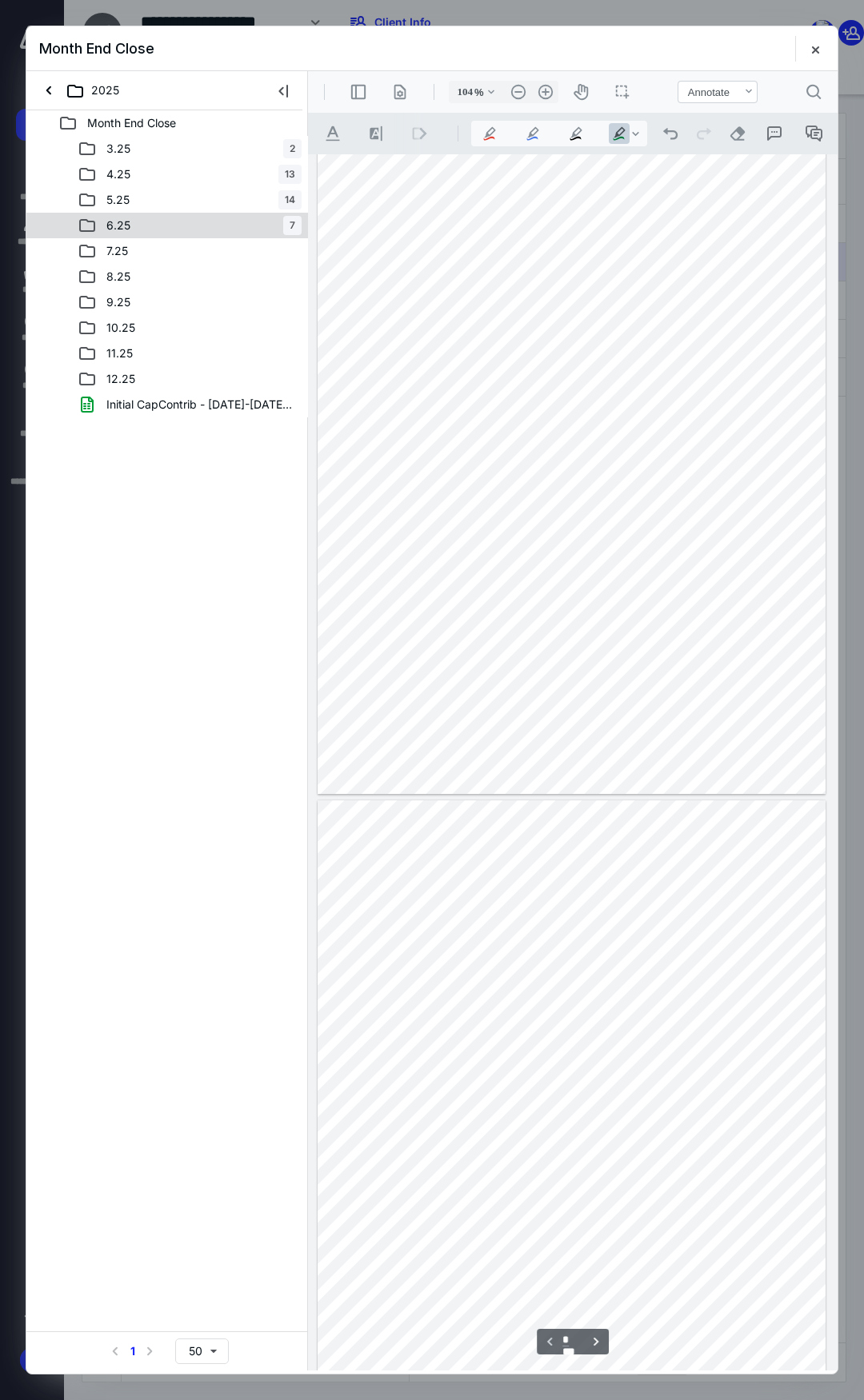 click on "6.25" at bounding box center [109, 225] 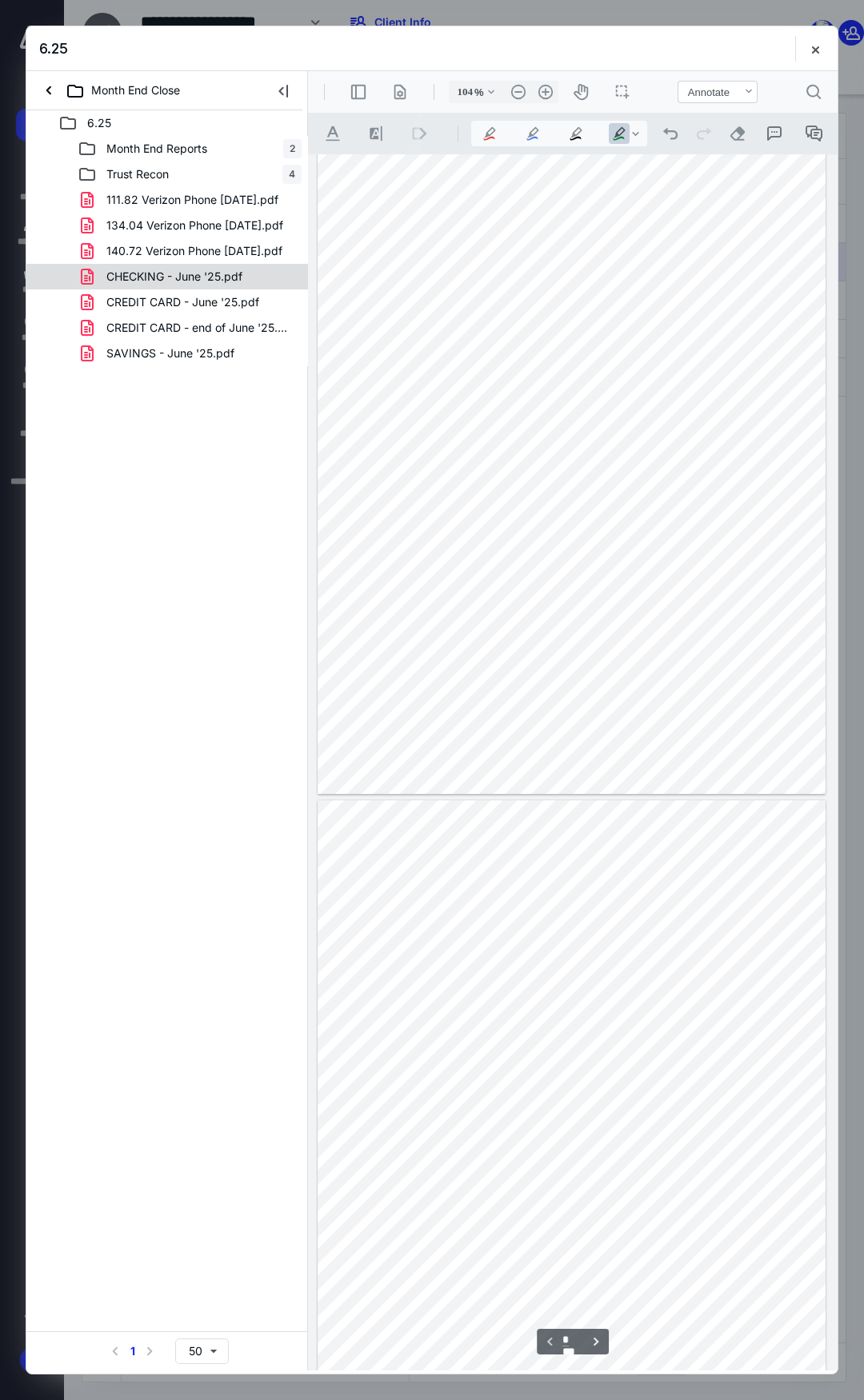 click on "CHECKING - June '25.pdf" at bounding box center (174, 277) 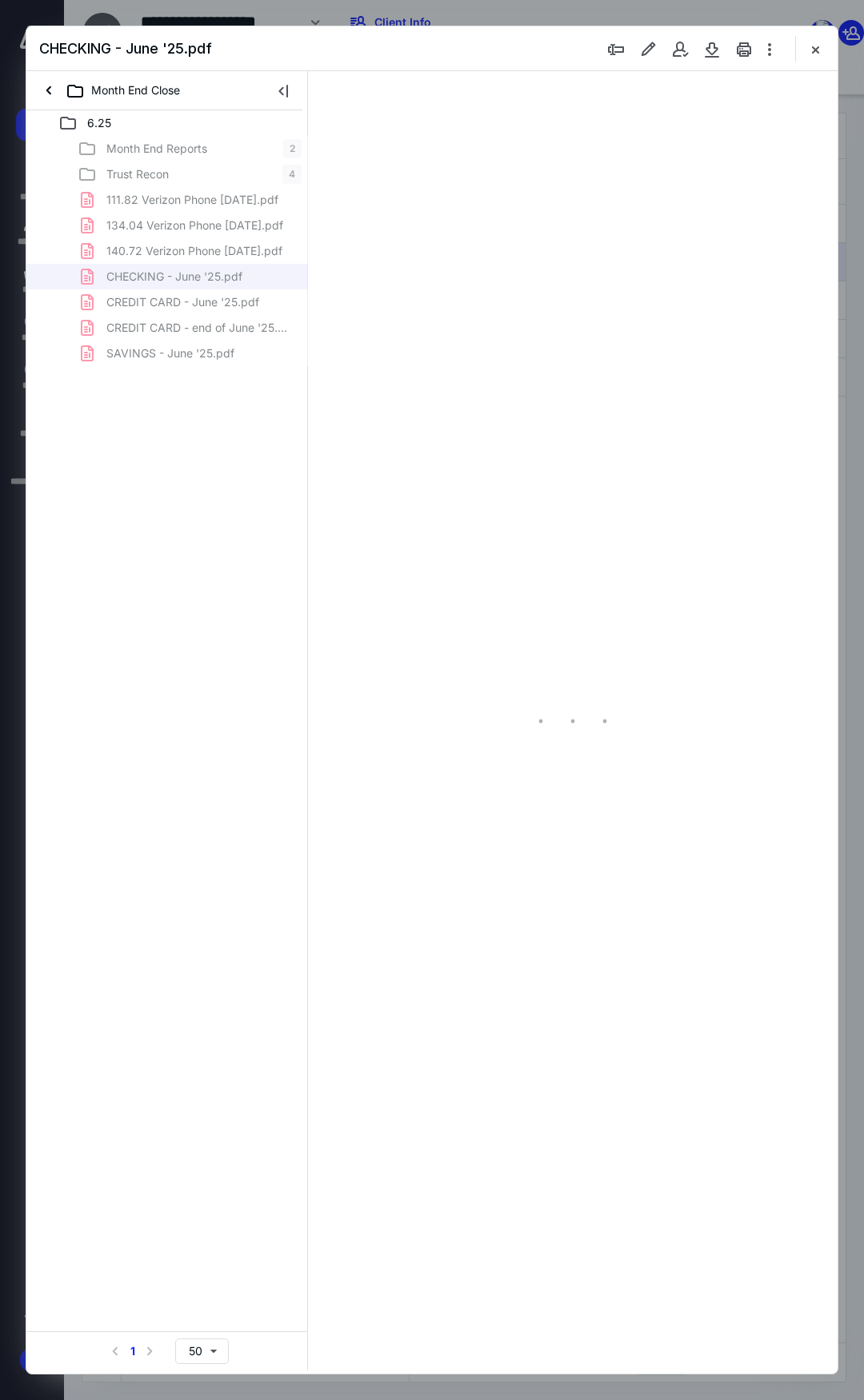 type on "105" 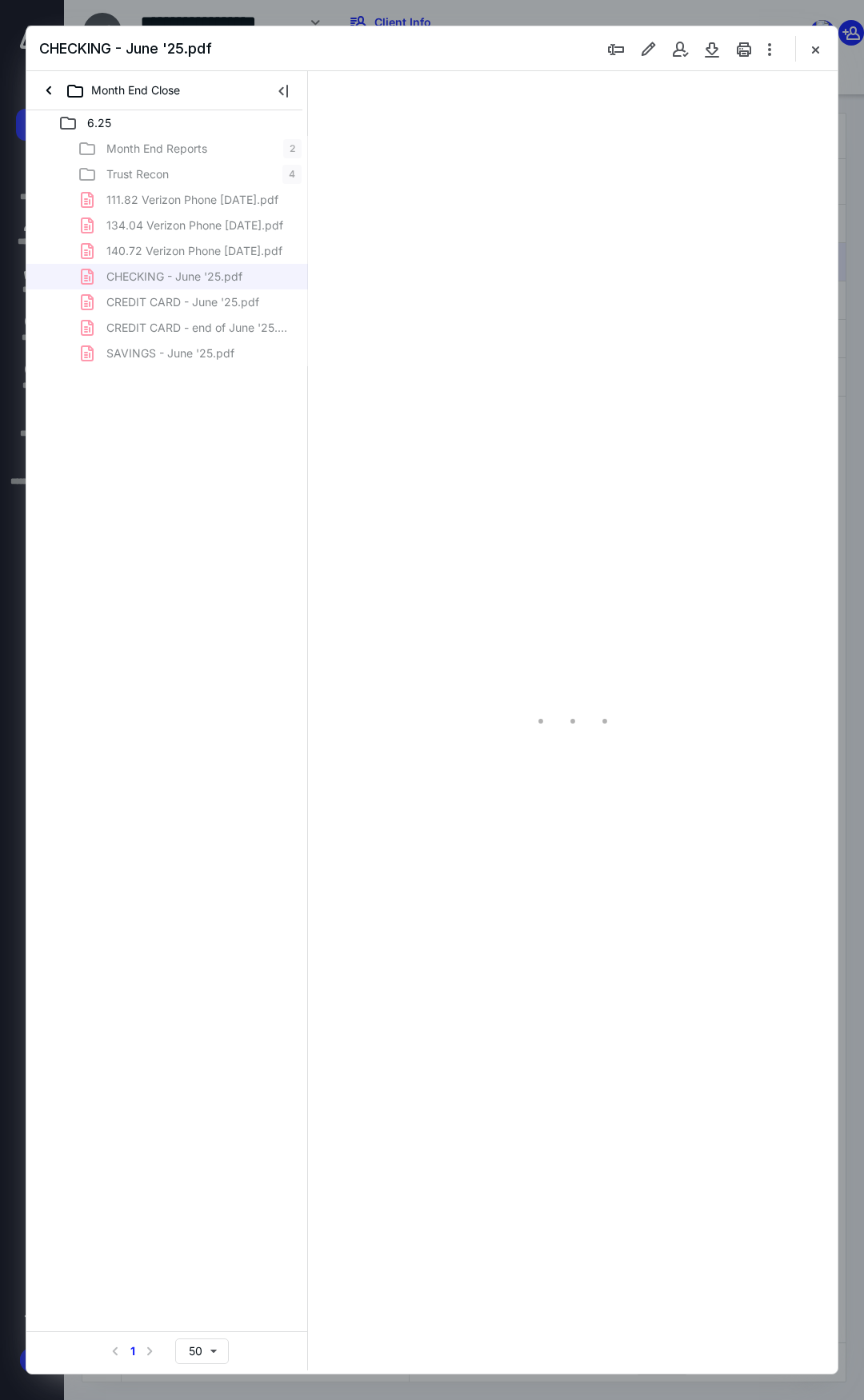 scroll, scrollTop: 86, scrollLeft: 0, axis: vertical 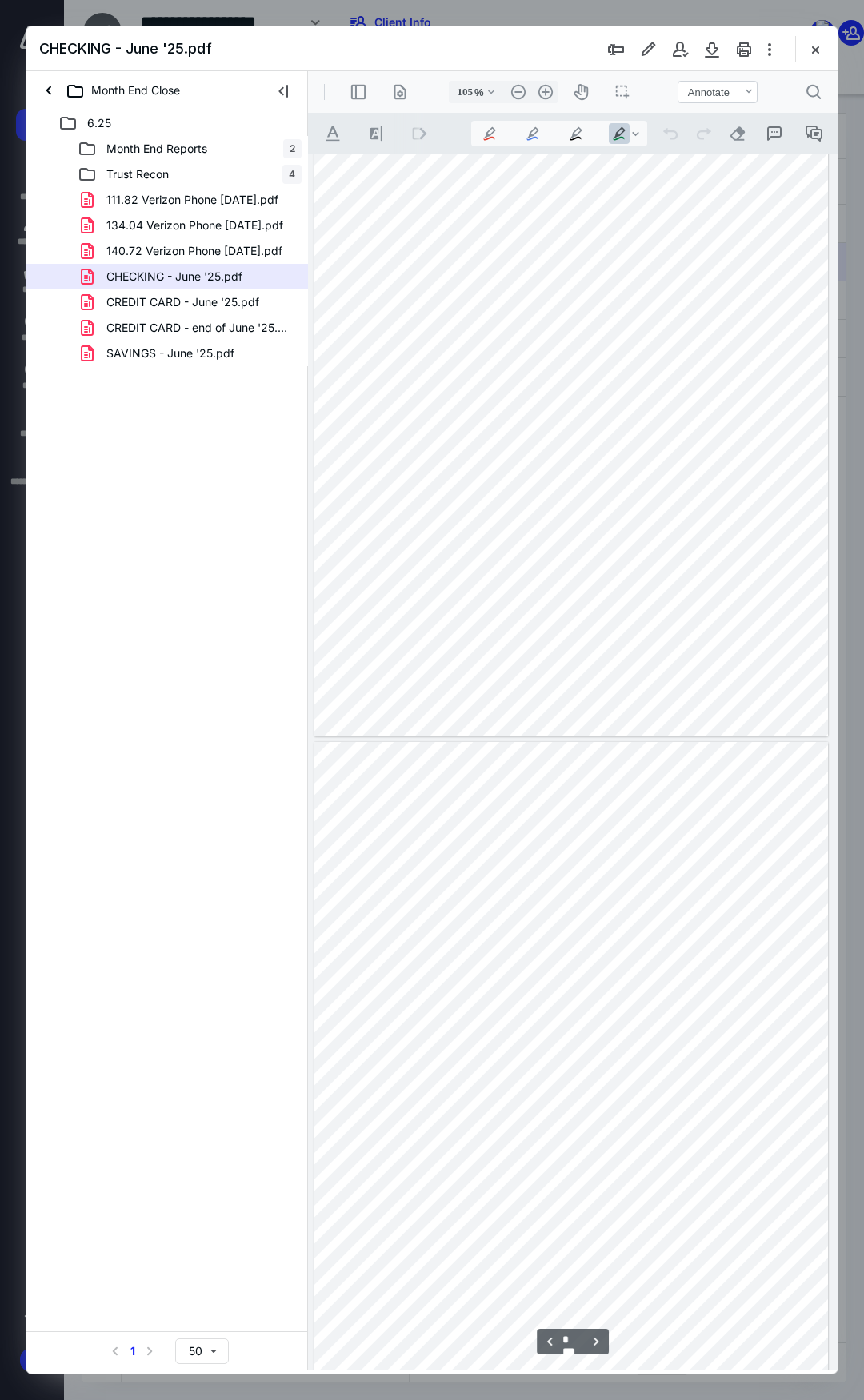 type on "*" 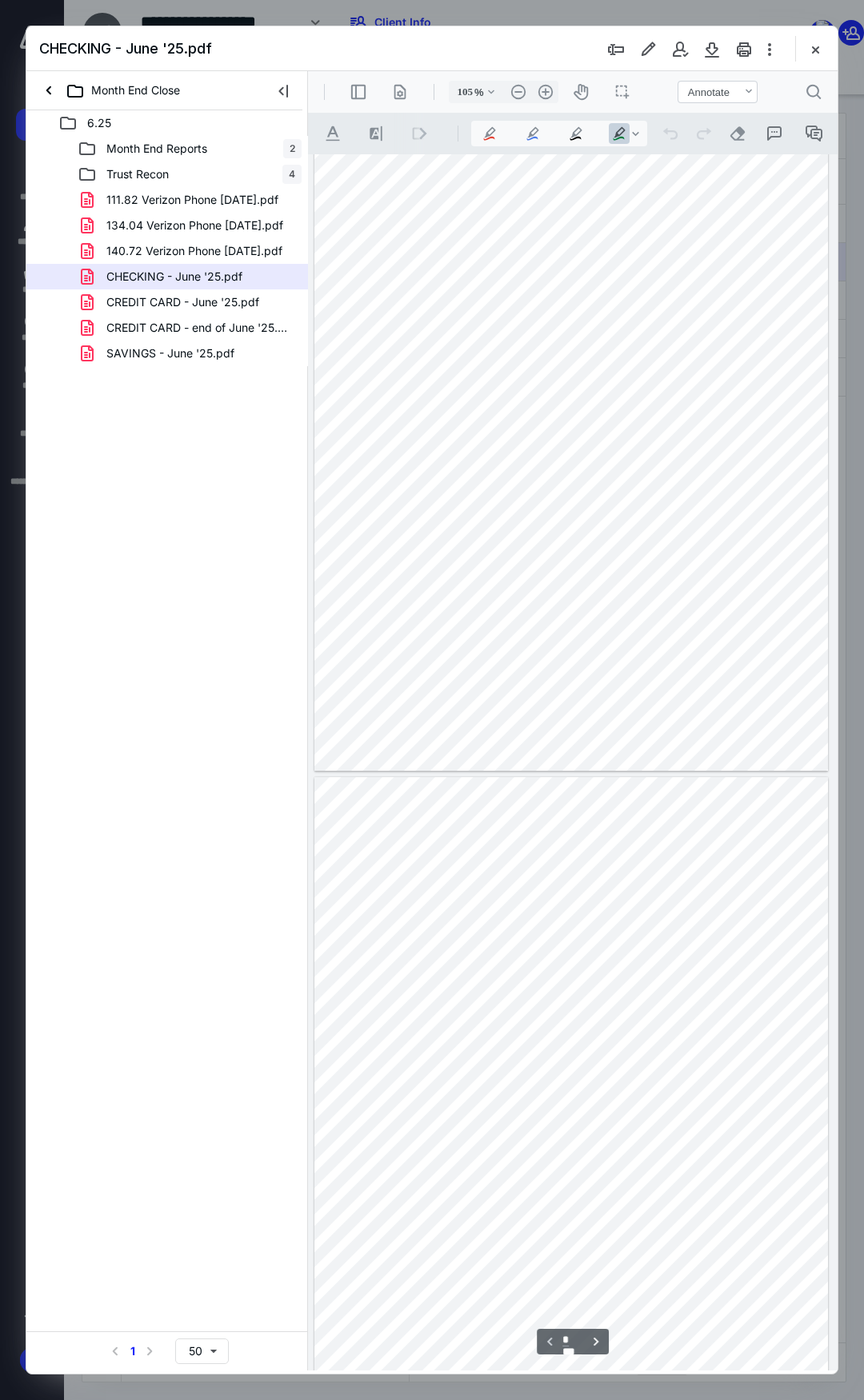 scroll, scrollTop: 0, scrollLeft: 0, axis: both 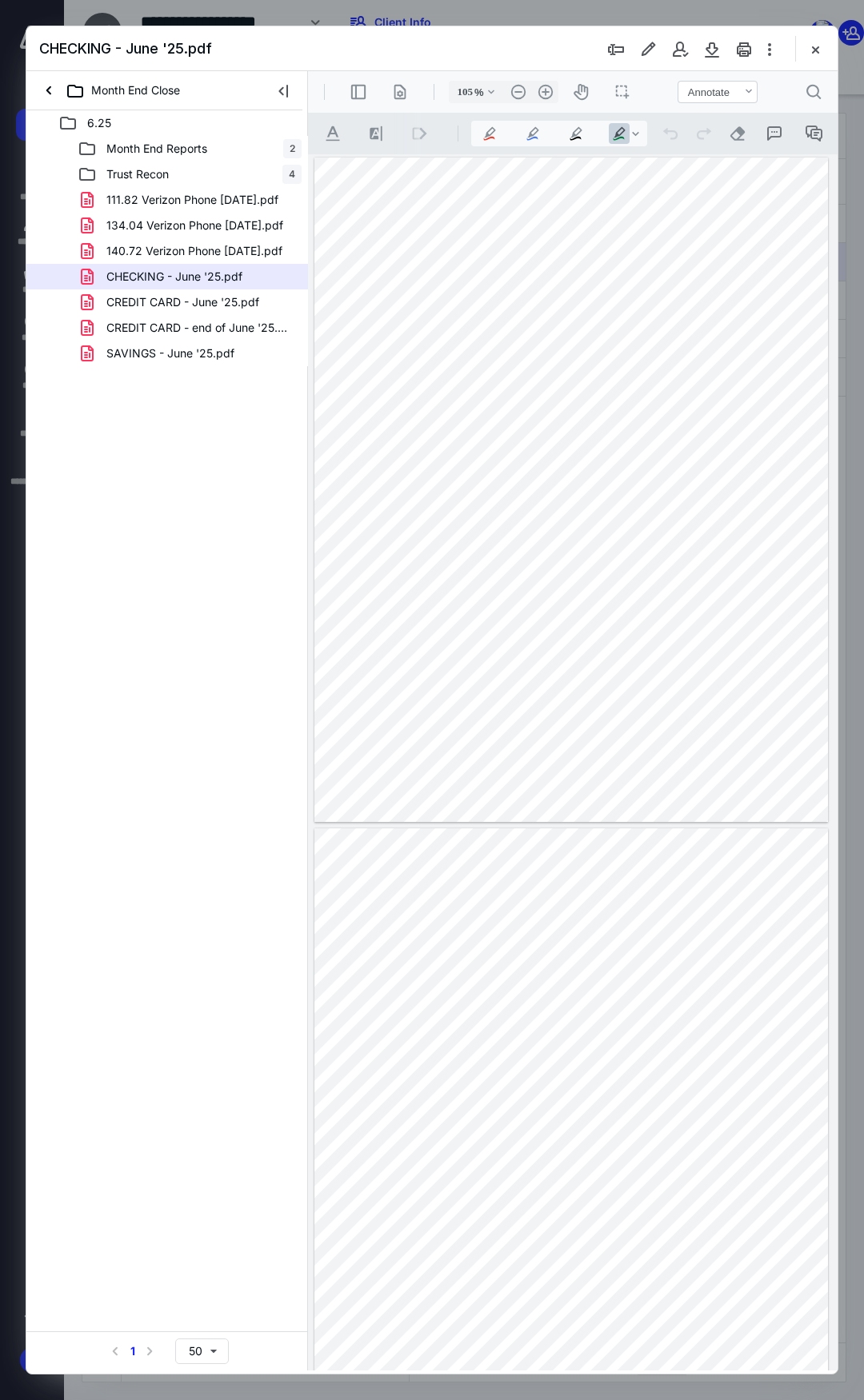 drag, startPoint x: 458, startPoint y: 821, endPoint x: 429, endPoint y: 839, distance: 34.132096 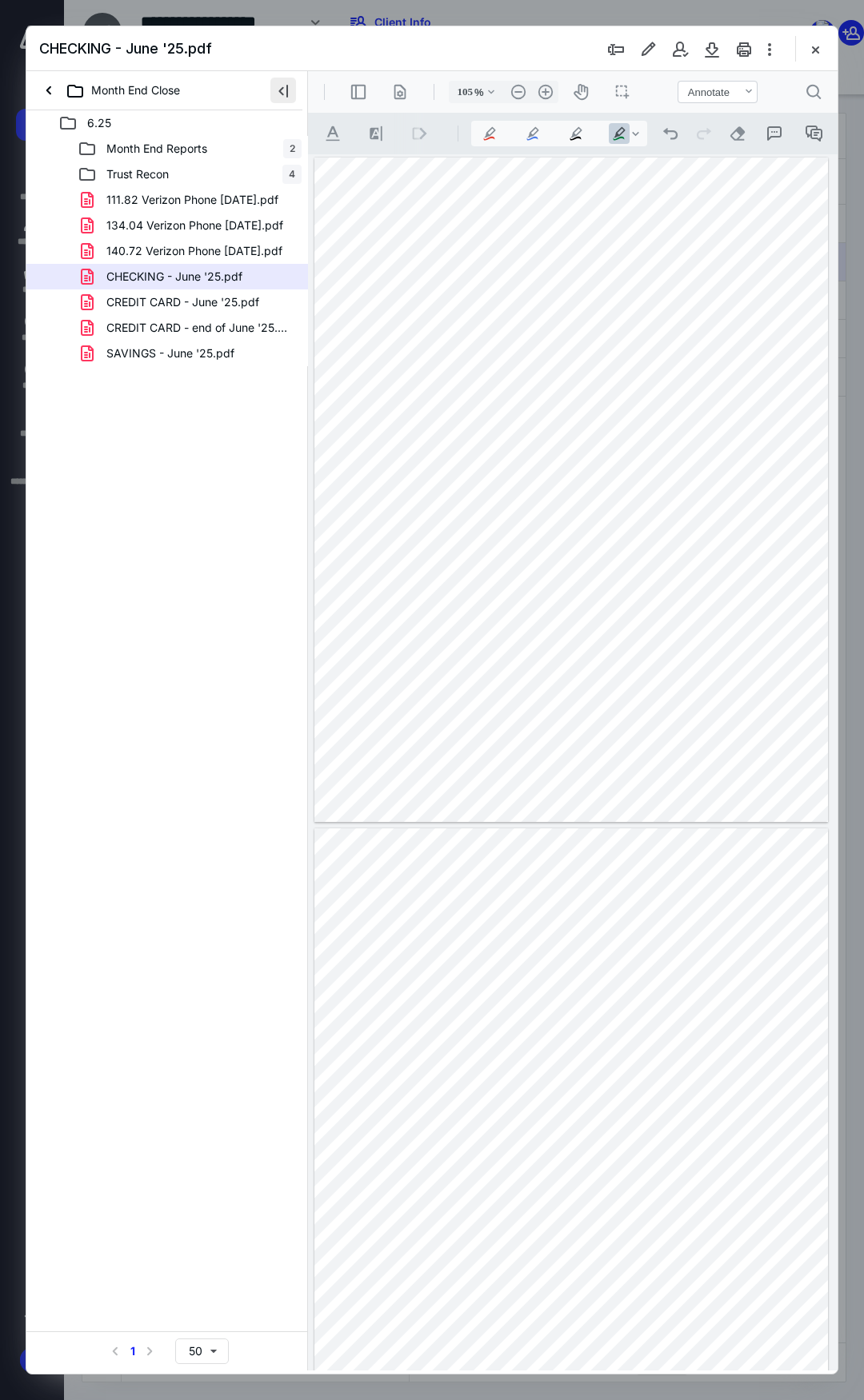 click at bounding box center [283, 90] 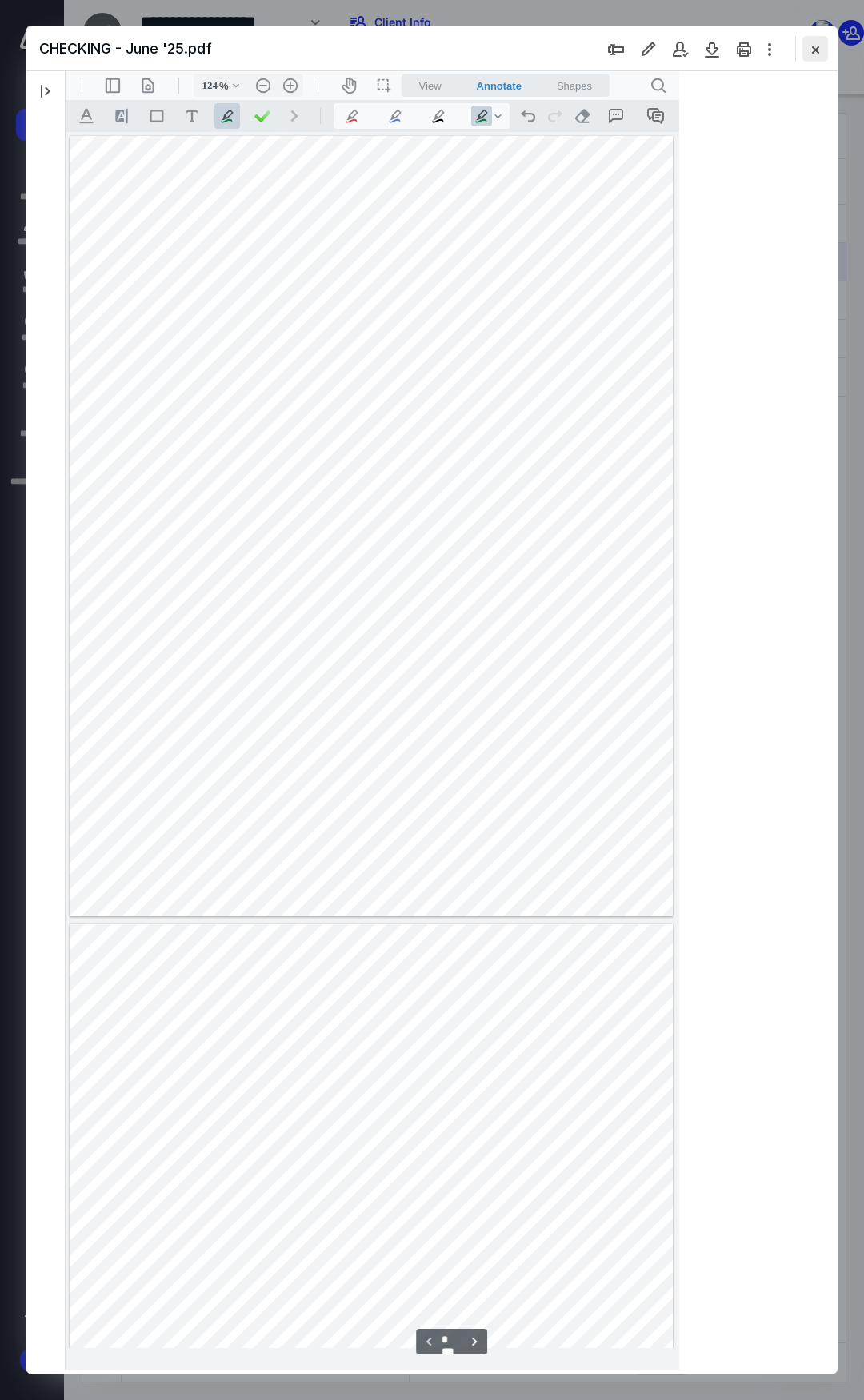click at bounding box center [815, 49] 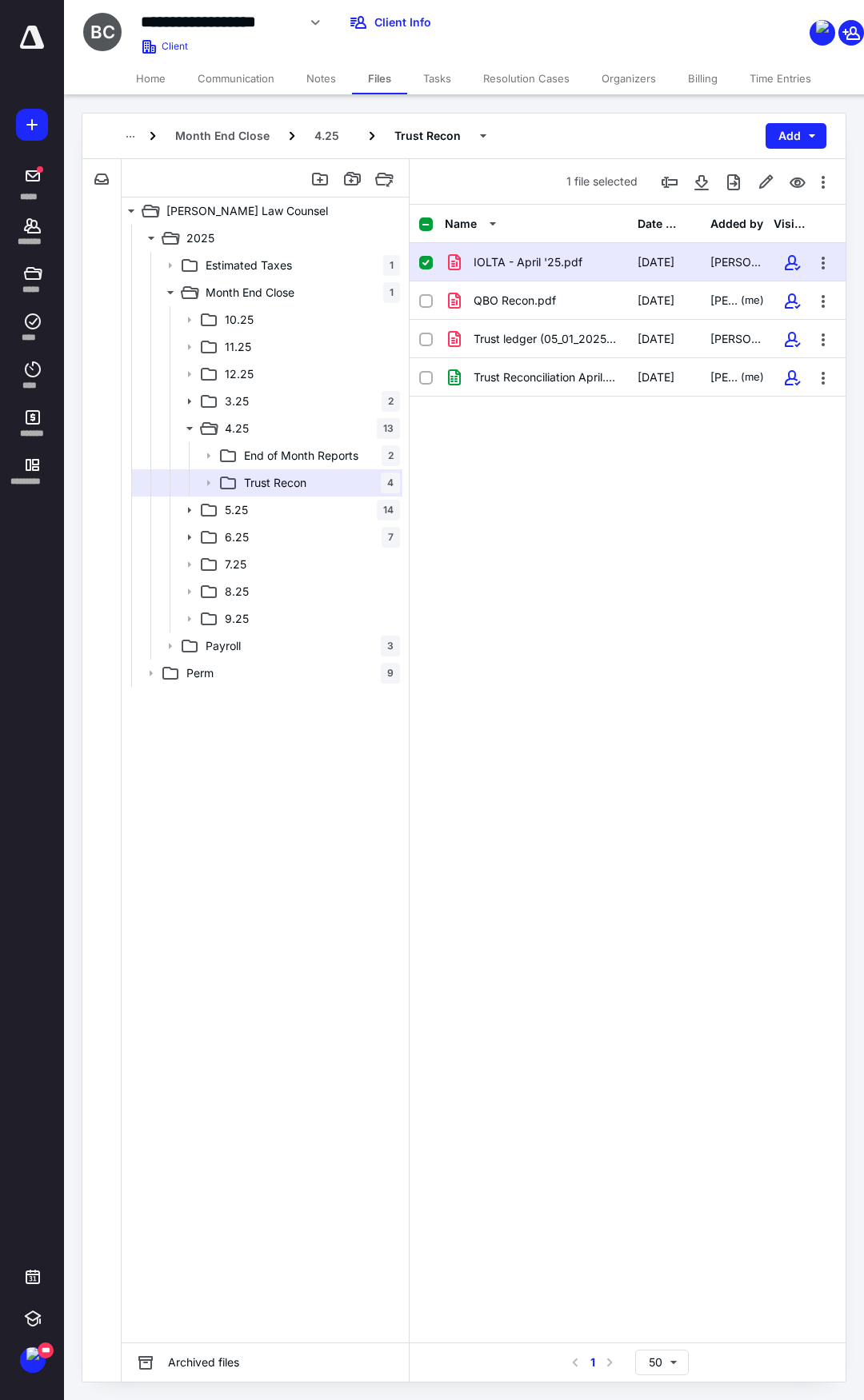 click on "Name Date added Added by Visible IOLTA - April '25.pdf [DATE] [PERSON_NAME] Recon.pdf [DATE] [PERSON_NAME]  (me) Trust ledger (05_01_2025).pdf [DATE] [PERSON_NAME] Trust Reconciliation April.xlsx [DATE] [PERSON_NAME]  (me)" at bounding box center [627, 773] 